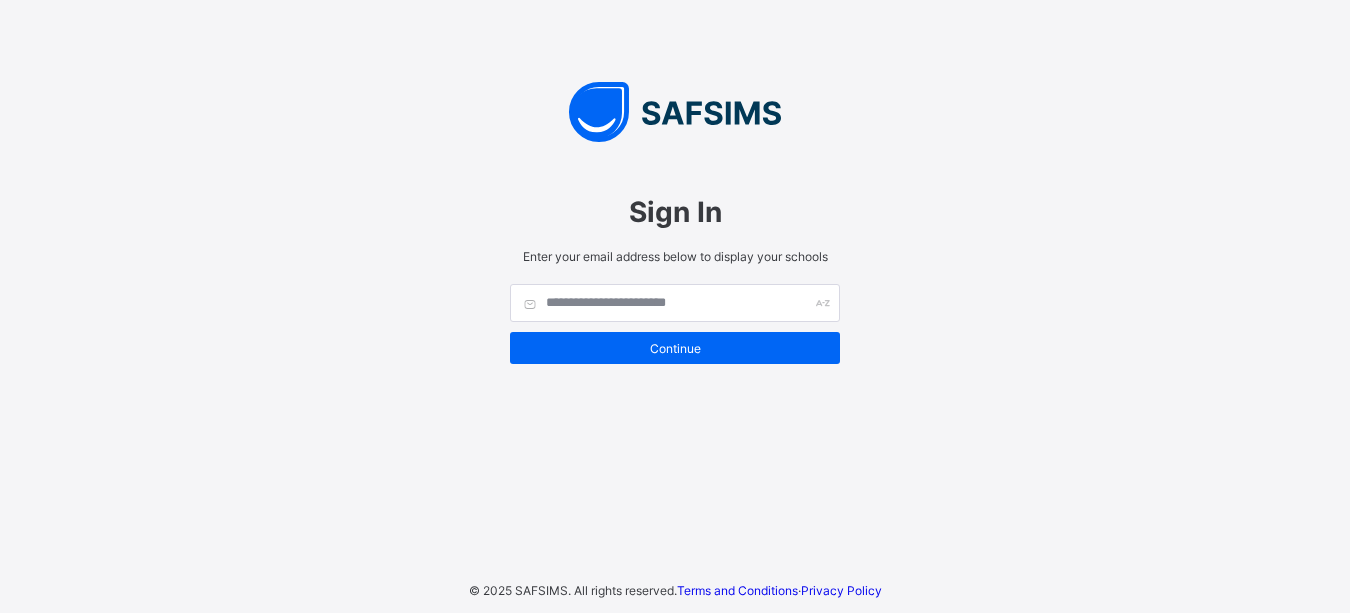 scroll, scrollTop: 0, scrollLeft: 0, axis: both 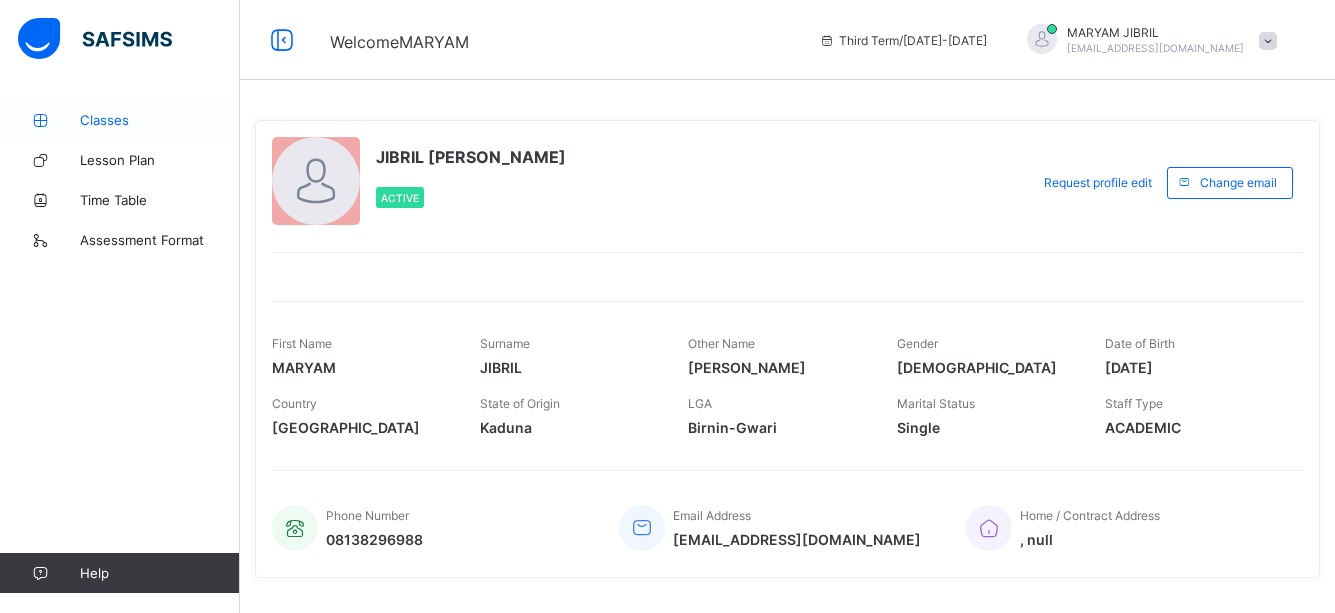 click on "Classes" at bounding box center [120, 120] 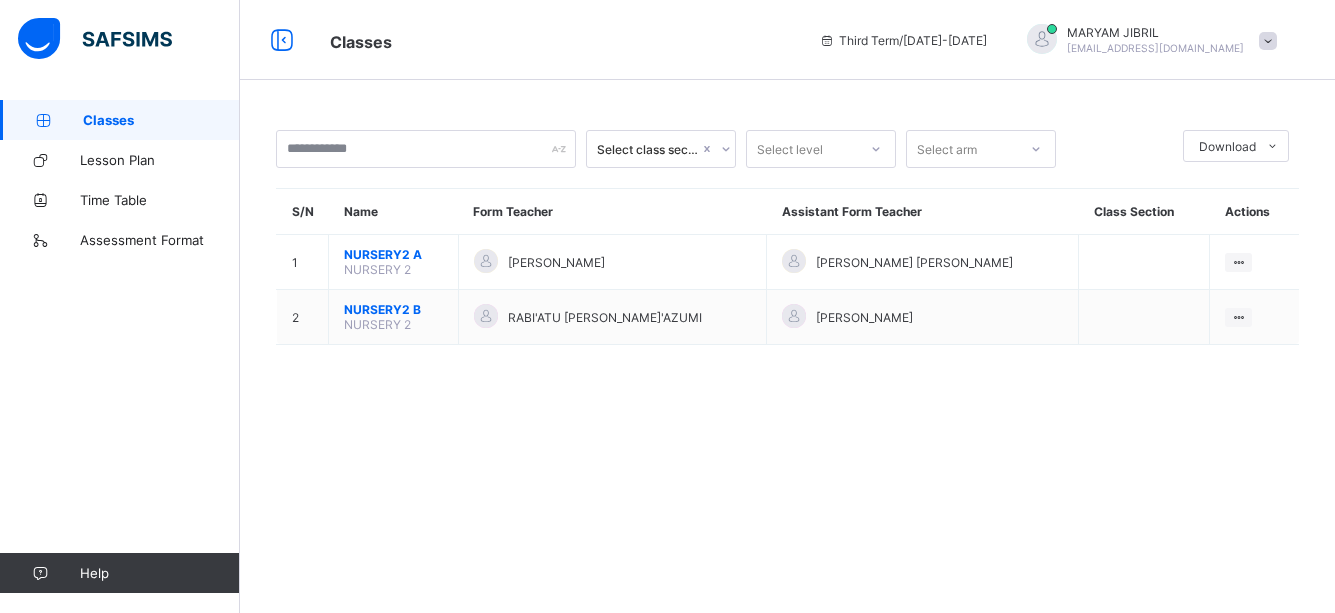 click on "Select class section Select level Select arm Download Pdf Report Excel Report S/N Name Form Teacher Assistant Form Teacher Class Section Actions 1 NURSERY2   A   NURSERY 2 [PERSON_NAME] [PERSON_NAME] [PERSON_NAME] View Class 2 NURSERY2   B   NURSERY 2 RABI'ATU [PERSON_NAME]'AZUMI [PERSON_NAME] OYIZA View Class × Form Teacher Select Form Teacher Select Assistant Form Teacher Cancel Save" at bounding box center (787, 247) 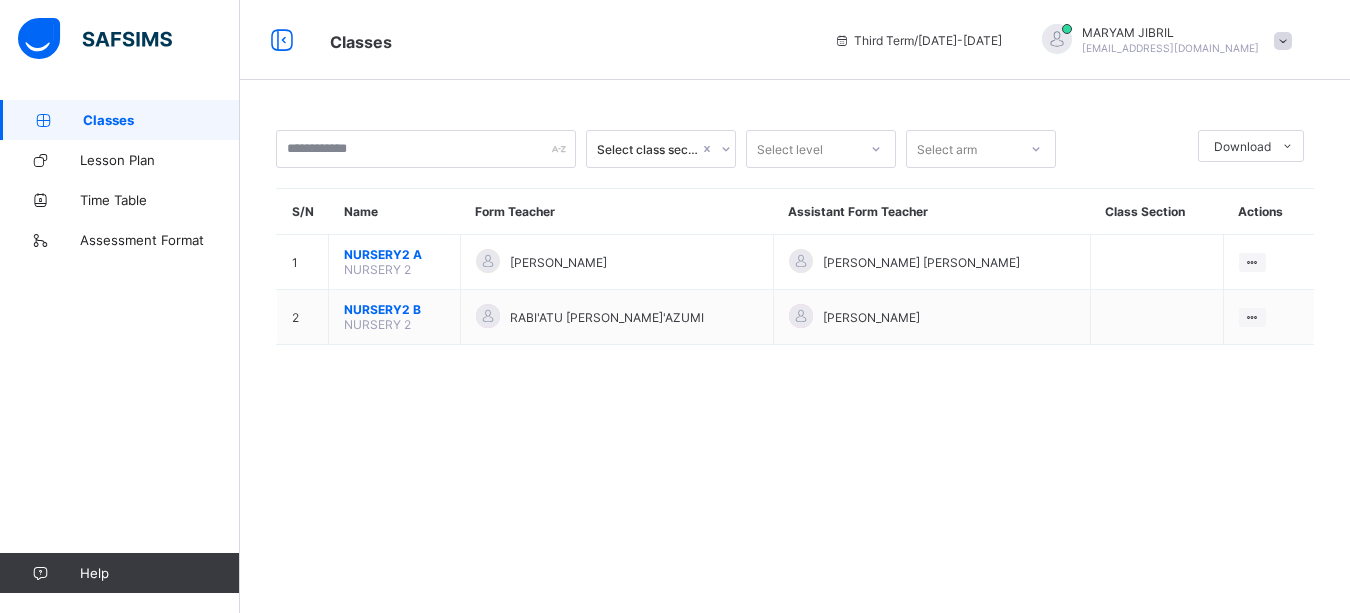 click on "Classes Lesson Plan Time Table Assessment Format   Help" at bounding box center [120, 346] 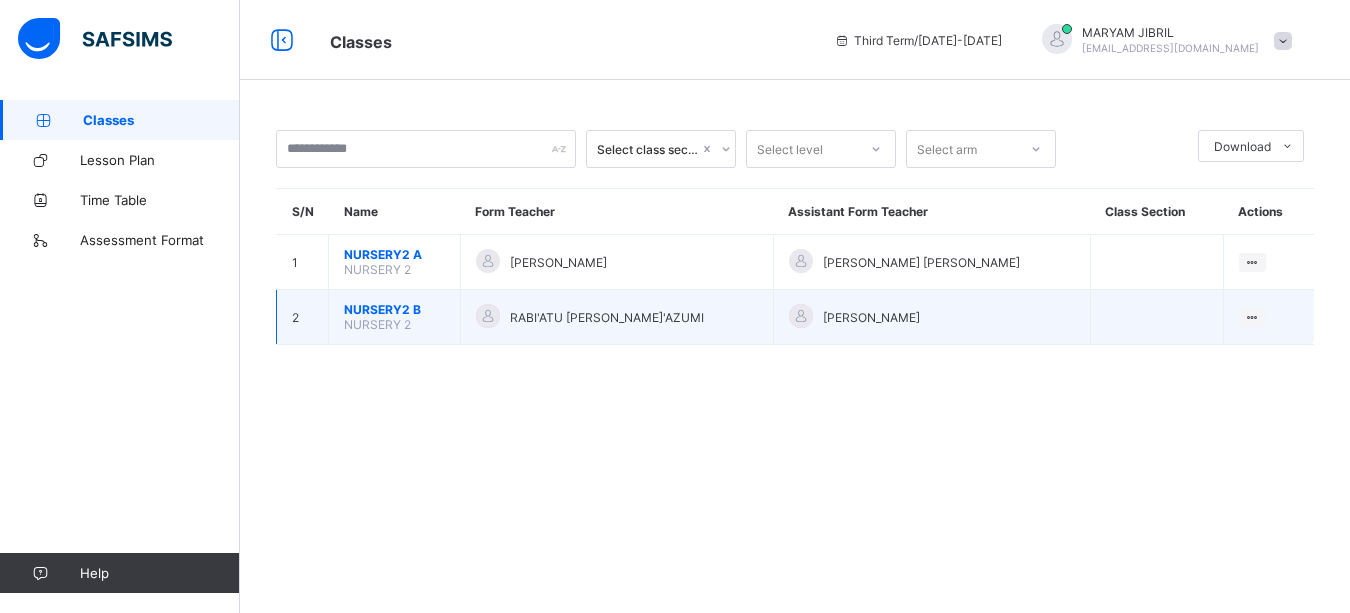 click on "NURSERY2   B   NURSERY 2" at bounding box center (395, 317) 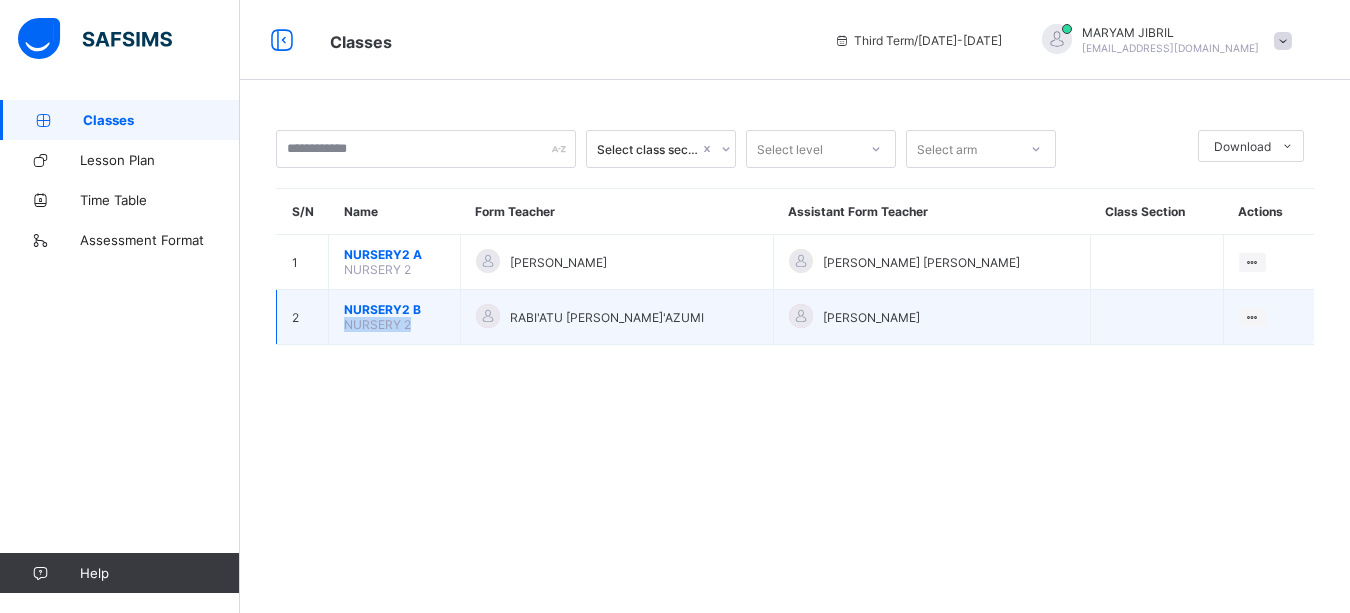 click on "NURSERY2   B   NURSERY 2" at bounding box center (395, 317) 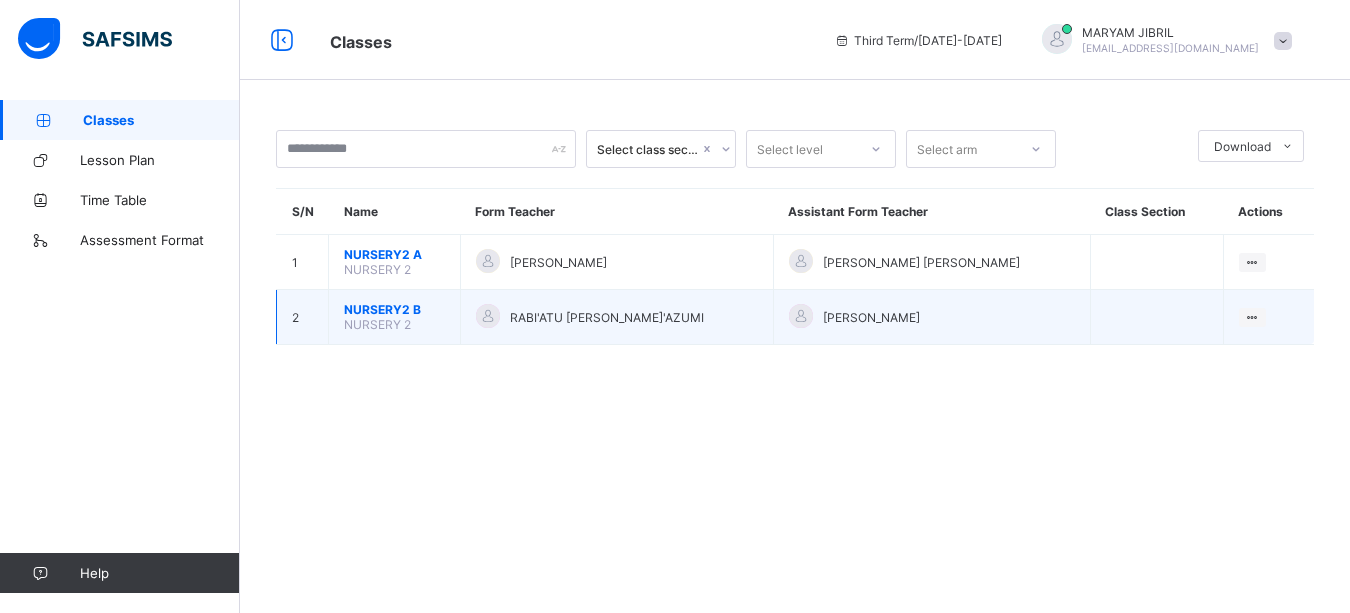 click on "NURSERY2   B" at bounding box center (394, 309) 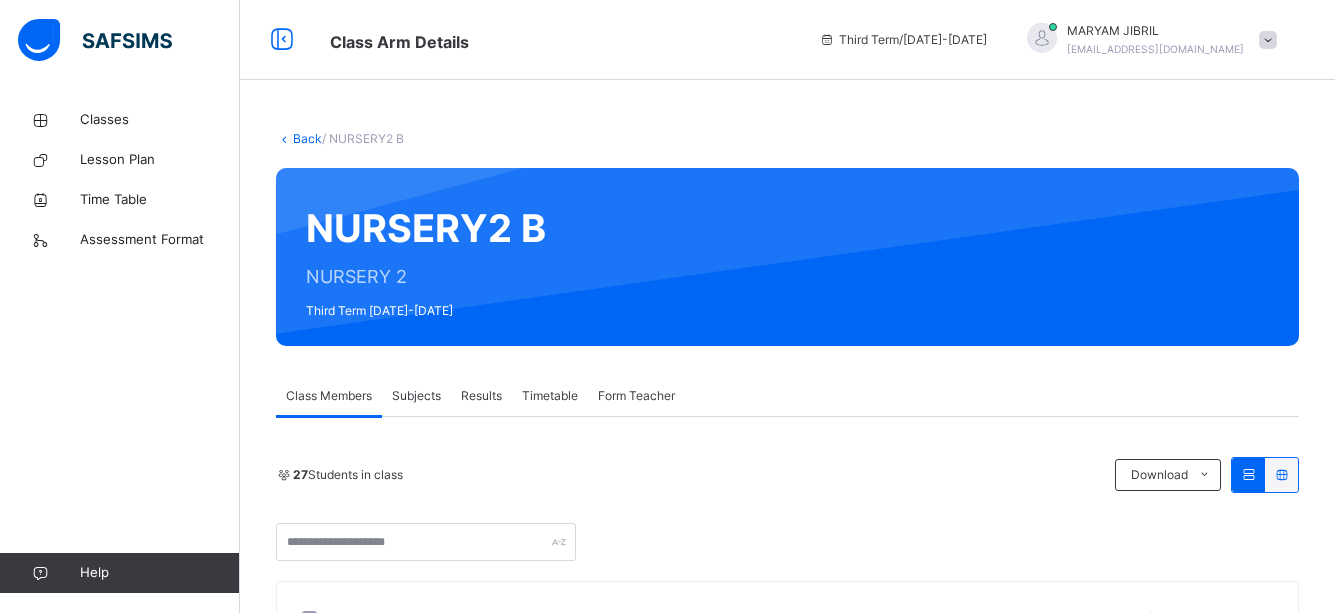 click on "Results" at bounding box center [481, 396] 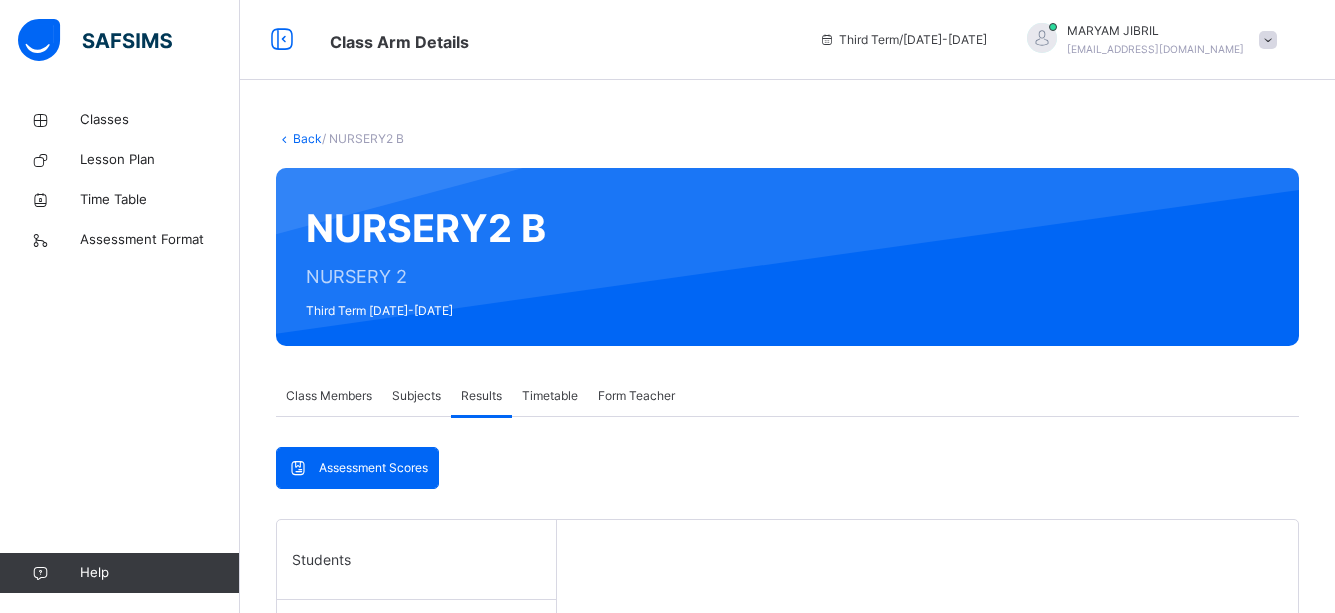 scroll, scrollTop: 536, scrollLeft: 0, axis: vertical 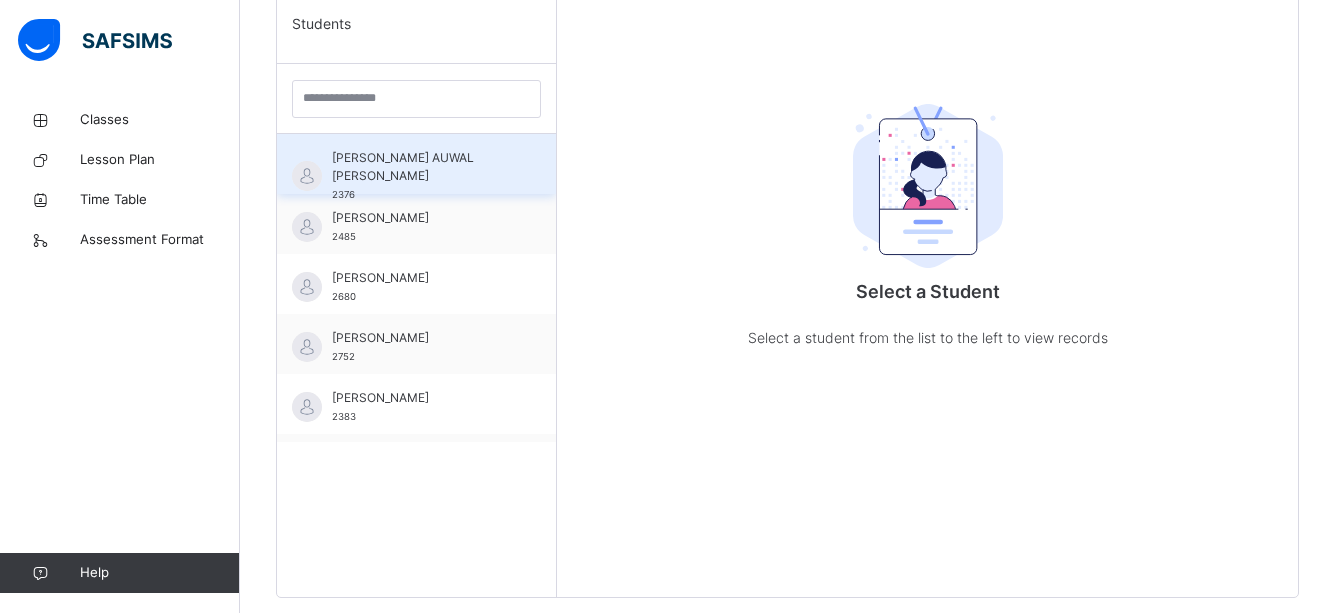 click on "[PERSON_NAME] AUWAL [PERSON_NAME]" at bounding box center (421, 167) 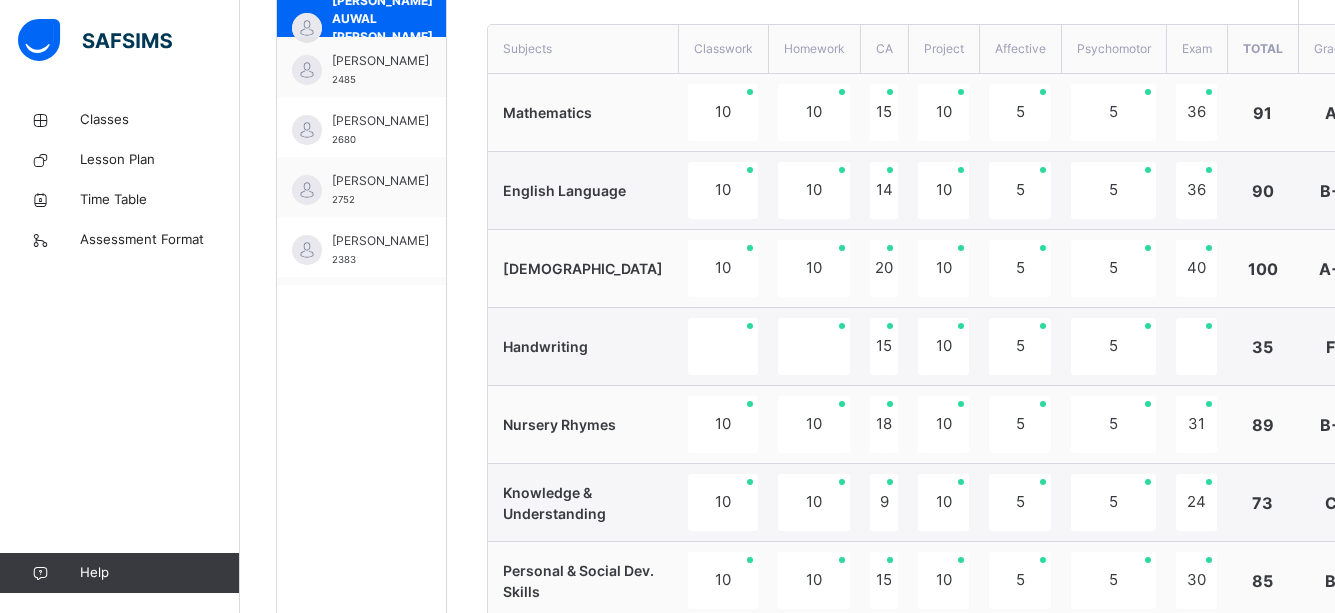 scroll, scrollTop: 723, scrollLeft: 0, axis: vertical 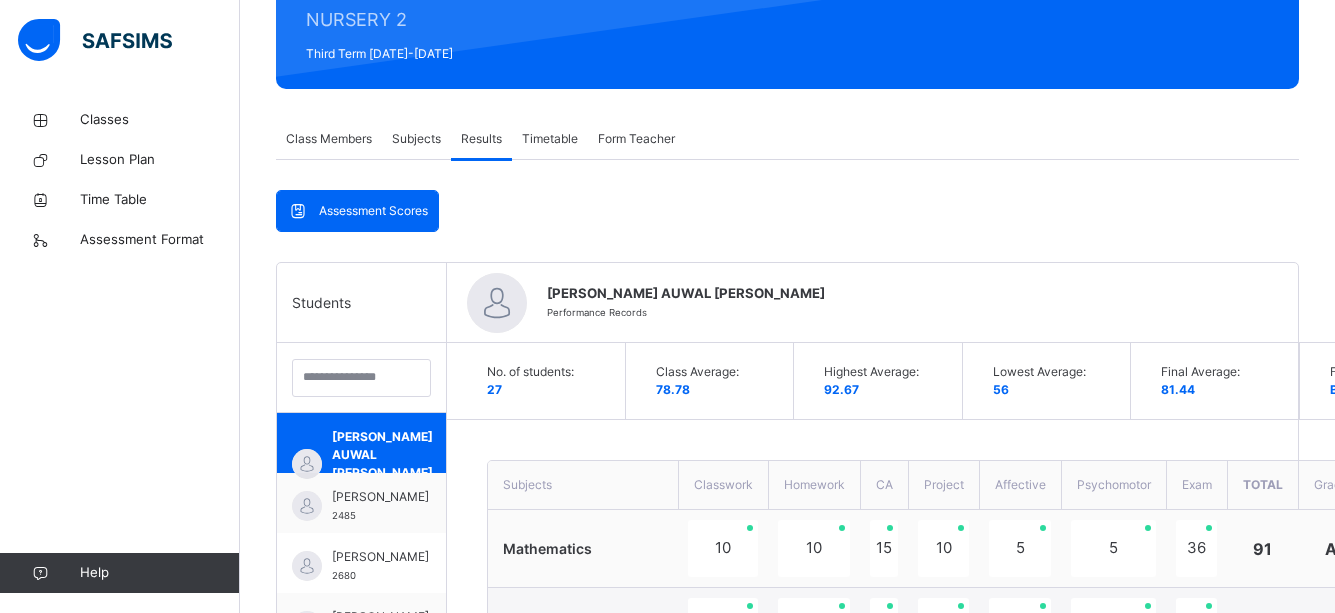 click on "Subjects" at bounding box center (416, 139) 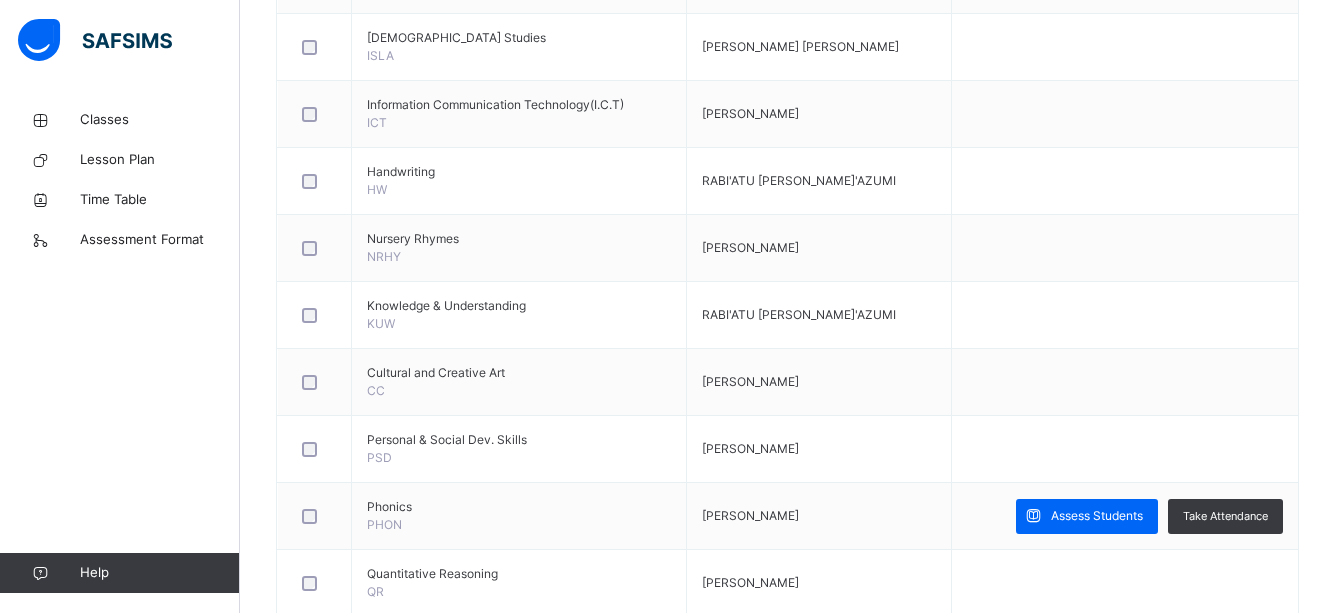 scroll, scrollTop: 857, scrollLeft: 0, axis: vertical 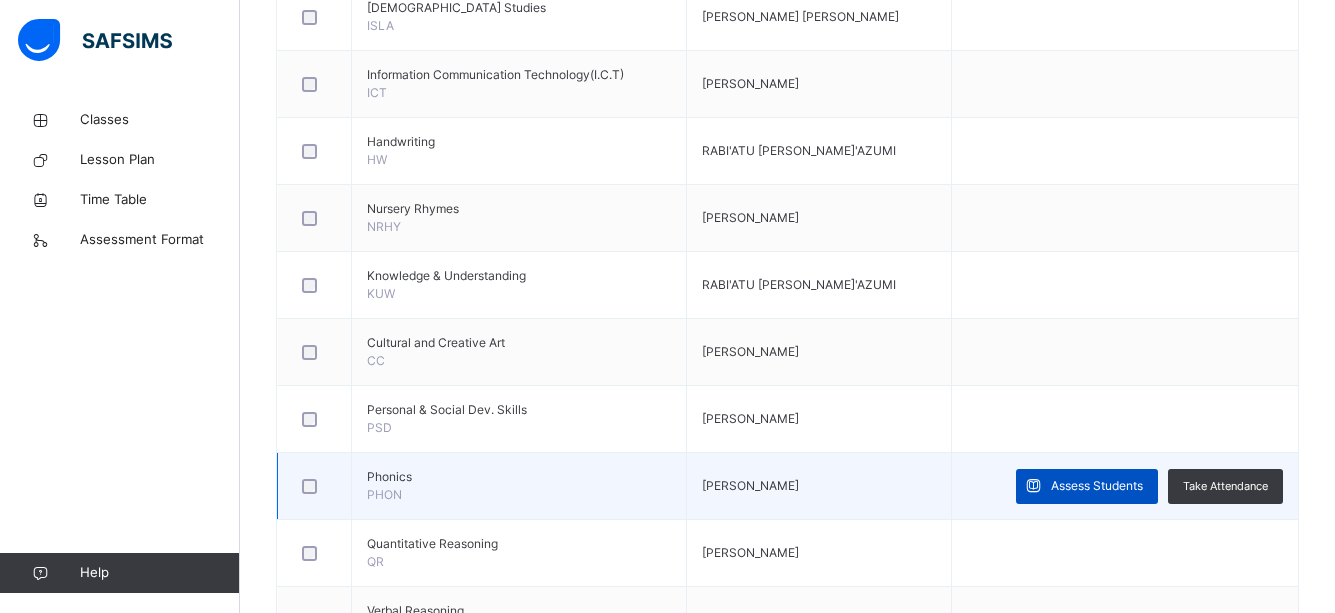 click on "Assess Students" at bounding box center (1097, 486) 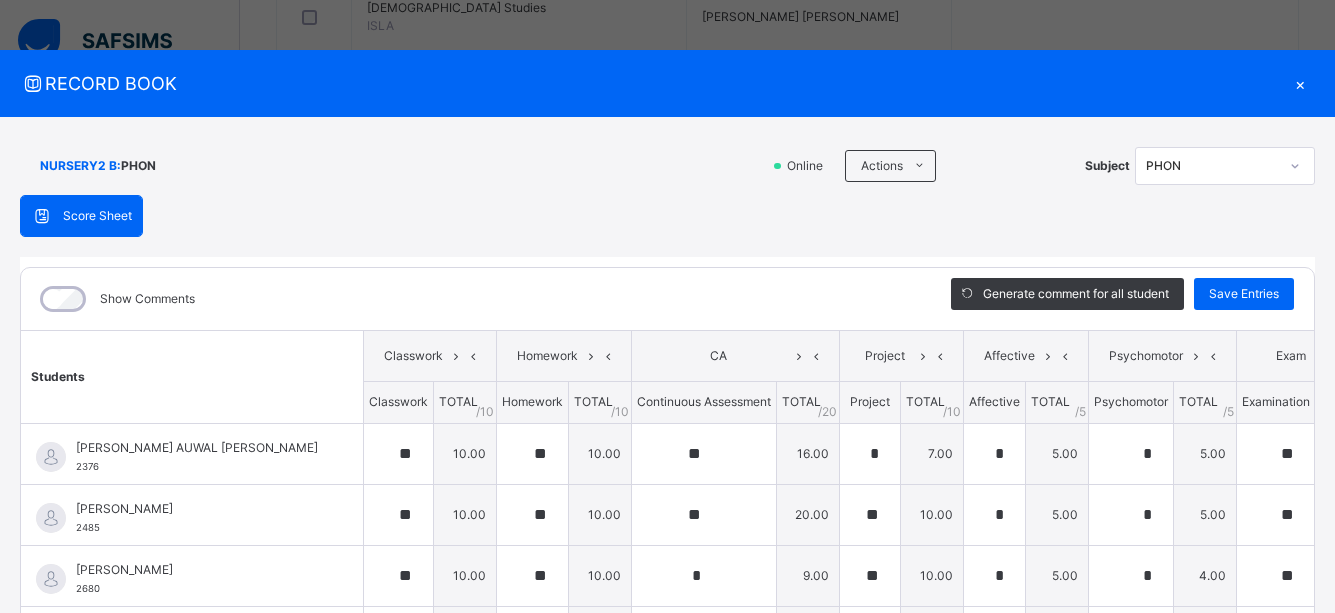 type on "**" 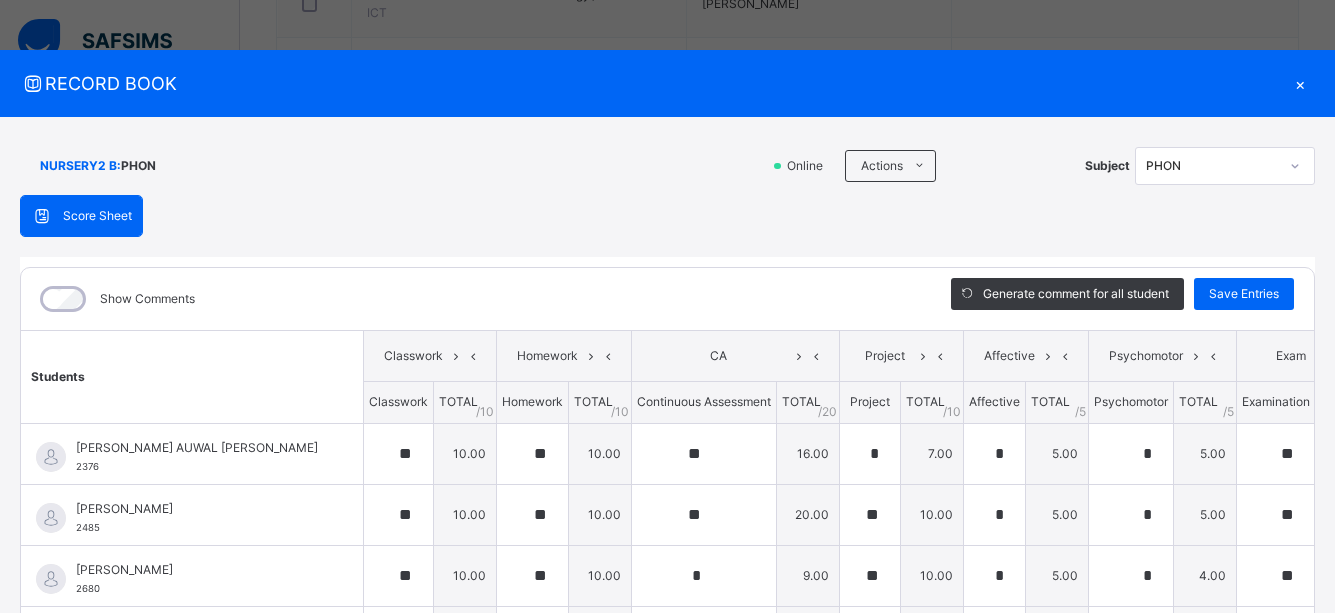 scroll, scrollTop: 948, scrollLeft: 0, axis: vertical 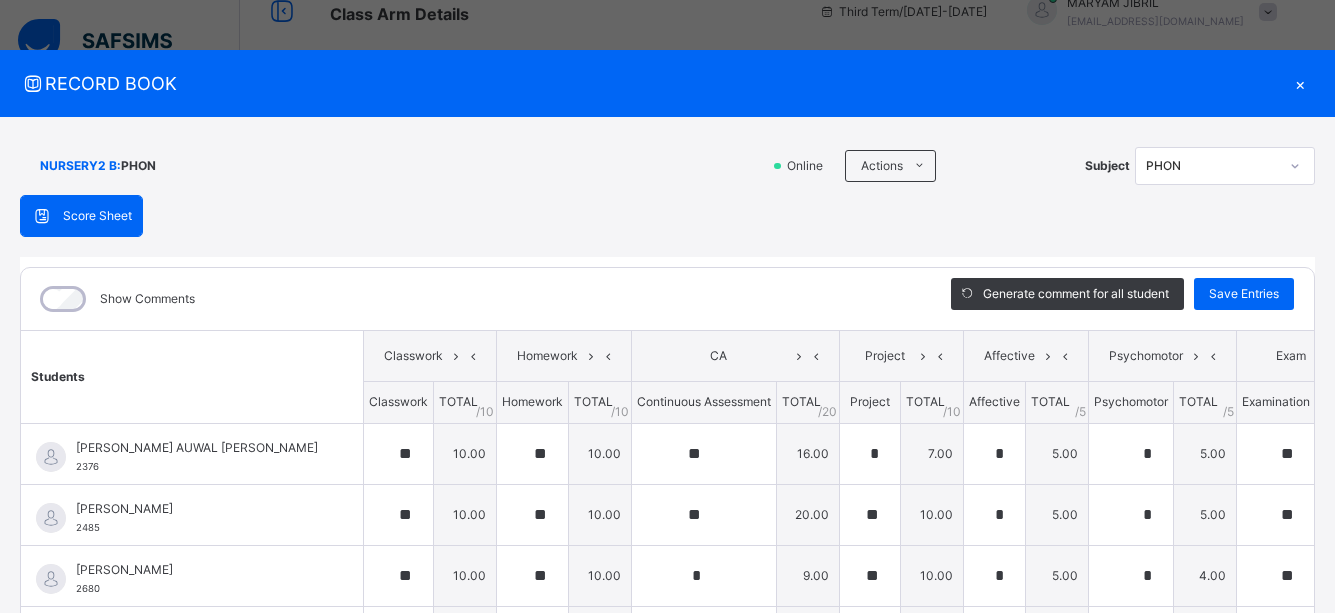 click on "×" at bounding box center [1300, 83] 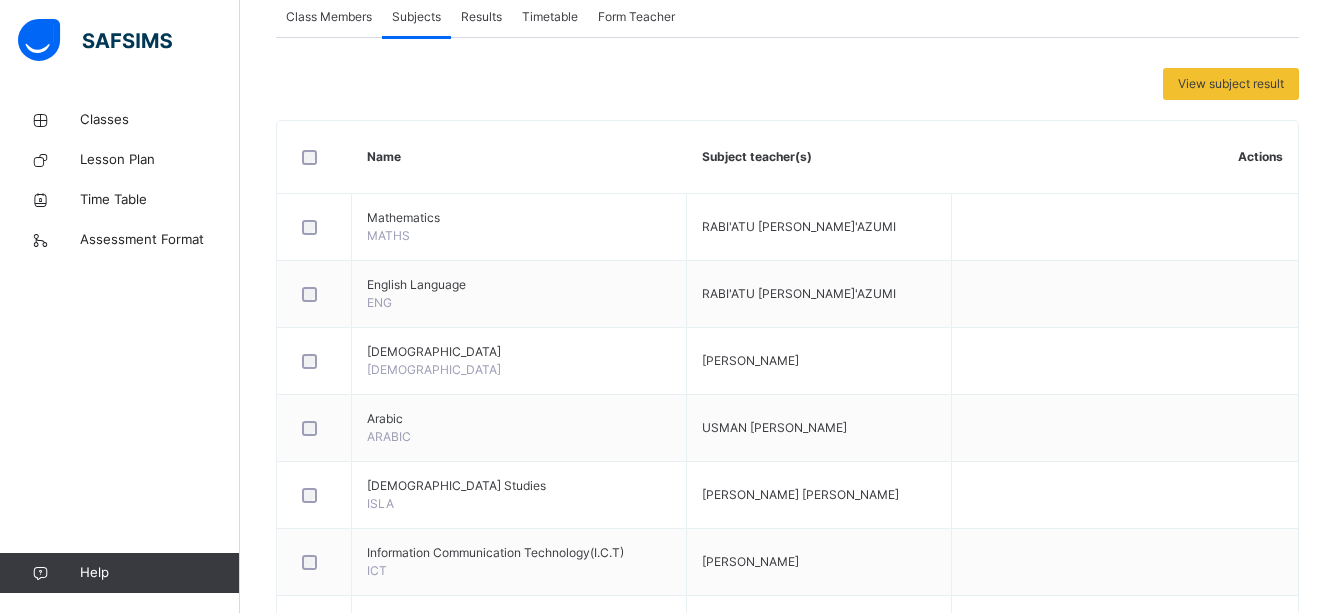 scroll, scrollTop: 388, scrollLeft: 0, axis: vertical 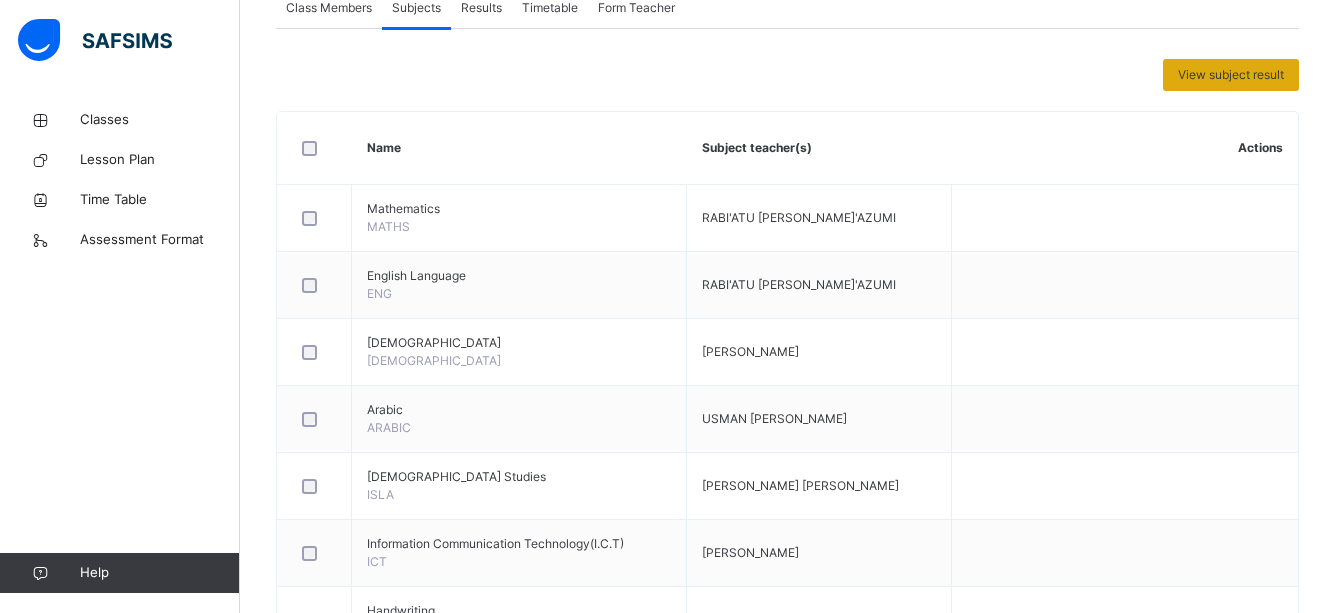 click on "View subject result" at bounding box center [1231, 75] 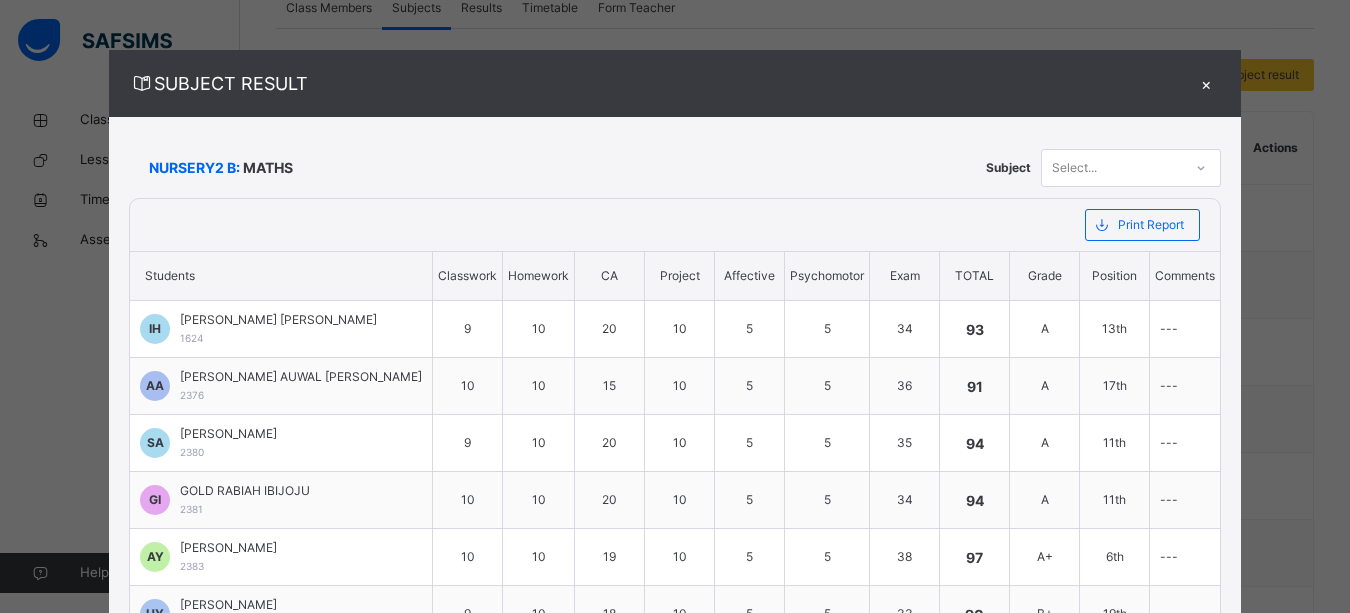 click on "×" at bounding box center (1206, 83) 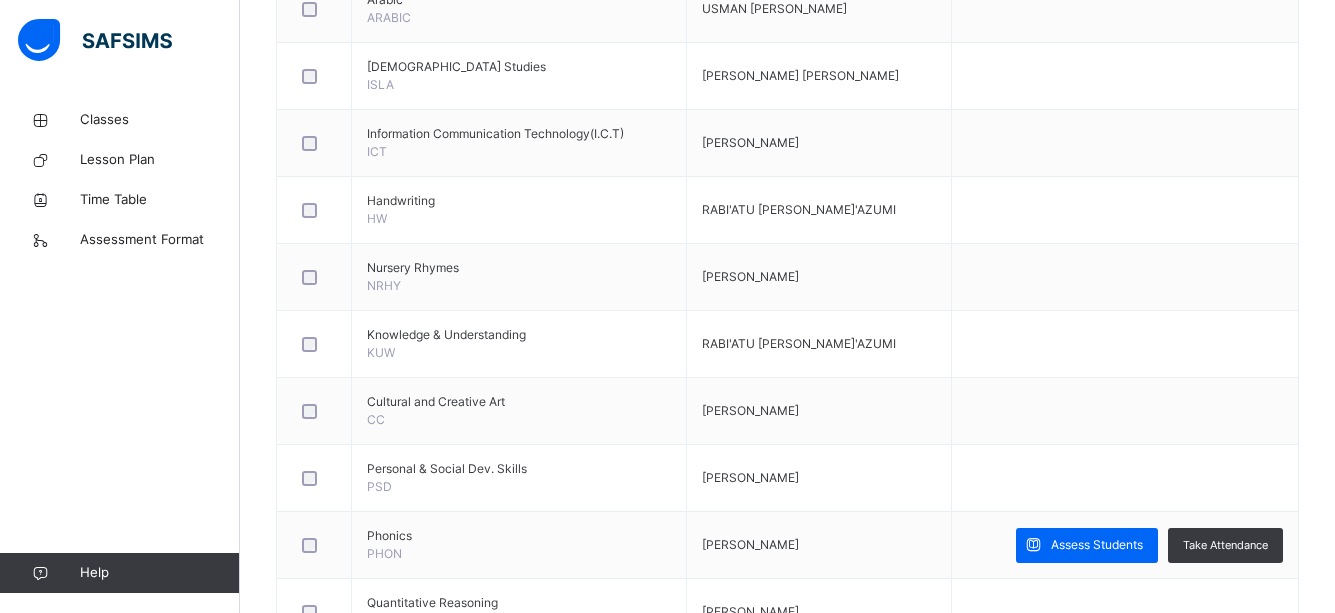 scroll, scrollTop: 828, scrollLeft: 0, axis: vertical 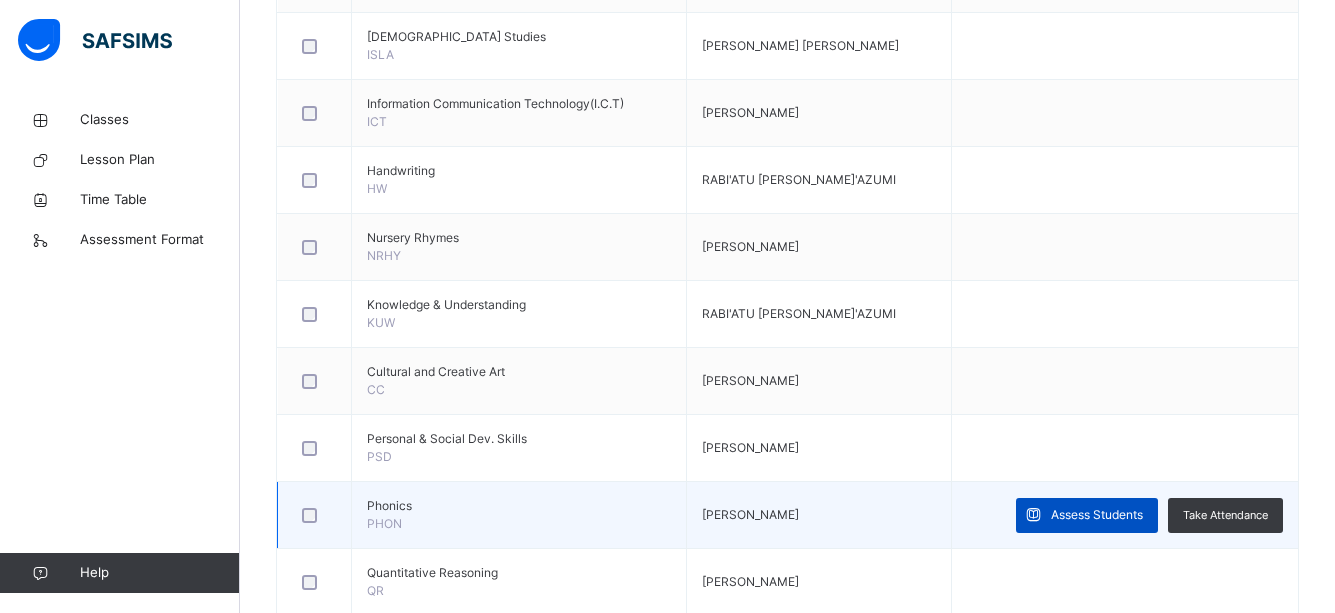 click on "Assess Students" at bounding box center [1097, 515] 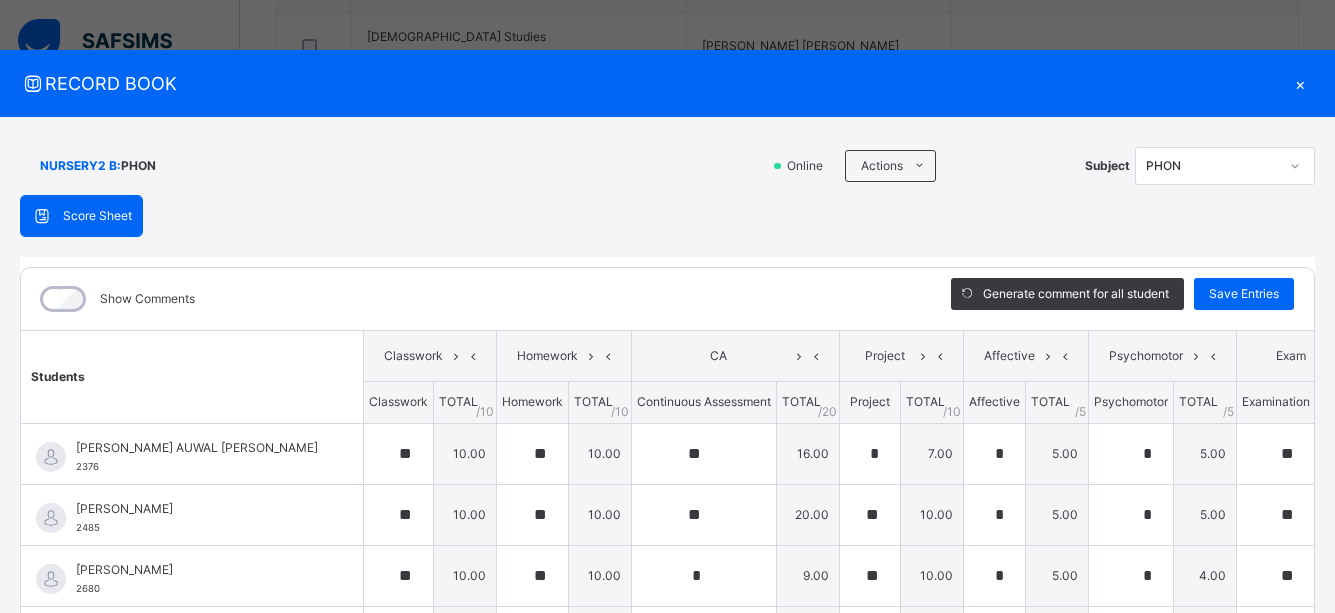 scroll, scrollTop: 424, scrollLeft: 0, axis: vertical 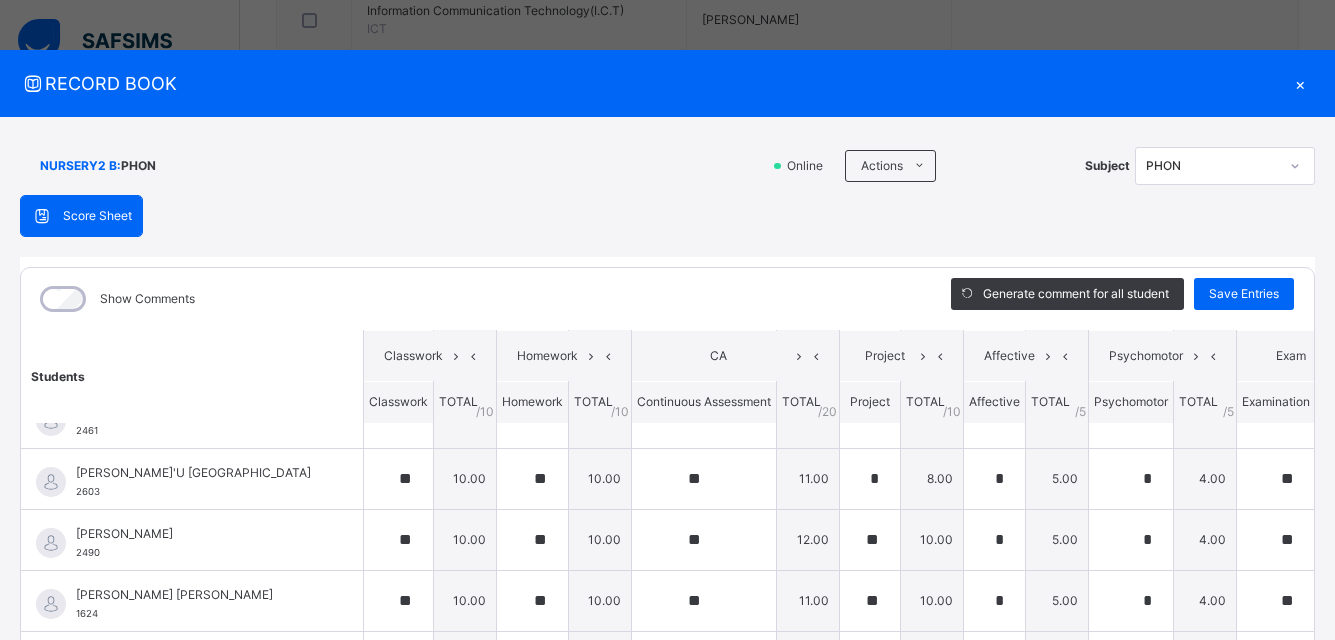 click 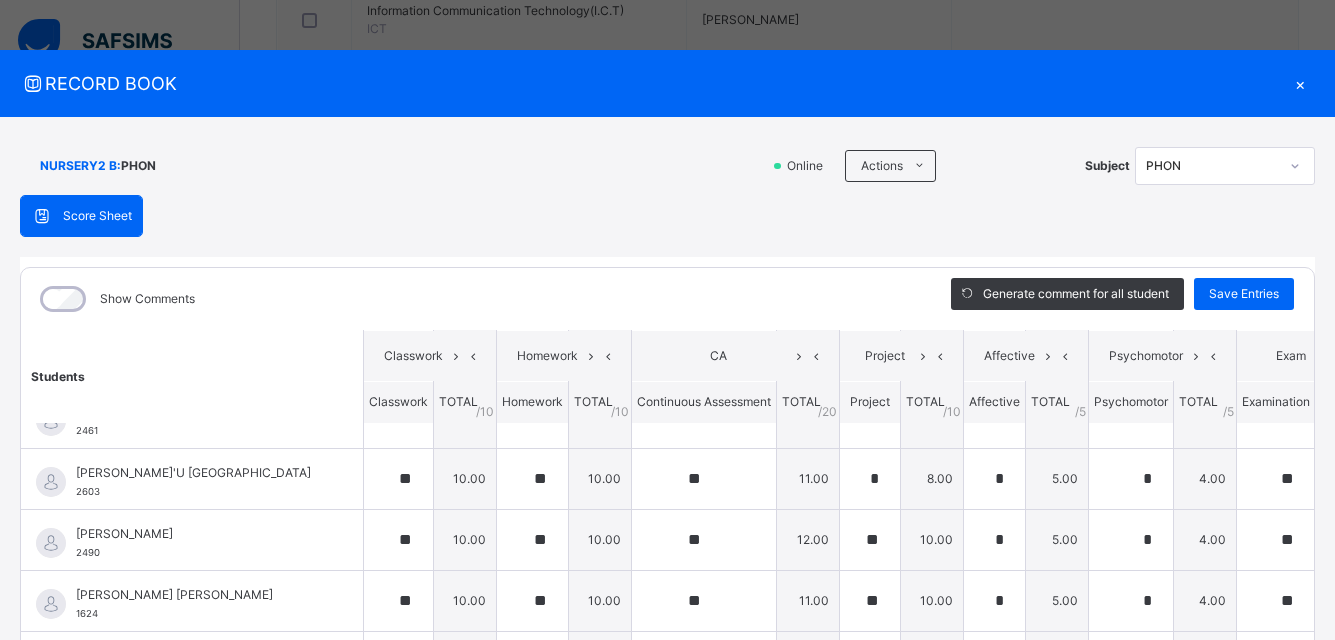 click on "NURSERY2   B :   PHON Online Actions  Download Empty Score Sheet  Upload/map score sheet Subject  PHON ESTEEM LEARNING CENTRE Date: [DATE] 5:30:09 pm Score Sheet Score Sheet Show Comments   Generate comment for all student   Save Entries Class Level:  NURSERY2   B Subject:  PHON Session:  2024/2025 Session Session:  Third Term Students Classwork Homework CA Project Affective Psychomotor Exam TOTAL /100 Comment Classwork TOTAL / 10 Homework TOTAL / 10 Continuous Assessment TOTAL / 20 Project TOTAL / 10 Affective TOTAL / 5 Psychomotor TOTAL / 5 Examination TOTAL / 40 [PERSON_NAME] AUWAL [PERSON_NAME] 2376 [PERSON_NAME] AUWAL [PERSON_NAME] 2376 ** 10.00 ** 10.00 ** 16.00 * 7.00 * 5.00 * 5.00 ** 33.00 86.00 Generate comment 0 / 250   ×   Subject Teacher’s Comment Generate and see in full the comment developed by the AI with an option to regenerate the comment [PERSON_NAME] AUWAL [PERSON_NAME]   2376   Total 86.00  / 100.00 [PERSON_NAME] Bot   Regenerate     Use this comment   [PERSON_NAME] 2485 2485 ** 10.00 ** 10.00" at bounding box center (667, 489) 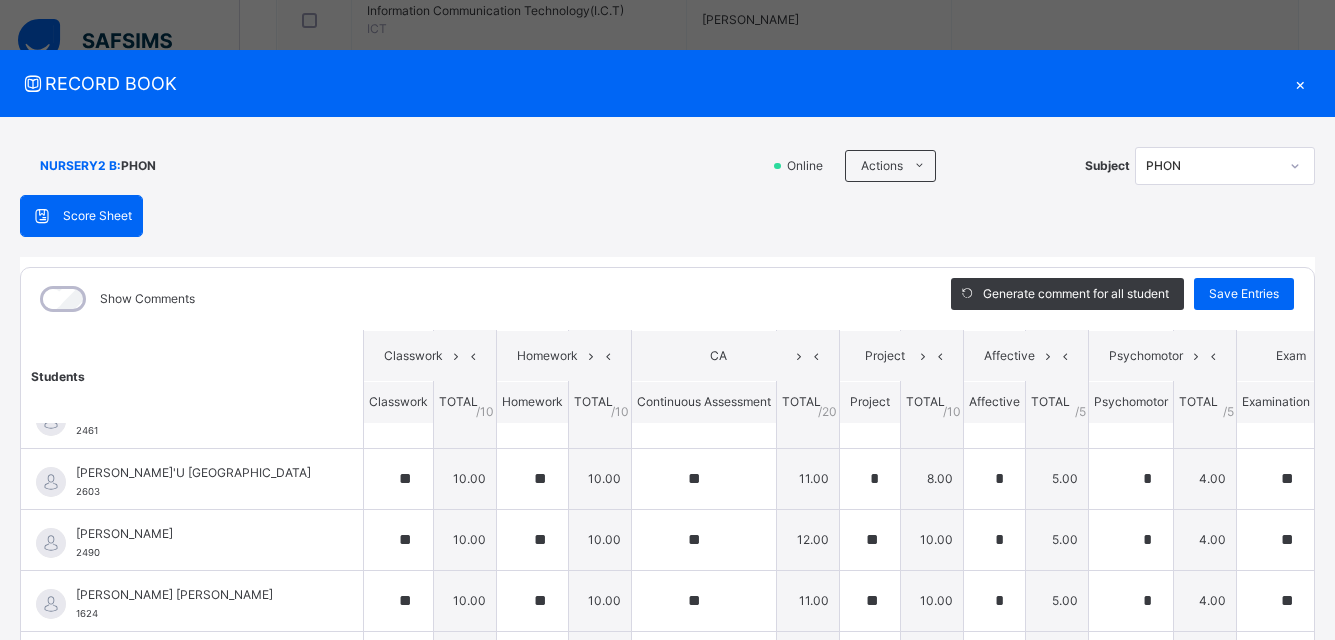 click on "RECORD BOOK × NURSERY2   B :   PHON Online Actions  Download Empty Score Sheet  Upload/map score sheet Subject  PHON ESTEEM LEARNING CENTRE Date: [DATE] 5:30:09 pm Score Sheet Score Sheet Show Comments   Generate comment for all student   Save Entries Class Level:  NURSERY2   B Subject:  PHON Session:  2024/2025 Session Session:  Third Term Students Classwork Homework CA Project Affective Psychomotor Exam TOTAL /100 Comment Classwork TOTAL / 10 Homework TOTAL / 10 Continuous Assessment TOTAL / 20 Project TOTAL / 10 Affective TOTAL / 5 Psychomotor TOTAL / 5 Examination TOTAL / 40 [PERSON_NAME] AUWAL [PERSON_NAME] 2376 [PERSON_NAME] AUWAL [PERSON_NAME] 2376 ** 10.00 ** 10.00 ** 16.00 * 7.00 * 5.00 * 5.00 ** 33.00 86.00 Generate comment 0 / 250   ×   Subject Teacher’s Comment Generate and see in full the comment developed by the AI with an option to regenerate the comment [PERSON_NAME] AUWAL [PERSON_NAME]   2376   Total 86.00  / 100.00 [PERSON_NAME] Bot   Regenerate     Use this comment   [PERSON_NAME] 2485 2485 **" at bounding box center [667, 320] 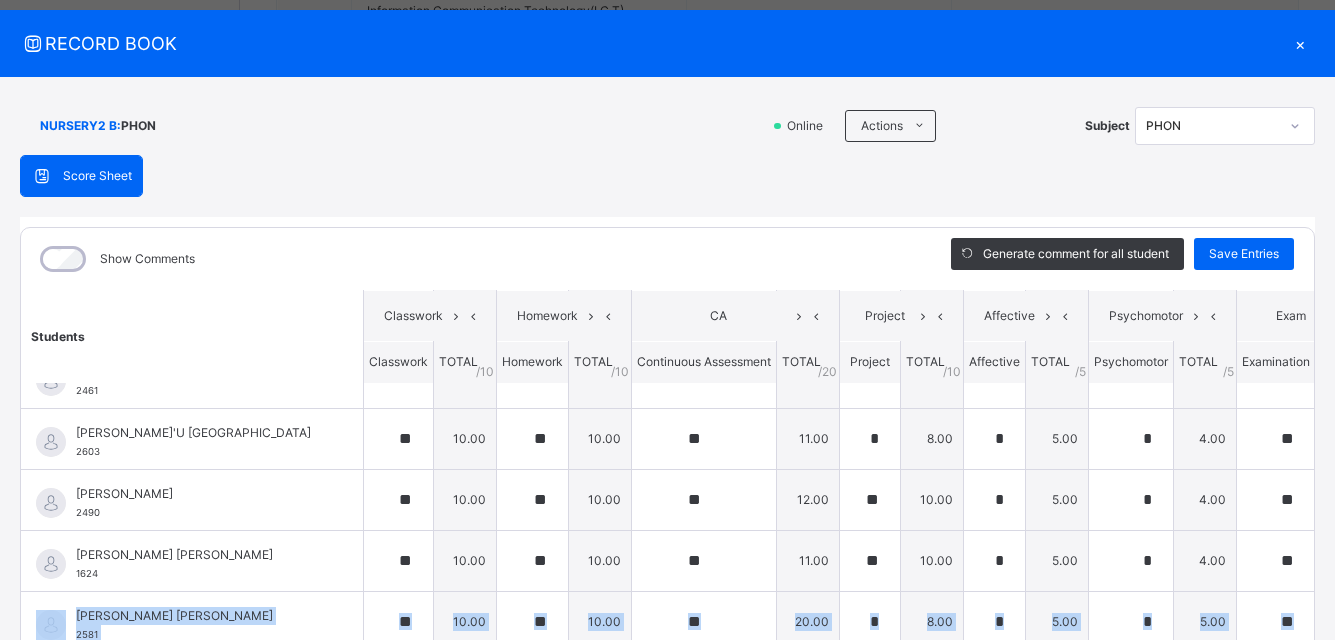 click on "NURSERY2   B :   PHON Online Actions  Download Empty Score Sheet  Upload/map score sheet Subject  PHON ESTEEM LEARNING CENTRE Date: [DATE] 5:31:30 pm Score Sheet Score Sheet Show Comments   Generate comment for all student   Save Entries Class Level:  NURSERY2   B Subject:  PHON Session:  2024/2025 Session Session:  Third Term Students Classwork Homework CA Project Affective Psychomotor Exam TOTAL /100 Comment Classwork TOTAL / 10 Homework TOTAL / 10 Continuous Assessment TOTAL / 20 Project TOTAL / 10 Affective TOTAL / 5 Psychomotor TOTAL / 5 Examination TOTAL / 40 [PERSON_NAME] AUWAL [PERSON_NAME] 2376 [PERSON_NAME] AUWAL [PERSON_NAME] 2376 ** 10.00 ** 10.00 ** 16.00 * 7.00 * 5.00 * 5.00 ** 33.00 86.00 Generate comment 0 / 250   ×   Subject Teacher’s Comment Generate and see in full the comment developed by the AI with an option to regenerate the comment [PERSON_NAME] AUWAL [PERSON_NAME]   2376   Total 86.00  / 100.00 [PERSON_NAME] Bot   Regenerate     Use this comment   [PERSON_NAME] 2485 2485 ** 10.00 ** 10.00" at bounding box center [667, 449] 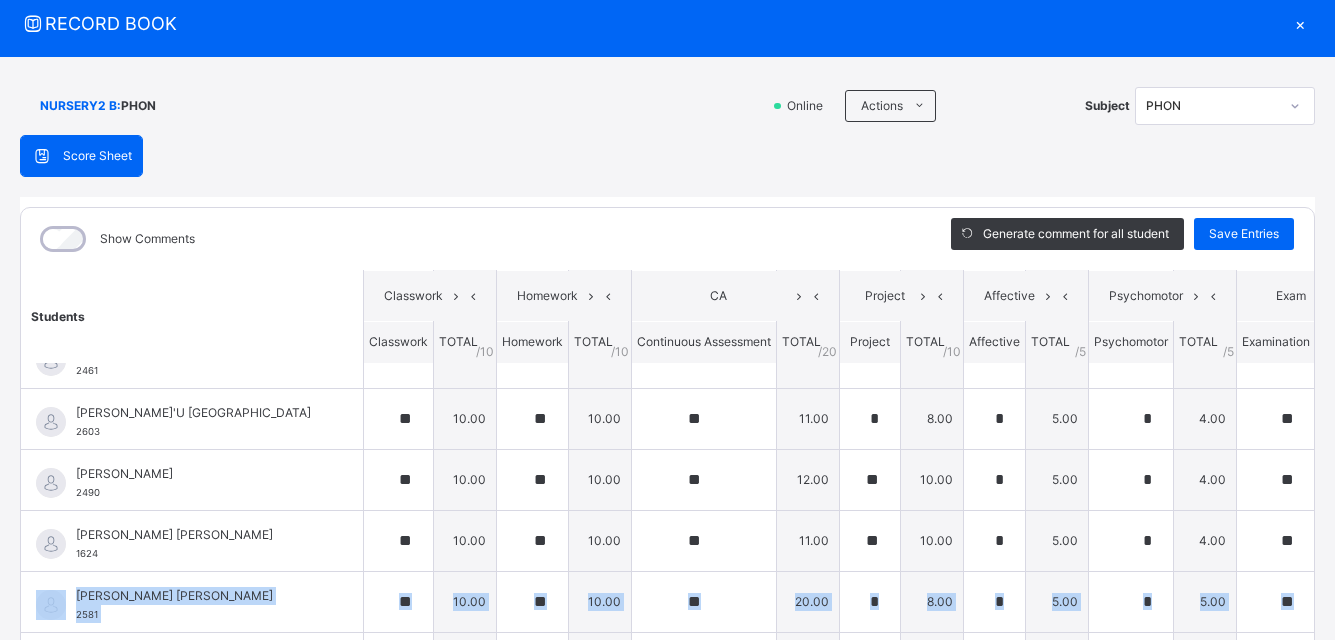 click on "NURSERY2   B :   PHON Online Actions  Download Empty Score Sheet  Upload/map score sheet Subject  PHON ESTEEM LEARNING CENTRE Date: [DATE] 5:31:30 pm Score Sheet Score Sheet Show Comments   Generate comment for all student   Save Entries Class Level:  NURSERY2   B Subject:  PHON Session:  2024/2025 Session Session:  Third Term Students Classwork Homework CA Project Affective Psychomotor Exam TOTAL /100 Comment Classwork TOTAL / 10 Homework TOTAL / 10 Continuous Assessment TOTAL / 20 Project TOTAL / 10 Affective TOTAL / 5 Psychomotor TOTAL / 5 Examination TOTAL / 40 [PERSON_NAME] AUWAL [PERSON_NAME] 2376 [PERSON_NAME] AUWAL [PERSON_NAME] 2376 ** 10.00 ** 10.00 ** 16.00 * 7.00 * 5.00 * 5.00 ** 33.00 86.00 Generate comment 0 / 250   ×   Subject Teacher’s Comment Generate and see in full the comment developed by the AI with an option to regenerate the comment [PERSON_NAME] AUWAL [PERSON_NAME]   2376   Total 86.00  / 100.00 [PERSON_NAME] Bot   Regenerate     Use this comment   [PERSON_NAME] 2485 2485 ** 10.00 ** 10.00" at bounding box center (667, 429) 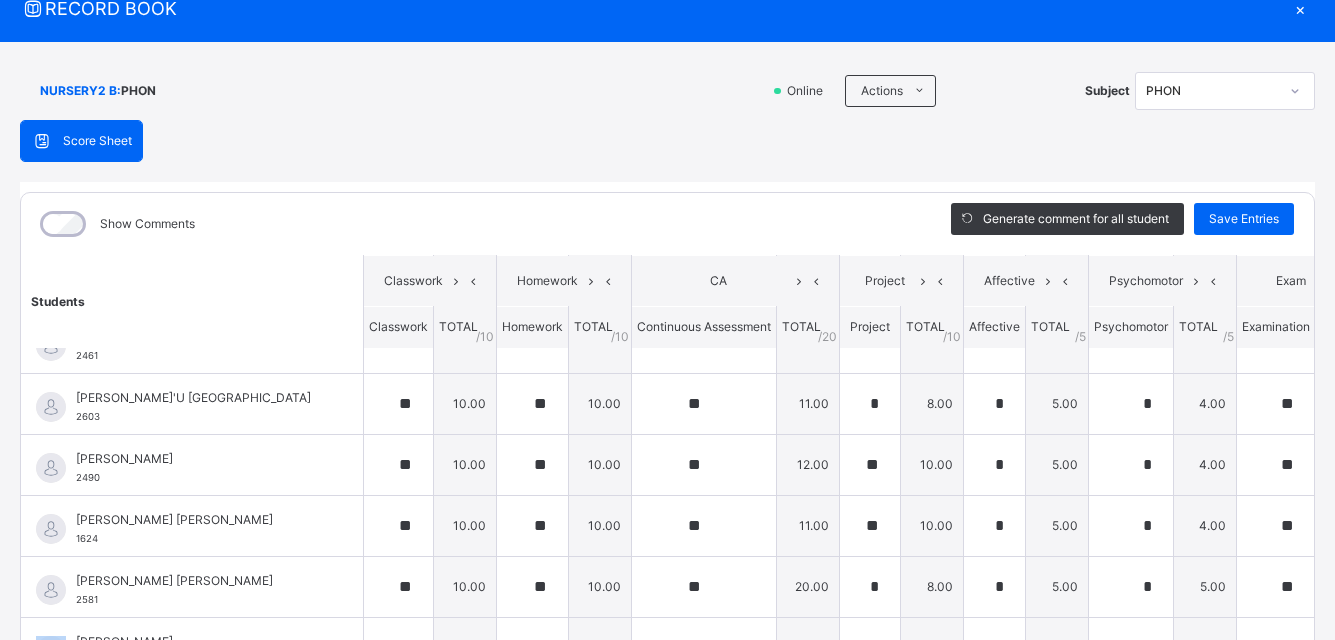 click on "NURSERY2   B :   PHON Online Actions  Download Empty Score Sheet  Upload/map score sheet Subject  PHON ESTEEM LEARNING CENTRE Date: [DATE] 5:31:30 pm Score Sheet Score Sheet Show Comments   Generate comment for all student   Save Entries Class Level:  NURSERY2   B Subject:  PHON Session:  2024/2025 Session Session:  Third Term Students Classwork Homework CA Project Affective Psychomotor Exam TOTAL /100 Comment Classwork TOTAL / 10 Homework TOTAL / 10 Continuous Assessment TOTAL / 20 Project TOTAL / 10 Affective TOTAL / 5 Psychomotor TOTAL / 5 Examination TOTAL / 40 [PERSON_NAME] AUWAL [PERSON_NAME] 2376 [PERSON_NAME] AUWAL [PERSON_NAME] 2376 ** 10.00 ** 10.00 ** 16.00 * 7.00 * 5.00 * 5.00 ** 33.00 86.00 Generate comment 0 / 250   ×   Subject Teacher’s Comment Generate and see in full the comment developed by the AI with an option to regenerate the comment [PERSON_NAME] AUWAL [PERSON_NAME]   2376   Total 86.00  / 100.00 [PERSON_NAME] Bot   Regenerate     Use this comment   [PERSON_NAME] 2485 2485 ** 10.00 ** 10.00" at bounding box center (667, 414) 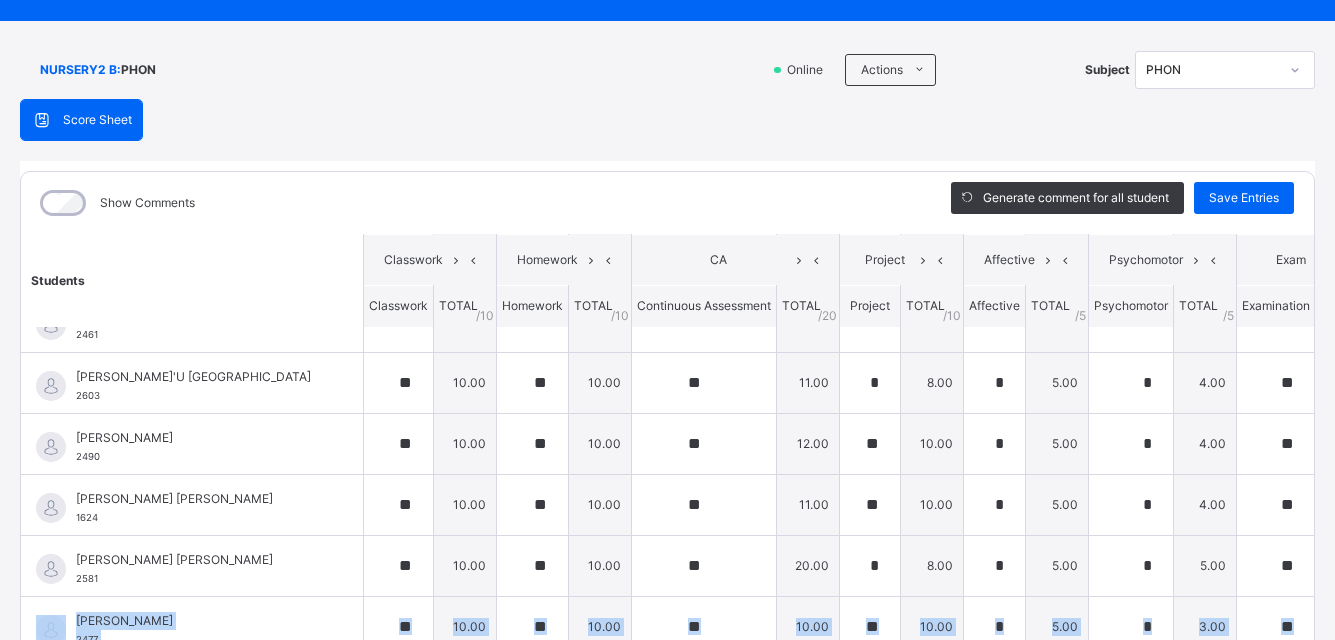 click on "NURSERY2   B :   PHON Online Actions  Download Empty Score Sheet  Upload/map score sheet Subject  PHON ESTEEM LEARNING CENTRE Date: [DATE] 5:31:30 pm Score Sheet Score Sheet Show Comments   Generate comment for all student   Save Entries Class Level:  NURSERY2   B Subject:  PHON Session:  2024/2025 Session Session:  Third Term Students Classwork Homework CA Project Affective Psychomotor Exam TOTAL /100 Comment Classwork TOTAL / 10 Homework TOTAL / 10 Continuous Assessment TOTAL / 20 Project TOTAL / 10 Affective TOTAL / 5 Psychomotor TOTAL / 5 Examination TOTAL / 40 [PERSON_NAME] AUWAL [PERSON_NAME] 2376 [PERSON_NAME] AUWAL [PERSON_NAME] 2376 ** 10.00 ** 10.00 ** 16.00 * 7.00 * 5.00 * 5.00 ** 33.00 86.00 Generate comment 0 / 250   ×   Subject Teacher’s Comment Generate and see in full the comment developed by the AI with an option to regenerate the comment [PERSON_NAME] AUWAL [PERSON_NAME]   2376   Total 86.00  / 100.00 [PERSON_NAME] Bot   Regenerate     Use this comment   [PERSON_NAME] 2485 2485 ** 10.00 ** 10.00" at bounding box center [667, 393] 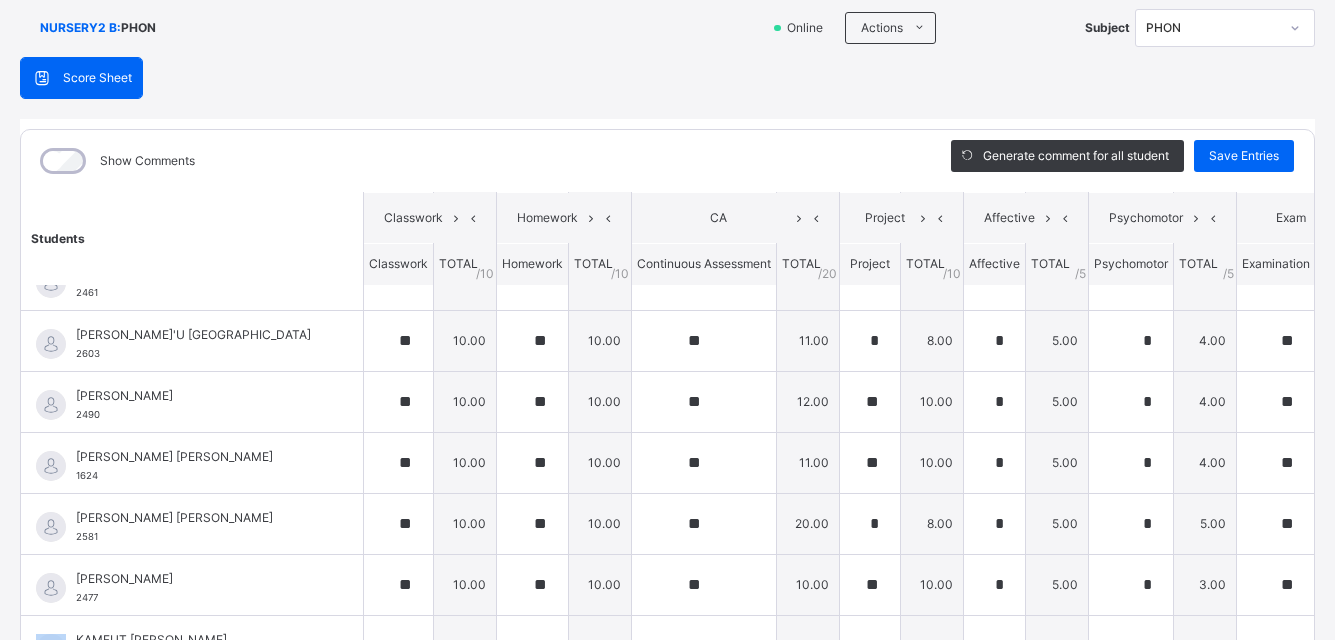 click on "NURSERY2   B :   PHON Online Actions  Download Empty Score Sheet  Upload/map score sheet Subject  PHON ESTEEM LEARNING CENTRE Date: [DATE] 5:31:30 pm Score Sheet Score Sheet Show Comments   Generate comment for all student   Save Entries Class Level:  NURSERY2   B Subject:  PHON Session:  2024/2025 Session Session:  Third Term Students Classwork Homework CA Project Affective Psychomotor Exam TOTAL /100 Comment Classwork TOTAL / 10 Homework TOTAL / 10 Continuous Assessment TOTAL / 20 Project TOTAL / 10 Affective TOTAL / 5 Psychomotor TOTAL / 5 Examination TOTAL / 40 [PERSON_NAME] AUWAL [PERSON_NAME] 2376 [PERSON_NAME] AUWAL [PERSON_NAME] 2376 ** 10.00 ** 10.00 ** 16.00 * 7.00 * 5.00 * 5.00 ** 33.00 86.00 Generate comment 0 / 250   ×   Subject Teacher’s Comment Generate and see in full the comment developed by the AI with an option to regenerate the comment [PERSON_NAME] AUWAL [PERSON_NAME]   2376   Total 86.00  / 100.00 [PERSON_NAME] Bot   Regenerate     Use this comment   [PERSON_NAME] 2485 2485 ** 10.00 ** 10.00" at bounding box center (667, 351) 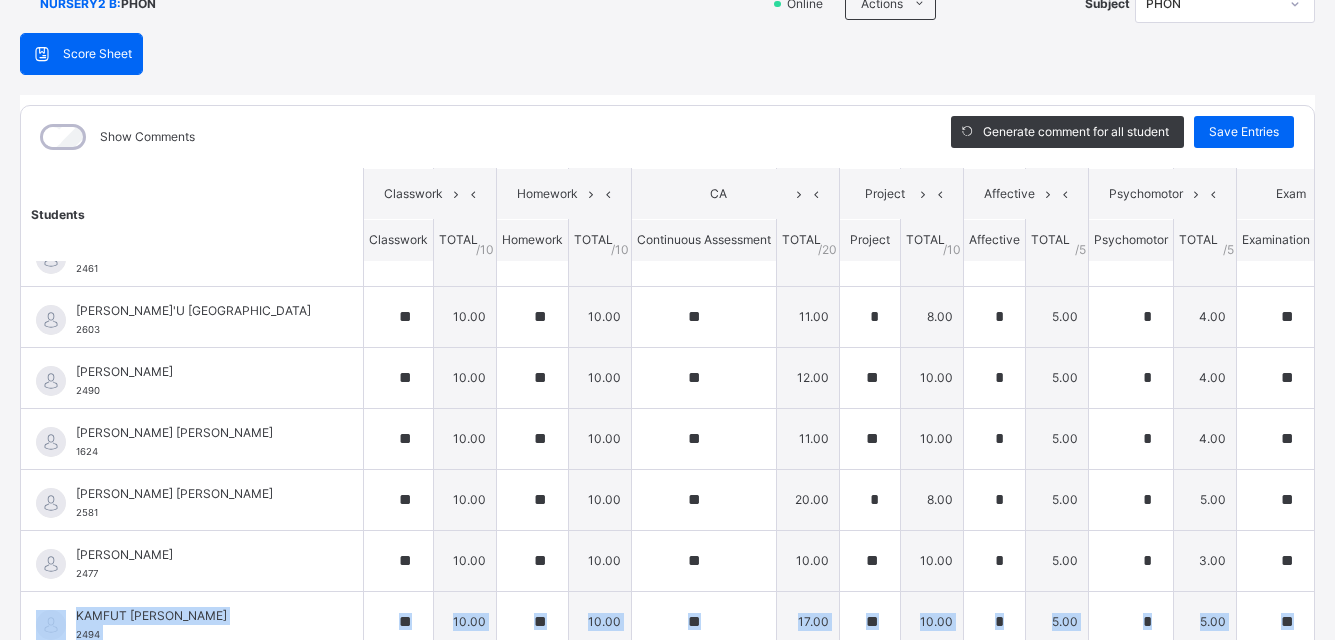 click on "NURSERY2   B :   PHON Online Actions  Download Empty Score Sheet  Upload/map score sheet Subject  PHON ESTEEM LEARNING CENTRE Date: [DATE] 5:31:30 pm Score Sheet Score Sheet Show Comments   Generate comment for all student   Save Entries Class Level:  NURSERY2   B Subject:  PHON Session:  2024/2025 Session Session:  Third Term Students Classwork Homework CA Project Affective Psychomotor Exam TOTAL /100 Comment Classwork TOTAL / 10 Homework TOTAL / 10 Continuous Assessment TOTAL / 20 Project TOTAL / 10 Affective TOTAL / 5 Psychomotor TOTAL / 5 Examination TOTAL / 40 [PERSON_NAME] AUWAL [PERSON_NAME] 2376 [PERSON_NAME] AUWAL [PERSON_NAME] 2376 ** 10.00 ** 10.00 ** 16.00 * 7.00 * 5.00 * 5.00 ** 33.00 86.00 Generate comment 0 / 250   ×   Subject Teacher’s Comment Generate and see in full the comment developed by the AI with an option to regenerate the comment [PERSON_NAME] AUWAL [PERSON_NAME]   2376   Total 86.00  / 100.00 [PERSON_NAME] Bot   Regenerate     Use this comment   [PERSON_NAME] 2485 2485 ** 10.00 ** 10.00" at bounding box center [667, 327] 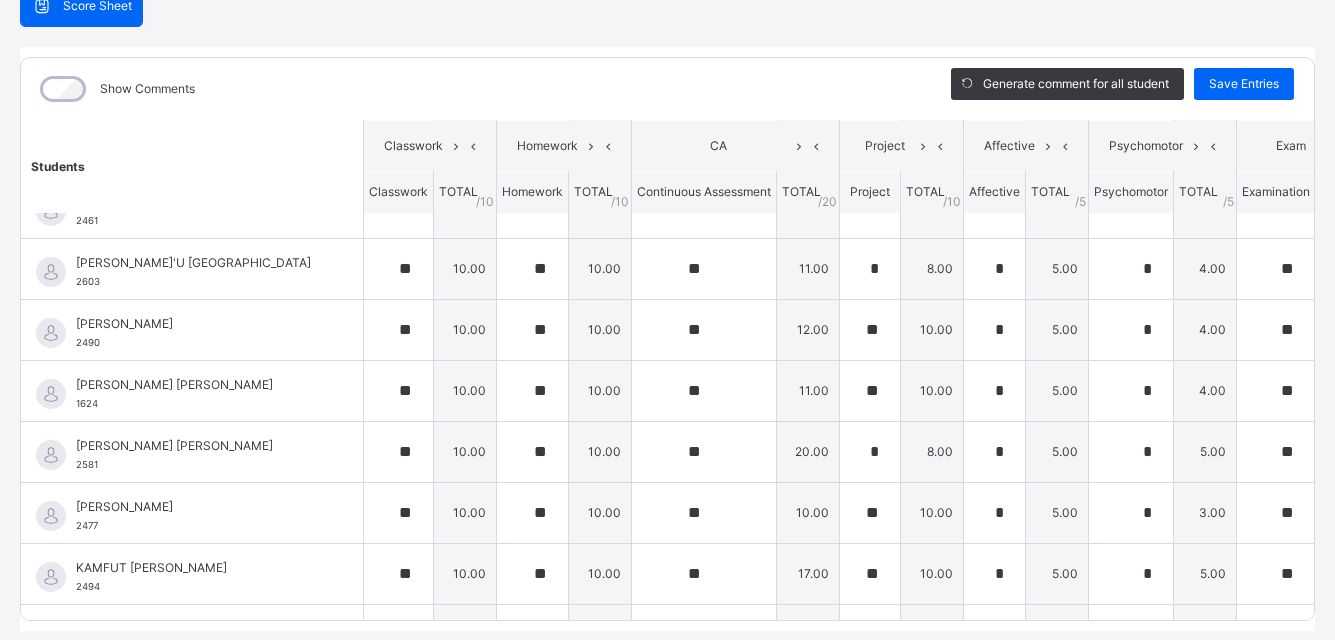 click on "NURSERY2   B :   PHON Online Actions  Download Empty Score Sheet  Upload/map score sheet Subject  PHON ESTEEM LEARNING CENTRE Date: [DATE] 5:31:30 pm Score Sheet Score Sheet Show Comments   Generate comment for all student   Save Entries Class Level:  NURSERY2   B Subject:  PHON Session:  2024/2025 Session Session:  Third Term Students Classwork Homework CA Project Affective Psychomotor Exam TOTAL /100 Comment Classwork TOTAL / 10 Homework TOTAL / 10 Continuous Assessment TOTAL / 20 Project TOTAL / 10 Affective TOTAL / 5 Psychomotor TOTAL / 5 Examination TOTAL / 40 [PERSON_NAME] AUWAL [PERSON_NAME] 2376 [PERSON_NAME] AUWAL [PERSON_NAME] 2376 ** 10.00 ** 10.00 ** 16.00 * 7.00 * 5.00 * 5.00 ** 33.00 86.00 Generate comment 0 / 250   ×   Subject Teacher’s Comment Generate and see in full the comment developed by the AI with an option to regenerate the comment [PERSON_NAME] AUWAL [PERSON_NAME]   2376   Total 86.00  / 100.00 [PERSON_NAME] Bot   Regenerate     Use this comment   [PERSON_NAME] 2485 2485 ** 10.00 ** 10.00" at bounding box center [667, 279] 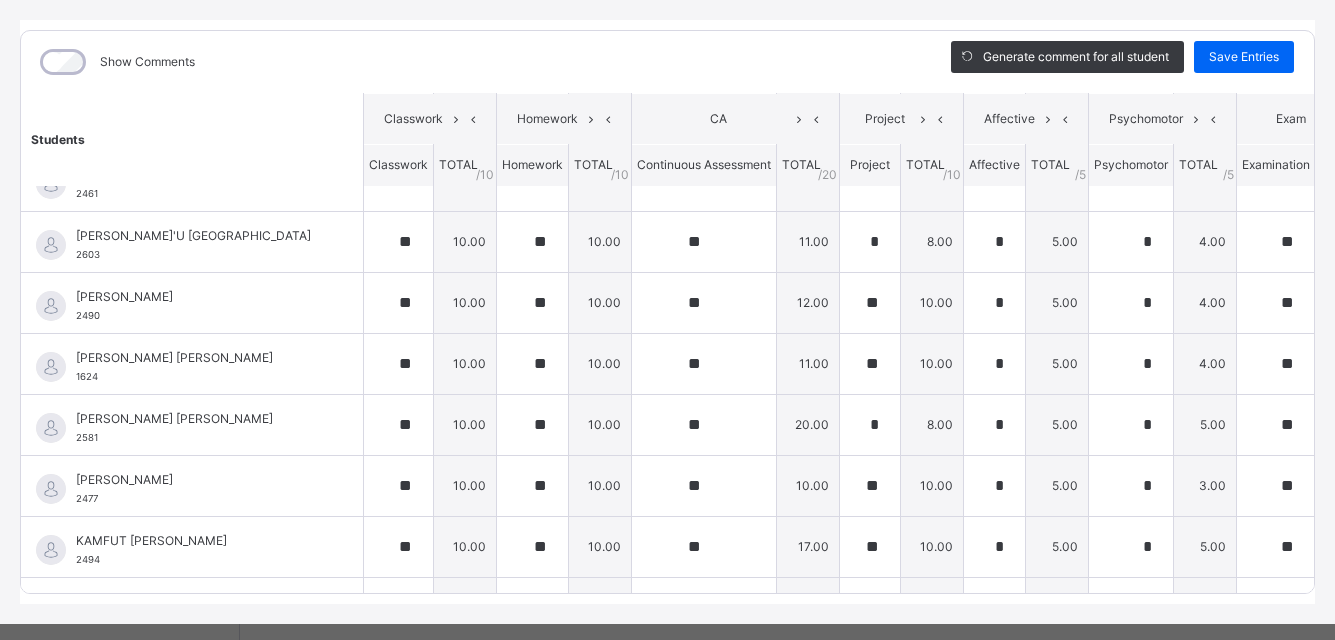click on "NURSERY2   B :   PHON Online Actions  Download Empty Score Sheet  Upload/map score sheet Subject  PHON ESTEEM LEARNING CENTRE Date: [DATE] 5:31:30 pm Score Sheet Score Sheet Show Comments   Generate comment for all student   Save Entries Class Level:  NURSERY2   B Subject:  PHON Session:  2024/2025 Session Session:  Third Term Students Classwork Homework CA Project Affective Psychomotor Exam TOTAL /100 Comment Classwork TOTAL / 10 Homework TOTAL / 10 Continuous Assessment TOTAL / 20 Project TOTAL / 10 Affective TOTAL / 5 Psychomotor TOTAL / 5 Examination TOTAL / 40 [PERSON_NAME] AUWAL [PERSON_NAME] 2376 [PERSON_NAME] AUWAL [PERSON_NAME] 2376 ** 10.00 ** 10.00 ** 16.00 * 7.00 * 5.00 * 5.00 ** 33.00 86.00 Generate comment 0 / 250   ×   Subject Teacher’s Comment Generate and see in full the comment developed by the AI with an option to regenerate the comment [PERSON_NAME] AUWAL [PERSON_NAME]   2376   Total 86.00  / 100.00 [PERSON_NAME] Bot   Regenerate     Use this comment   [PERSON_NAME] 2485 2485 ** 10.00 ** 10.00" at bounding box center (667, 252) 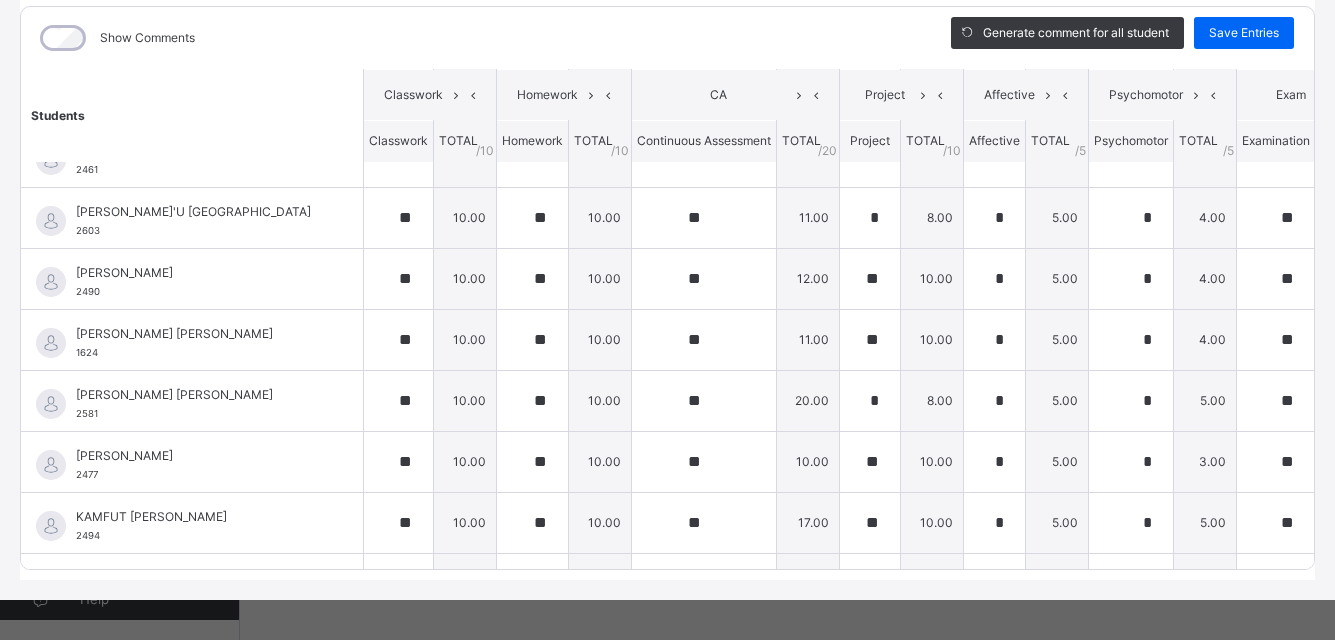 scroll, scrollTop: 286, scrollLeft: 25, axis: both 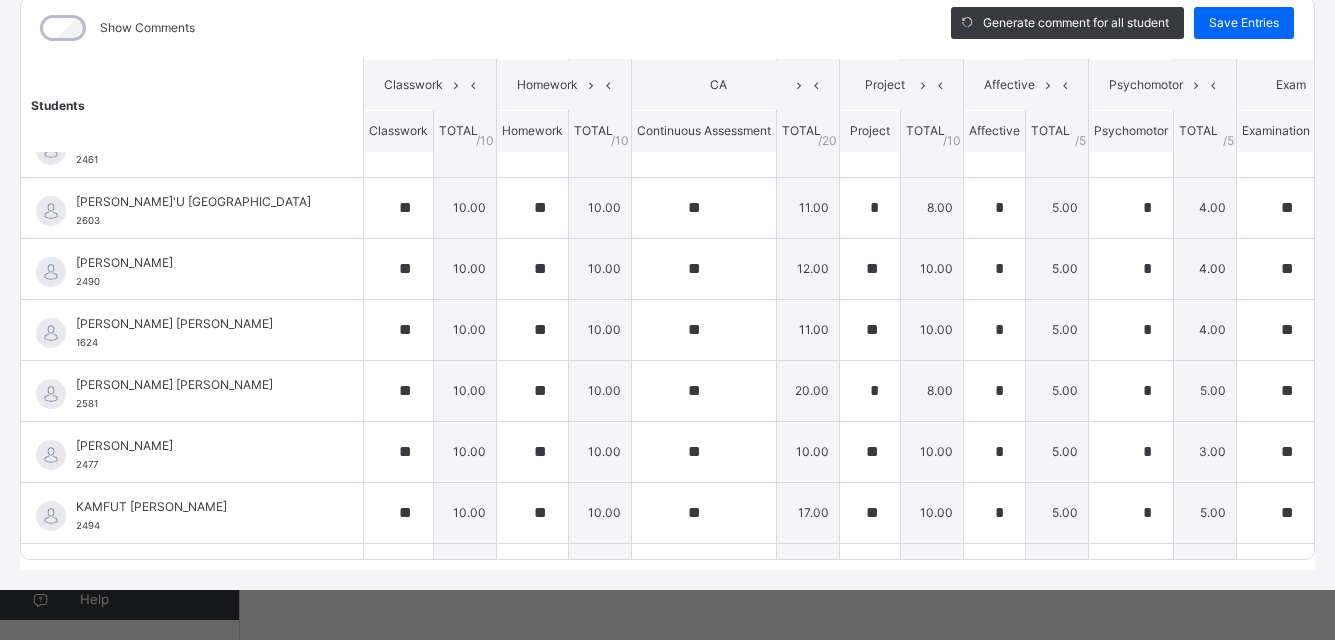click on "RECORD BOOK × NURSERY2   B :   PHON Online Actions  Download Empty Score Sheet  Upload/map score sheet Subject  PHON ESTEEM LEARNING CENTRE Date: [DATE] 5:31:30 pm Score Sheet Score Sheet Show Comments   Generate comment for all student   Save Entries Class Level:  NURSERY2   B Subject:  PHON Session:  2024/2025 Session Session:  Third Term Students Classwork Homework CA Project Affective Psychomotor Exam TOTAL /100 Comment Classwork TOTAL / 10 Homework TOTAL / 10 Continuous Assessment TOTAL / 20 Project TOTAL / 10 Affective TOTAL / 5 Psychomotor TOTAL / 5 Examination TOTAL / 40 [PERSON_NAME] AUWAL [PERSON_NAME] 2376 [PERSON_NAME] AUWAL [PERSON_NAME] 2376 ** 10.00 ** 10.00 ** 16.00 * 7.00 * 5.00 * 5.00 ** 33.00 86.00 Generate comment 0 / 250   ×   Subject Teacher’s Comment Generate and see in full the comment developed by the AI with an option to regenerate the comment [PERSON_NAME] AUWAL [PERSON_NAME]   2376   Total 86.00  / 100.00 [PERSON_NAME] Bot   Regenerate     Use this comment   [PERSON_NAME] 2485 2485 **" at bounding box center [667, 320] 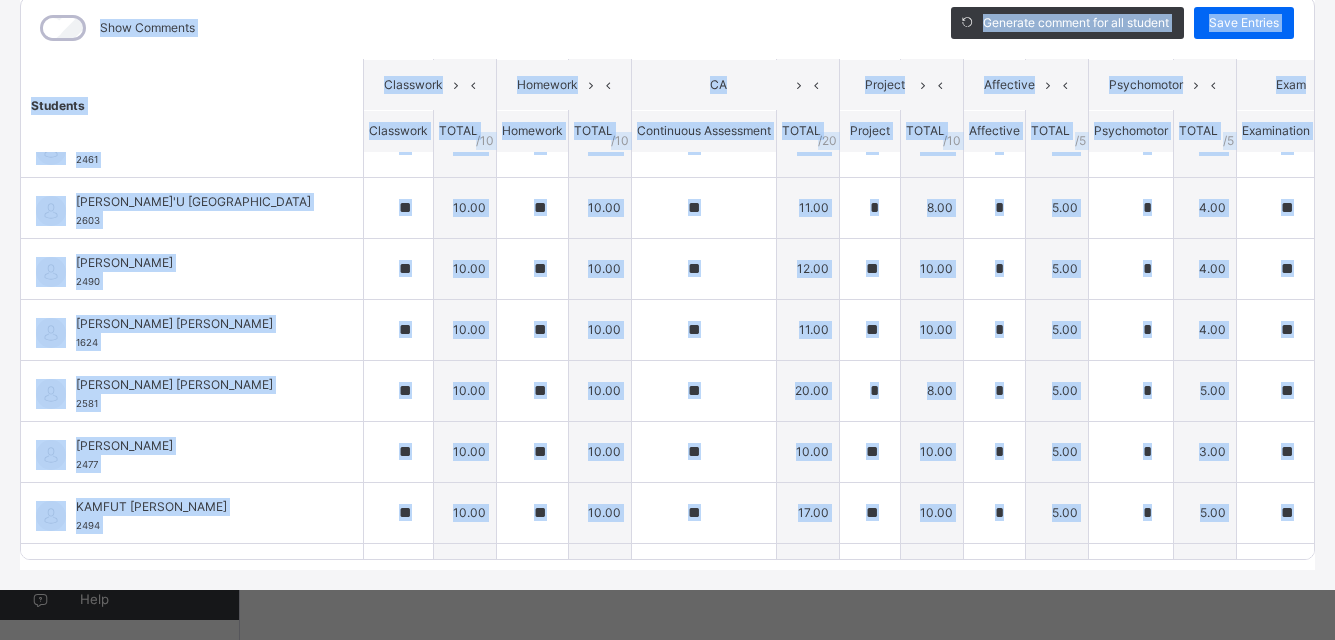 drag, startPoint x: 1315, startPoint y: 607, endPoint x: 1357, endPoint y: 674, distance: 79.07591 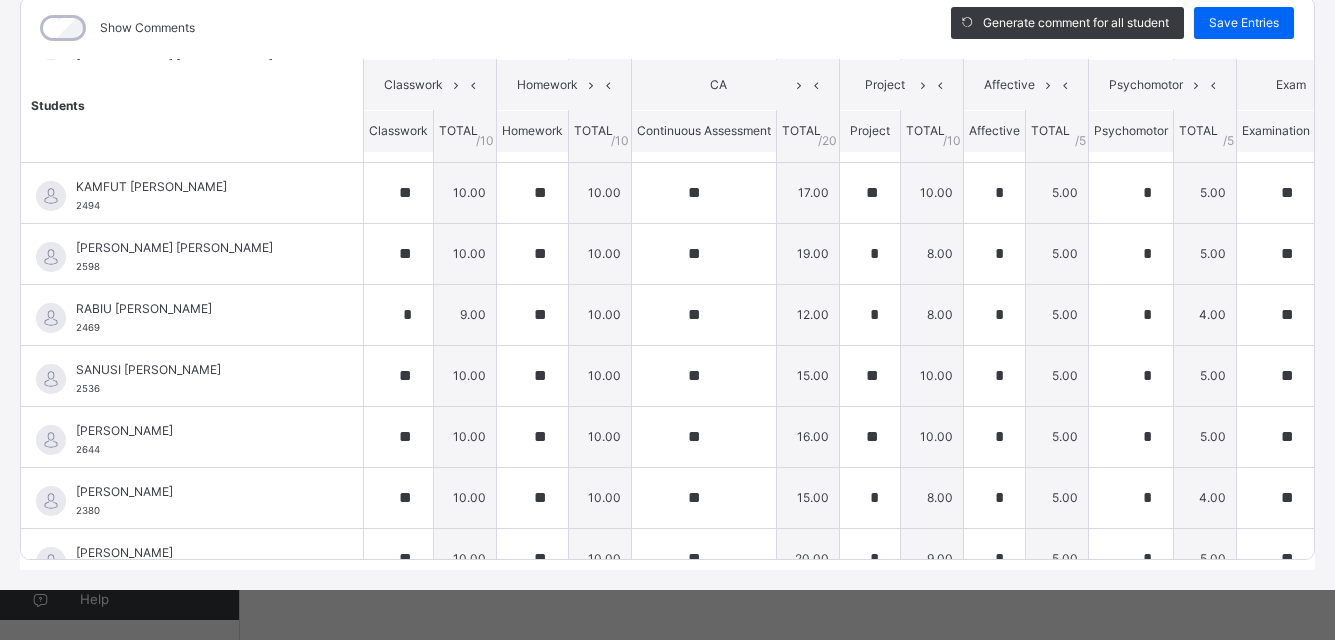scroll, scrollTop: 1256, scrollLeft: 0, axis: vertical 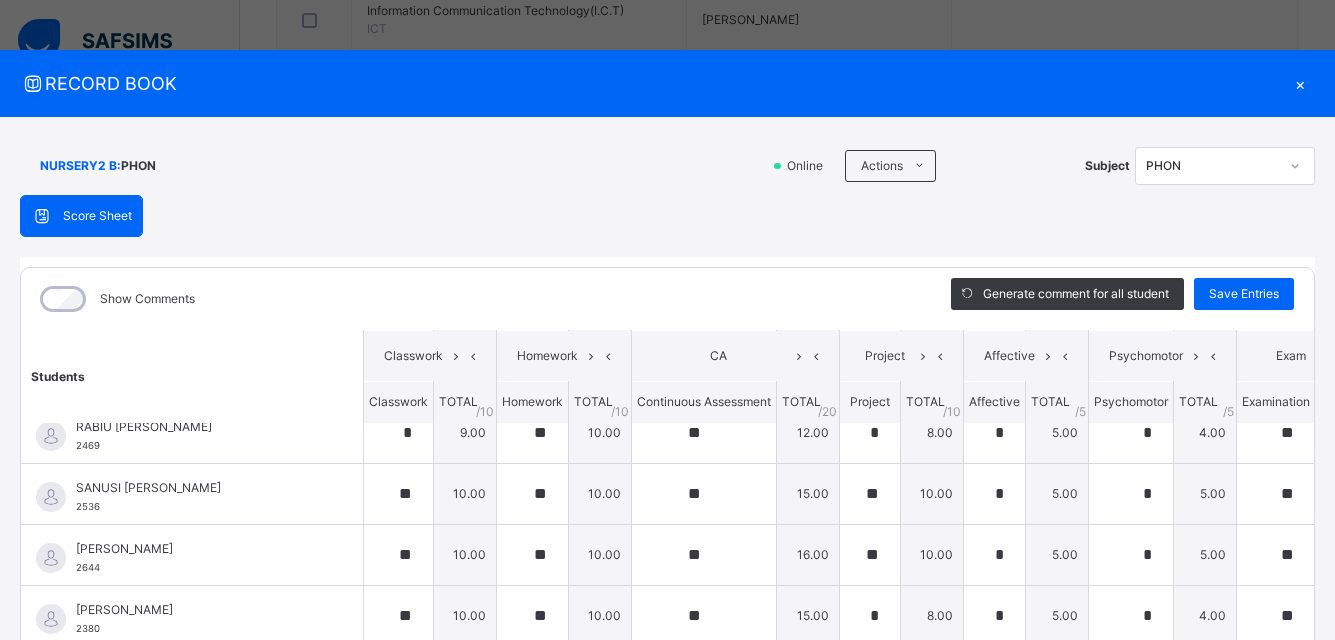 click on "×" at bounding box center (1300, 83) 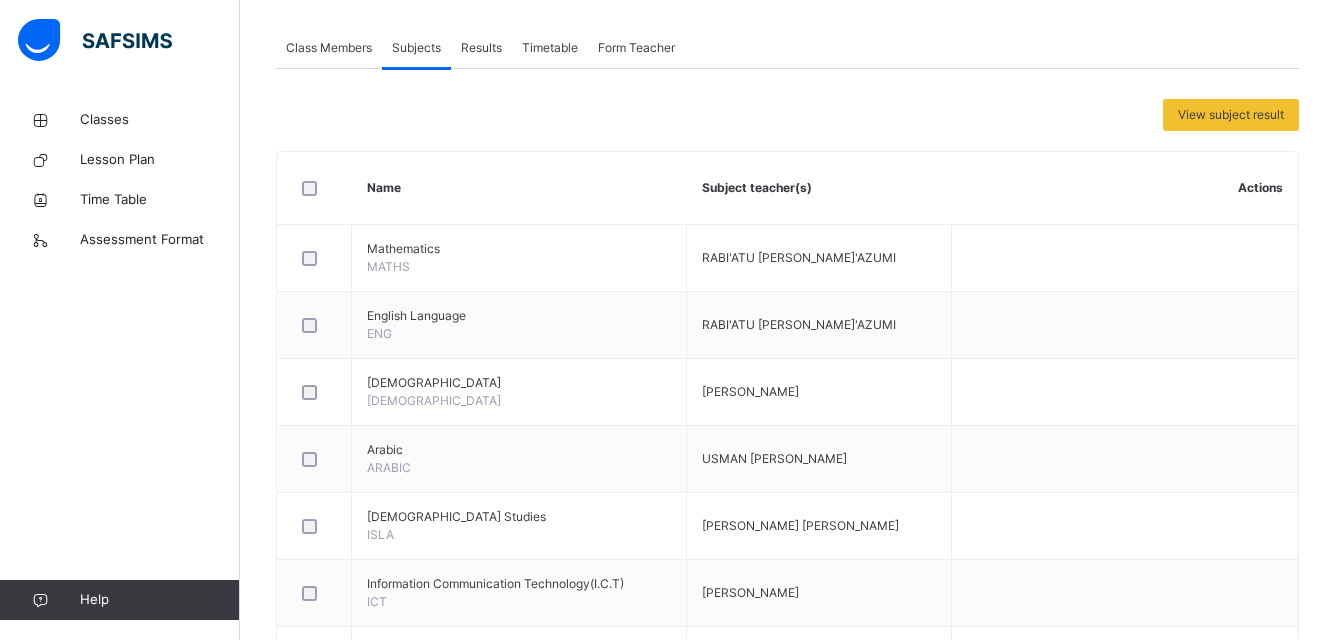 scroll, scrollTop: 0, scrollLeft: 0, axis: both 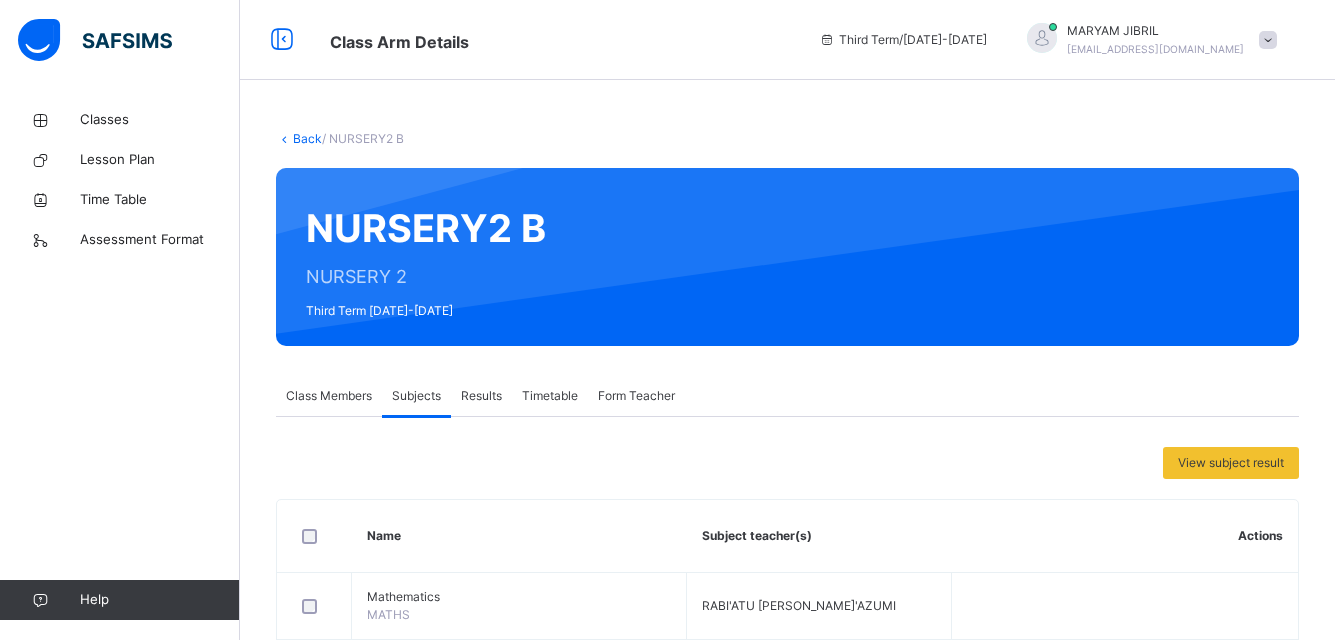 click at bounding box center [1268, 40] 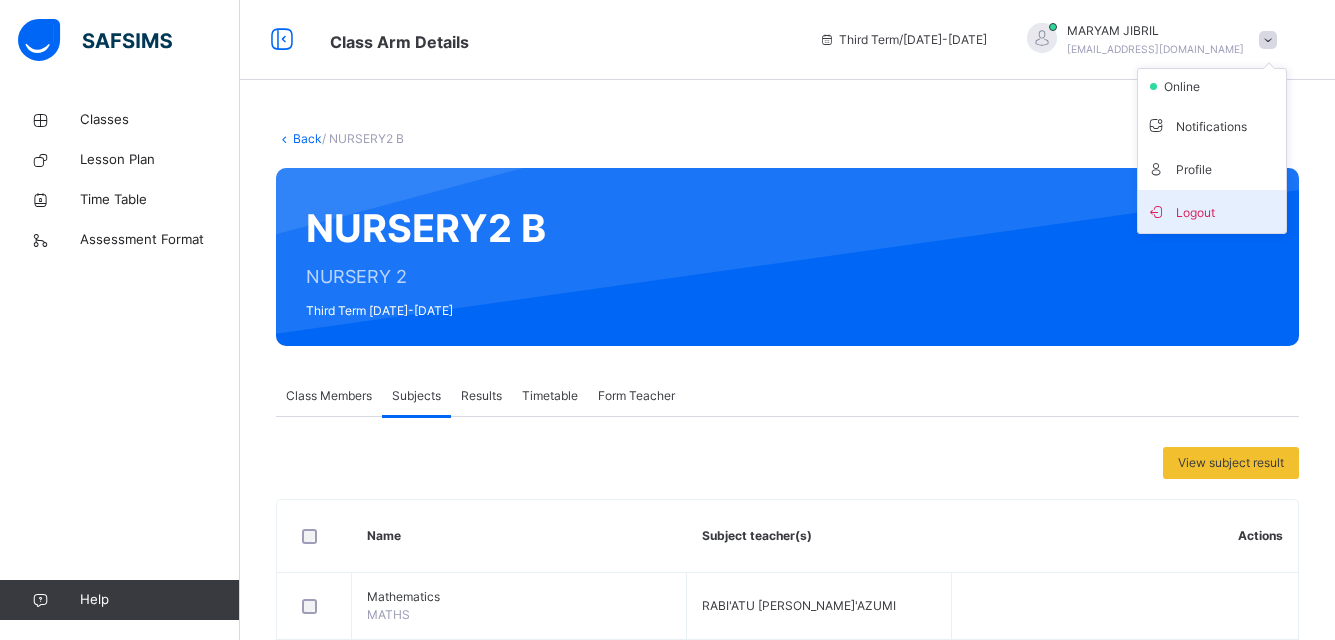 click on "Logout" at bounding box center [1212, 211] 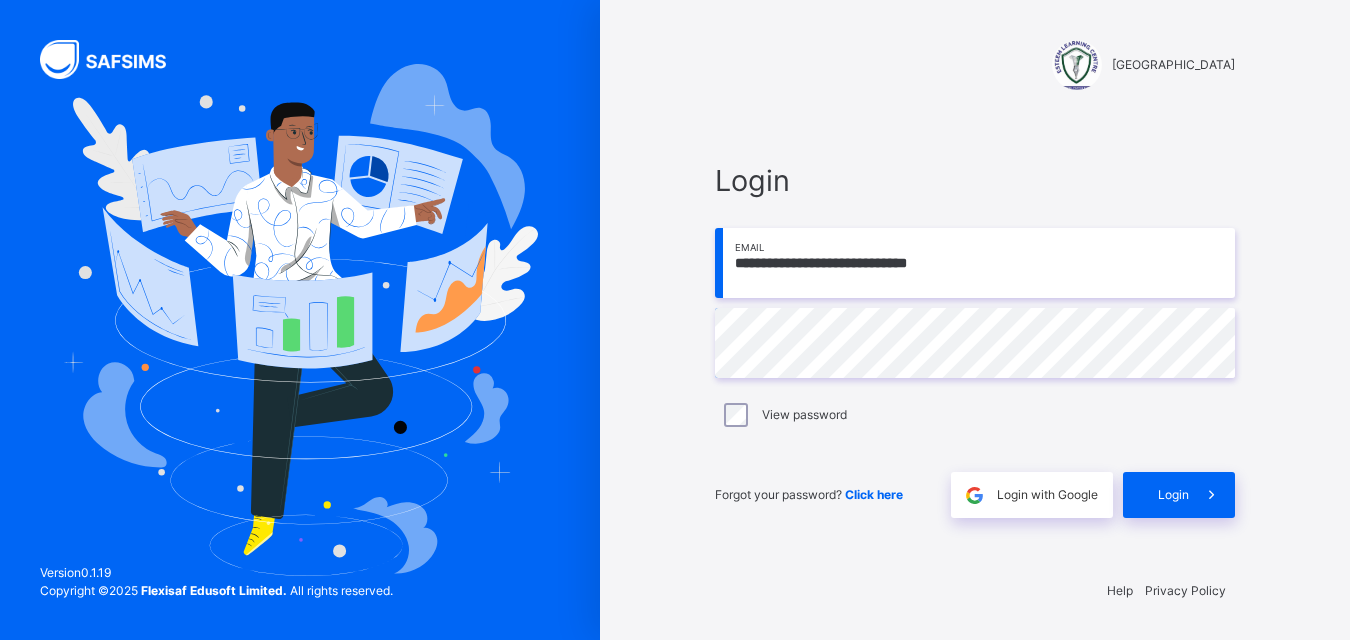 click on "**********" at bounding box center (975, 263) 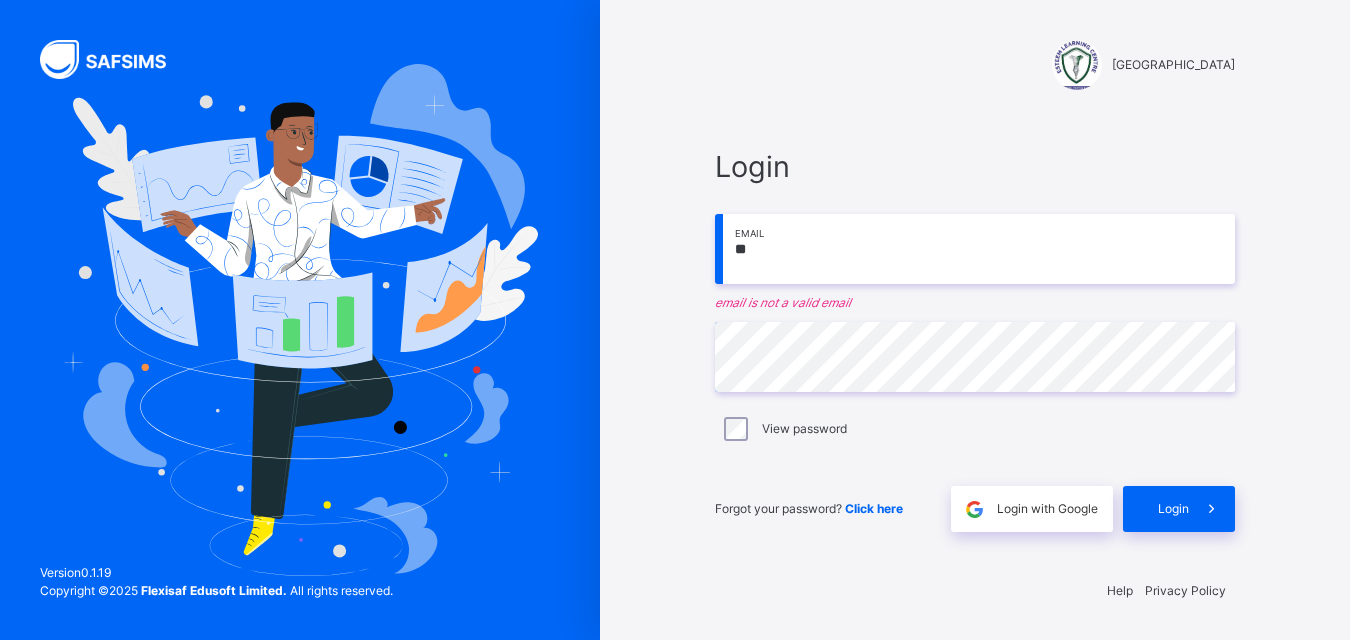 type on "*" 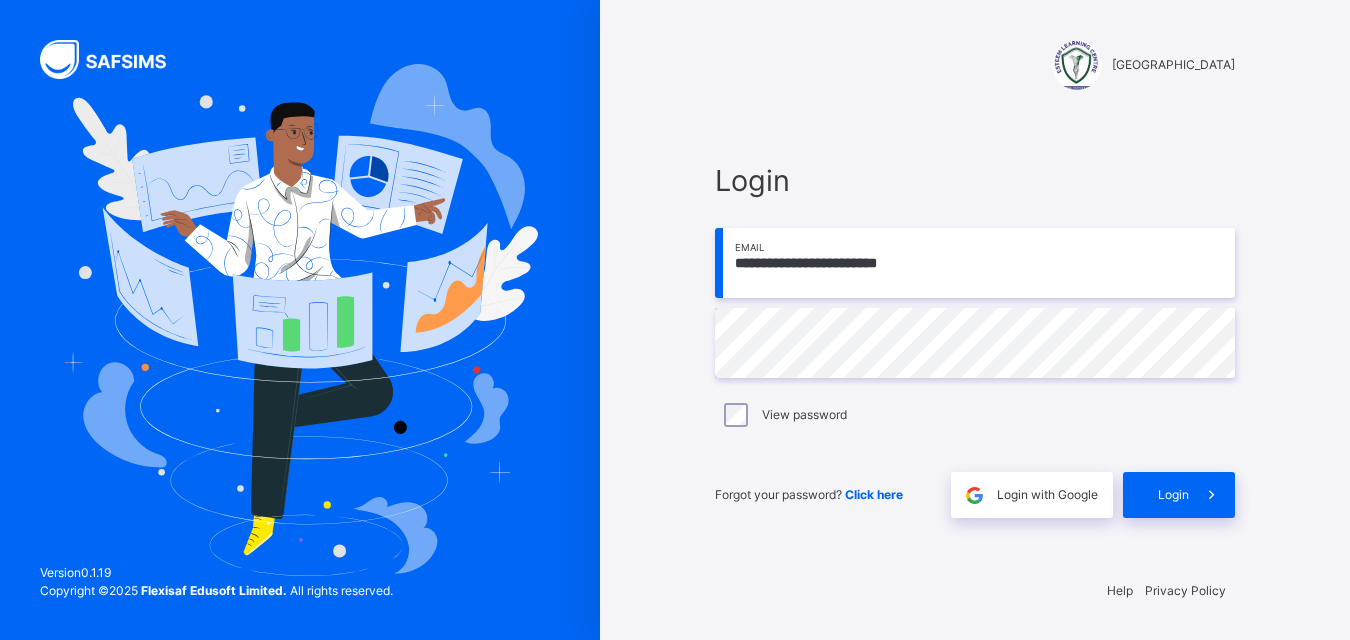 type on "**********" 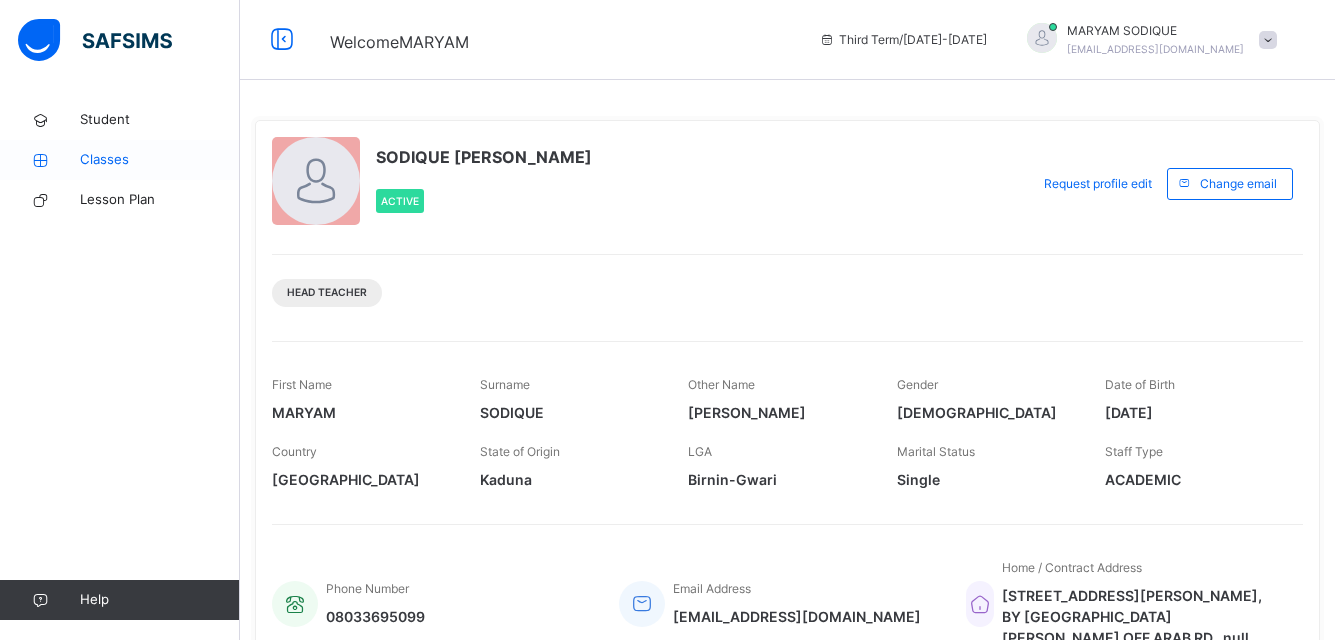 click on "Classes" at bounding box center (160, 160) 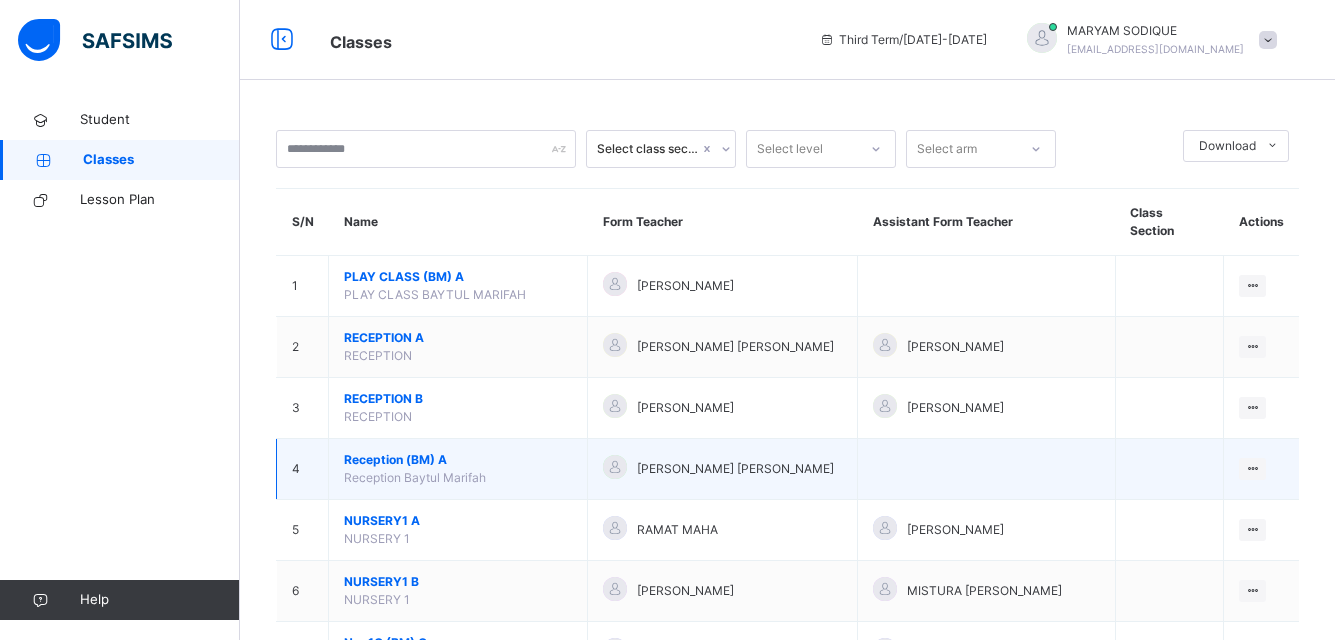click on "Reception Baytul Marifah" at bounding box center [415, 477] 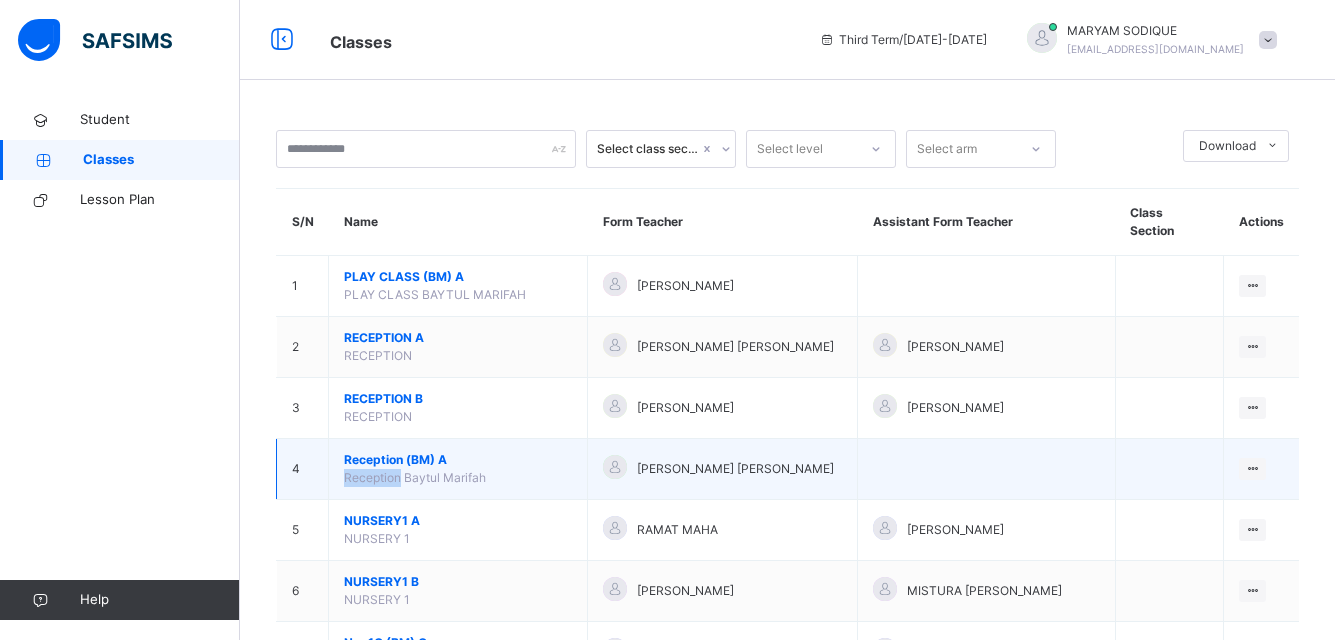 click on "Reception (BM)   A   Reception Baytul Marifah" at bounding box center (458, 469) 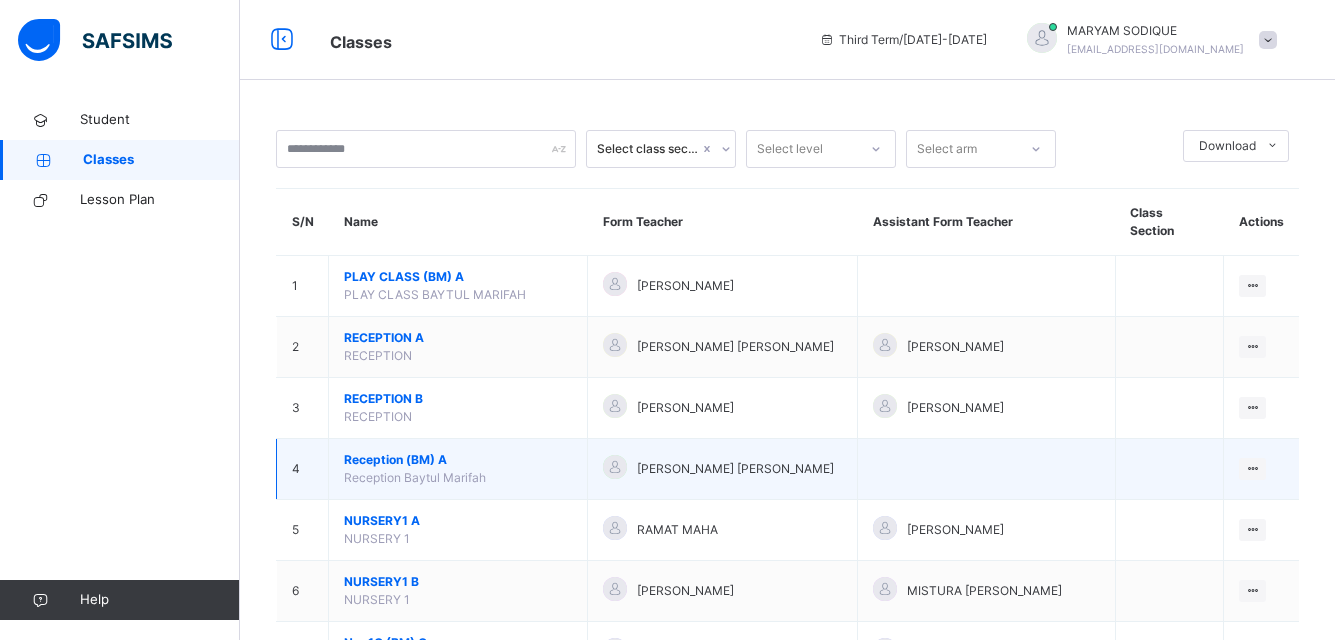 click on "Reception (BM)   A   Reception Baytul Marifah" at bounding box center [458, 469] 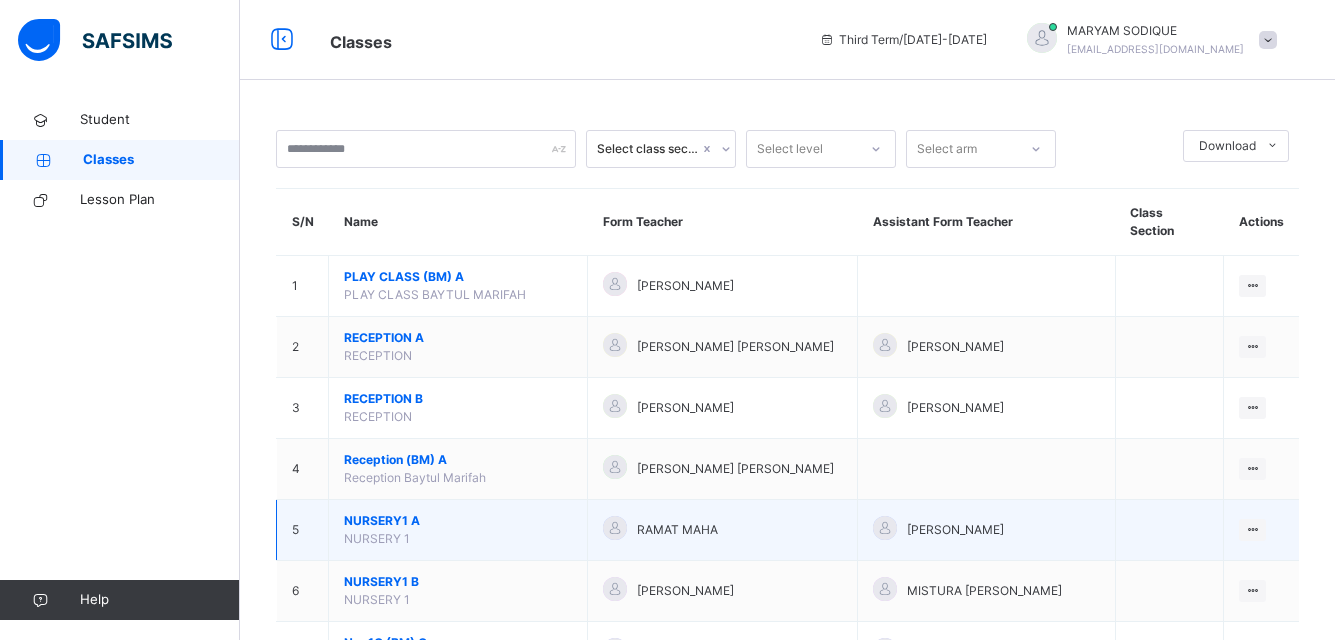 click on "NURSERY1   A" at bounding box center (458, 521) 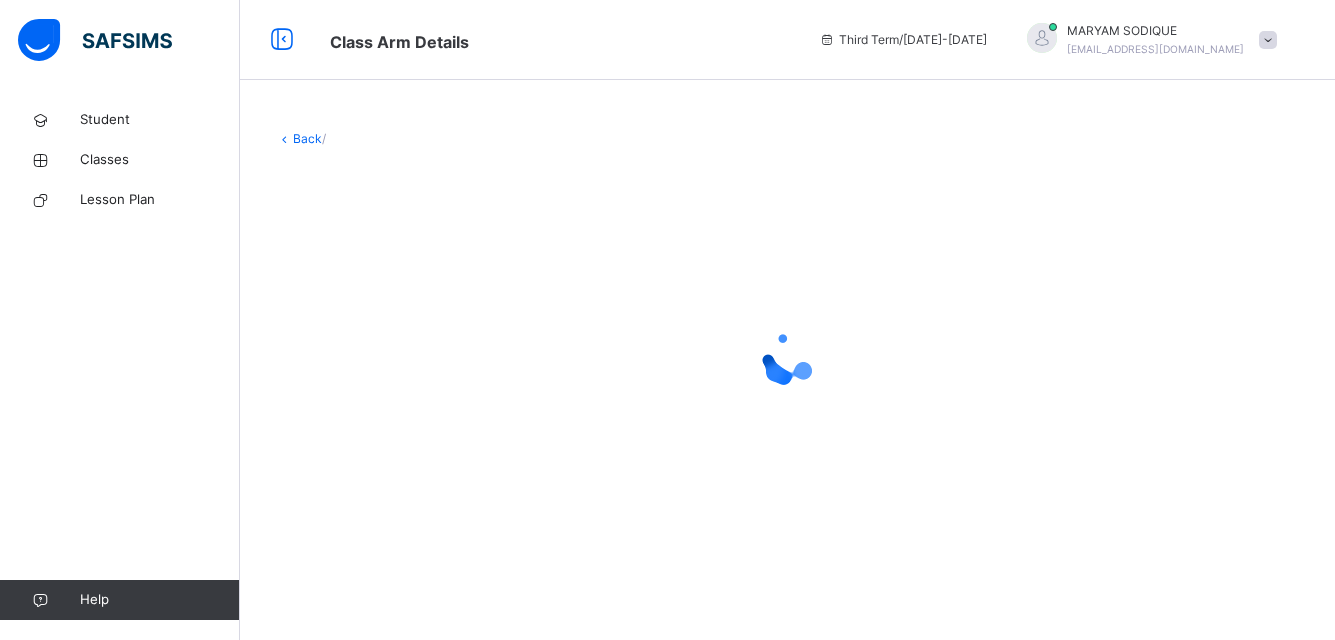 click at bounding box center [787, 358] 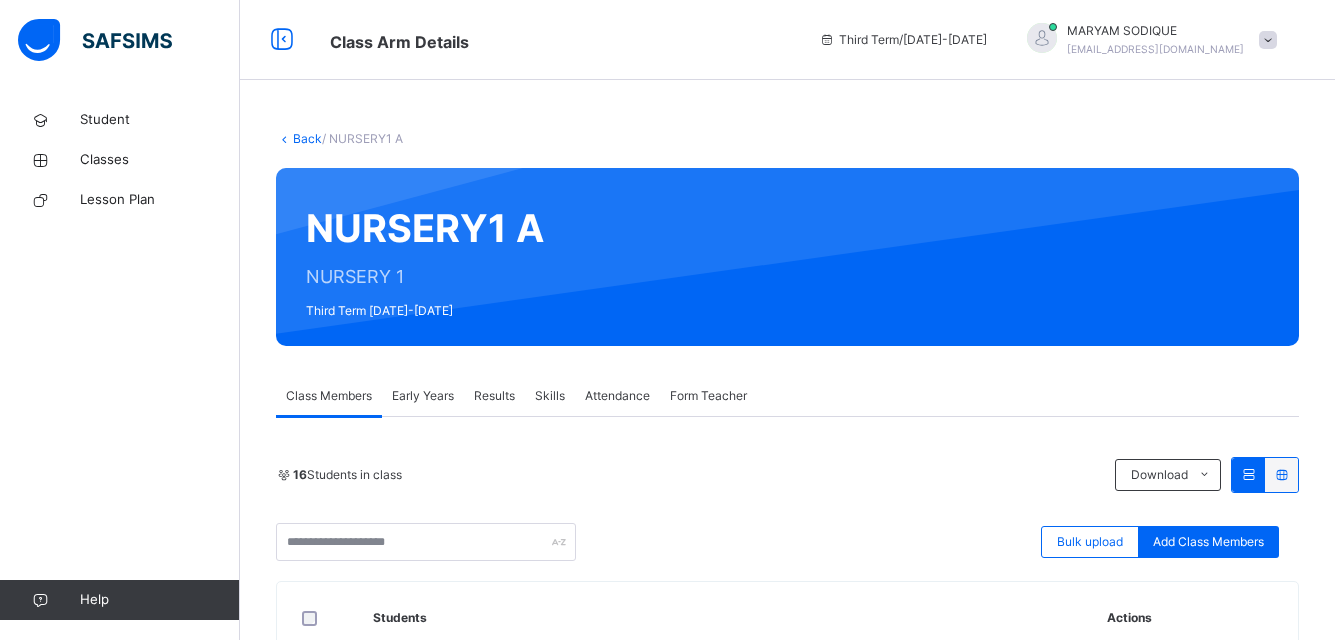 click on "Results" at bounding box center [494, 396] 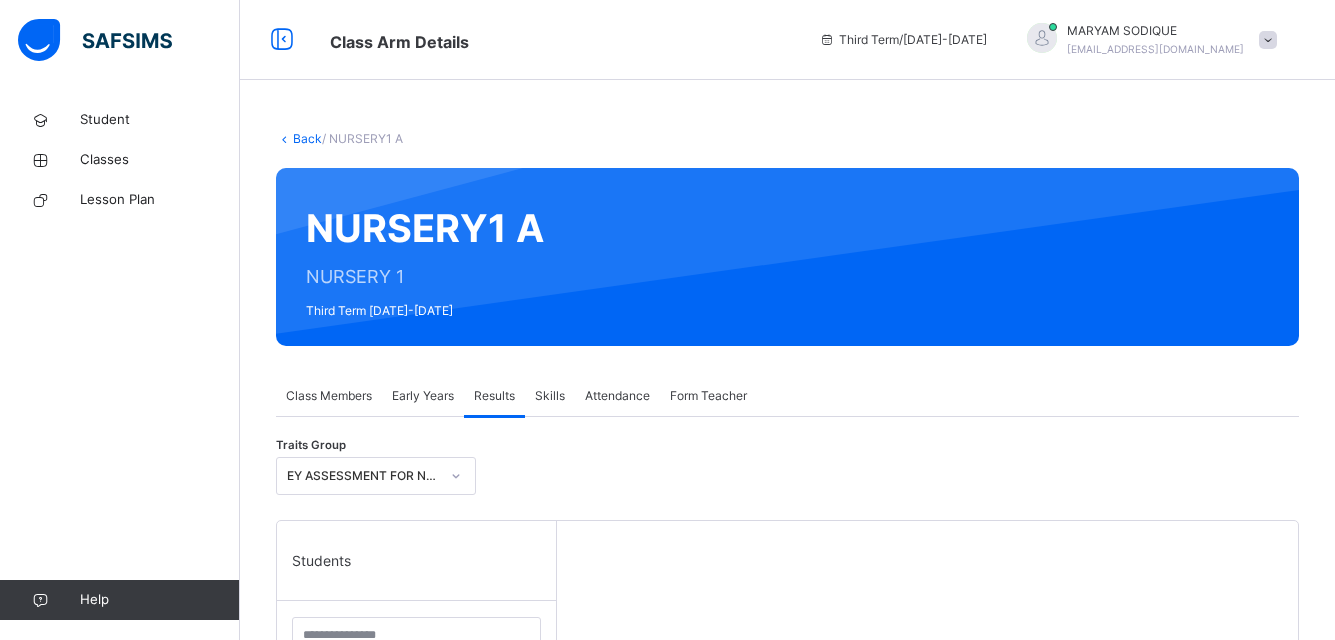 scroll, scrollTop: 560, scrollLeft: 0, axis: vertical 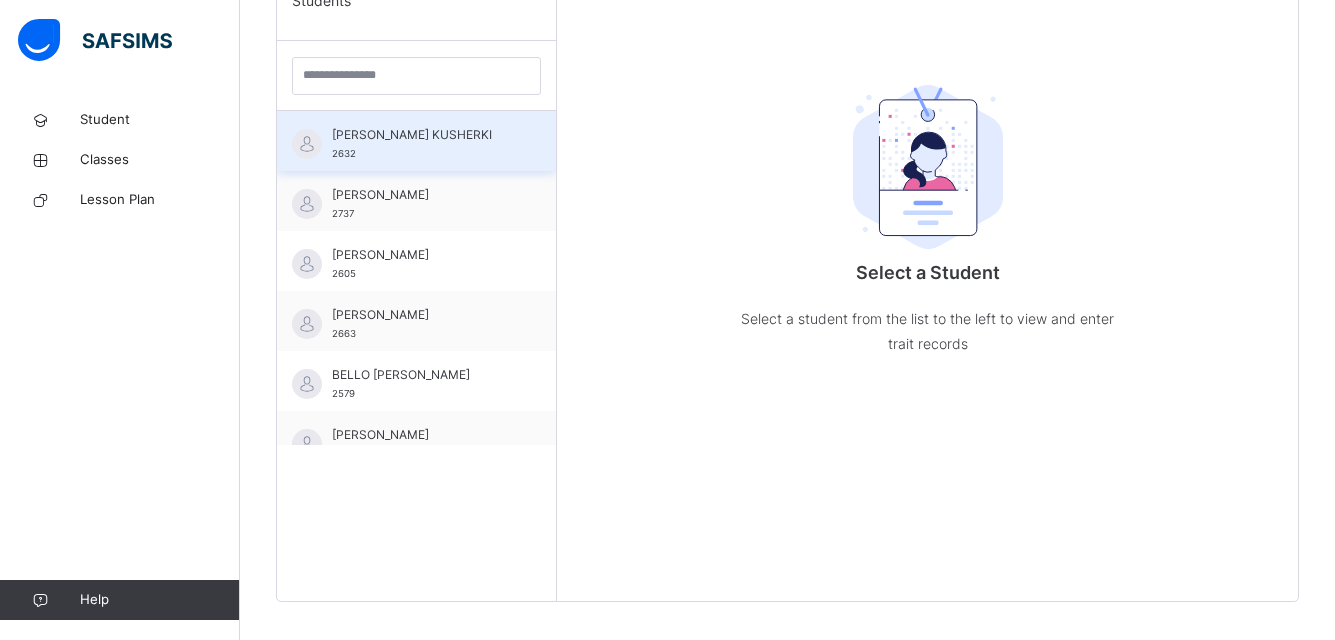 click on "[PERSON_NAME] KUSHERKI" at bounding box center [421, 135] 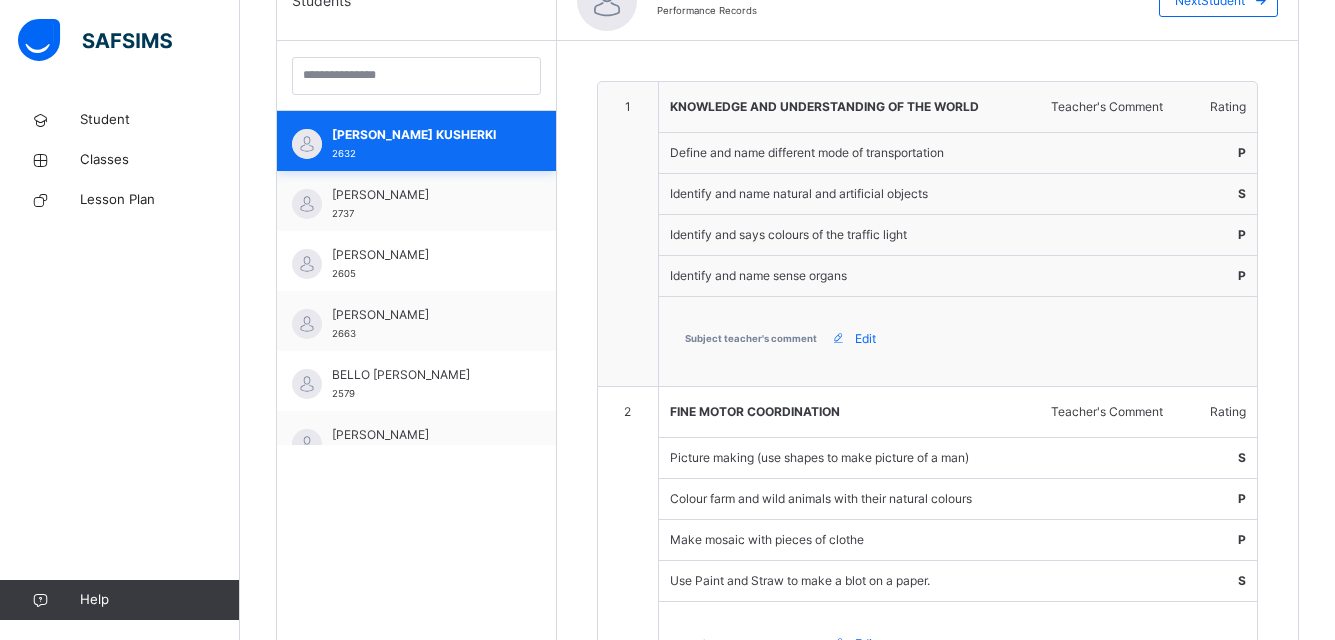 type on "**********" 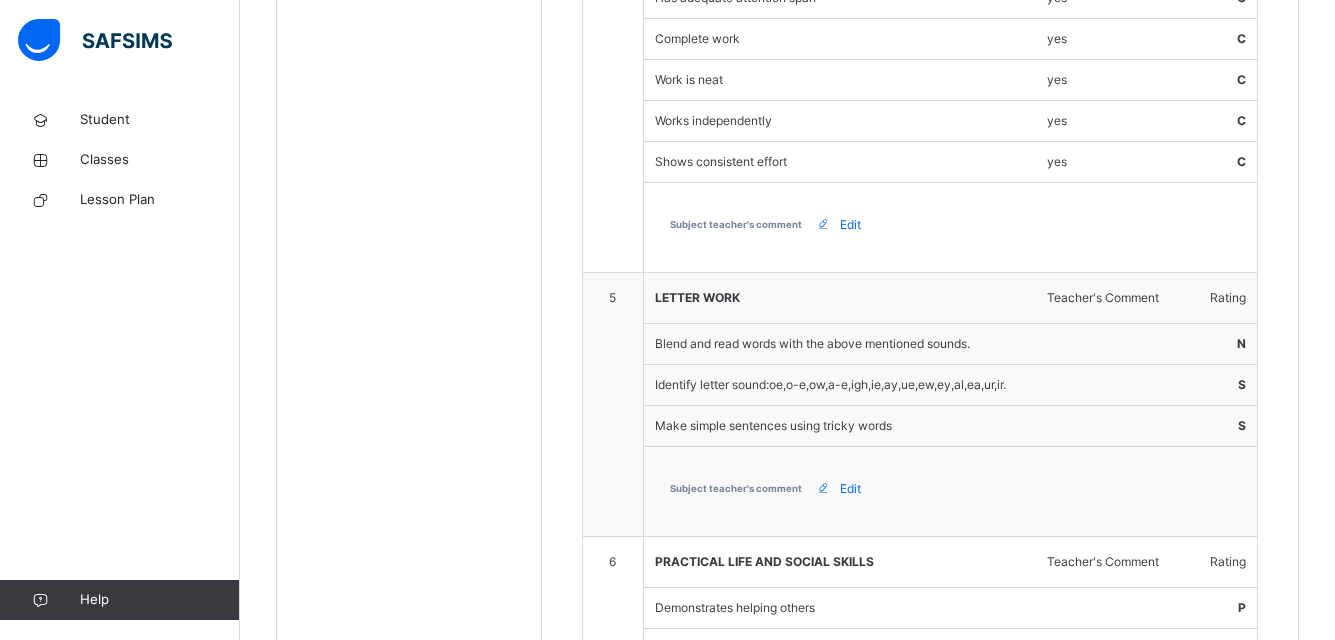 scroll, scrollTop: 2240, scrollLeft: 0, axis: vertical 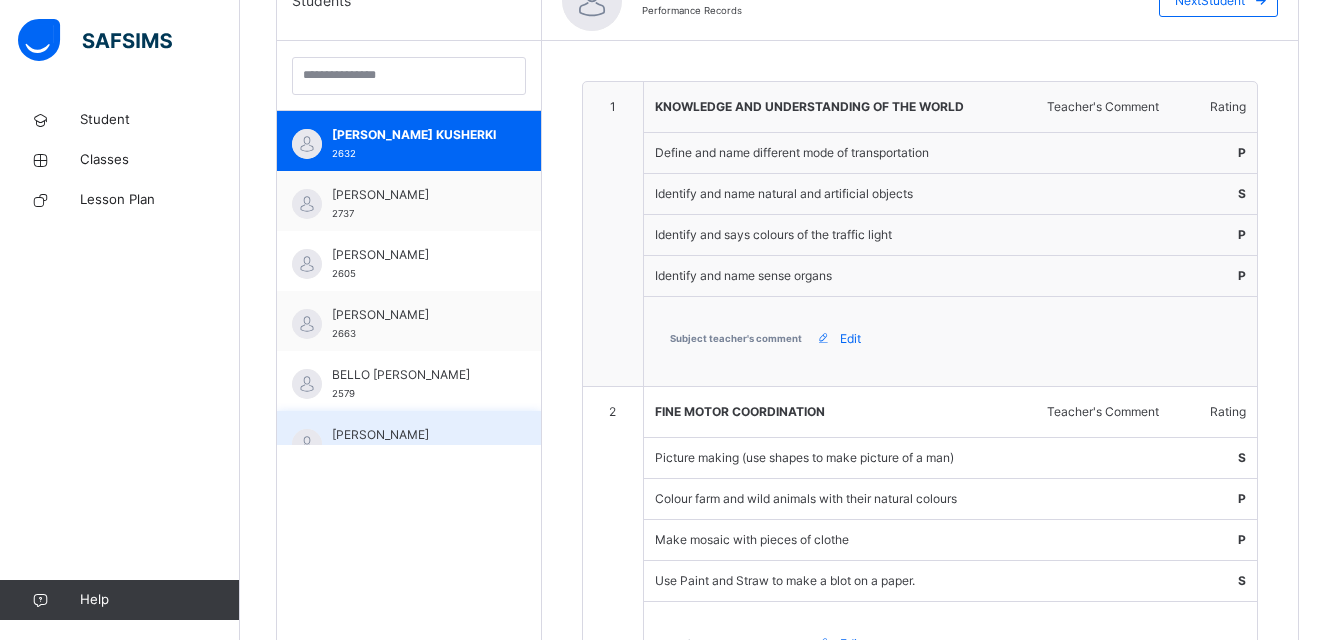 click on "[PERSON_NAME]" at bounding box center [414, 435] 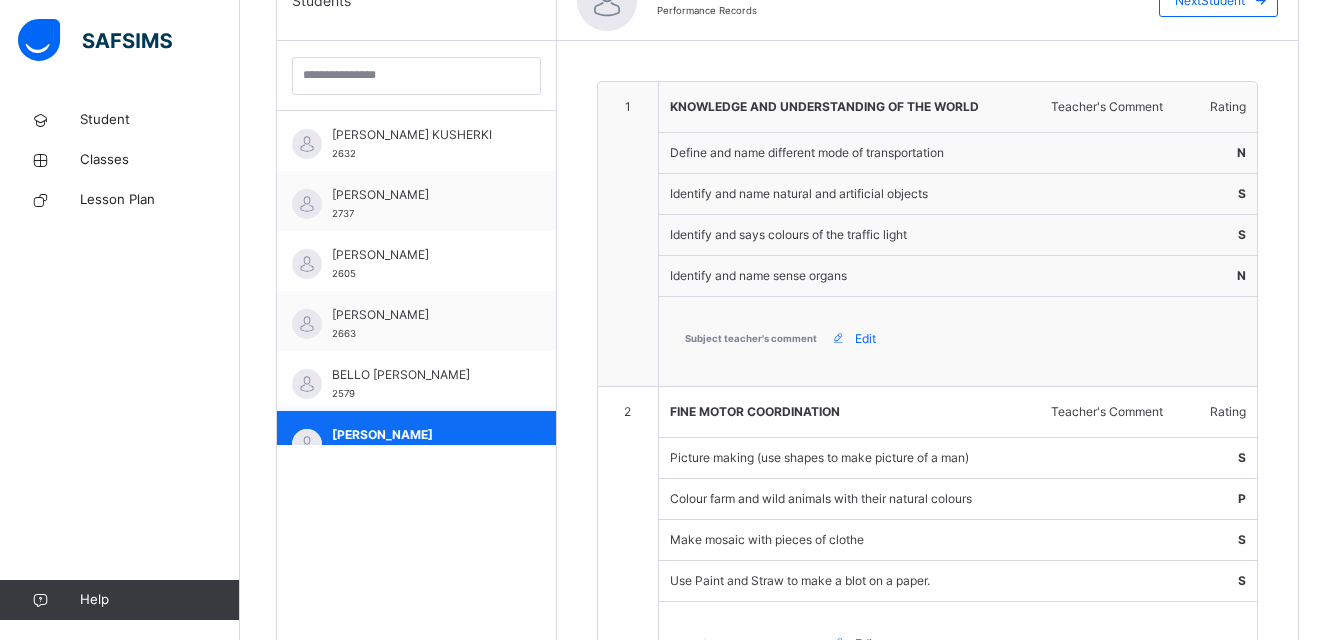 type on "**********" 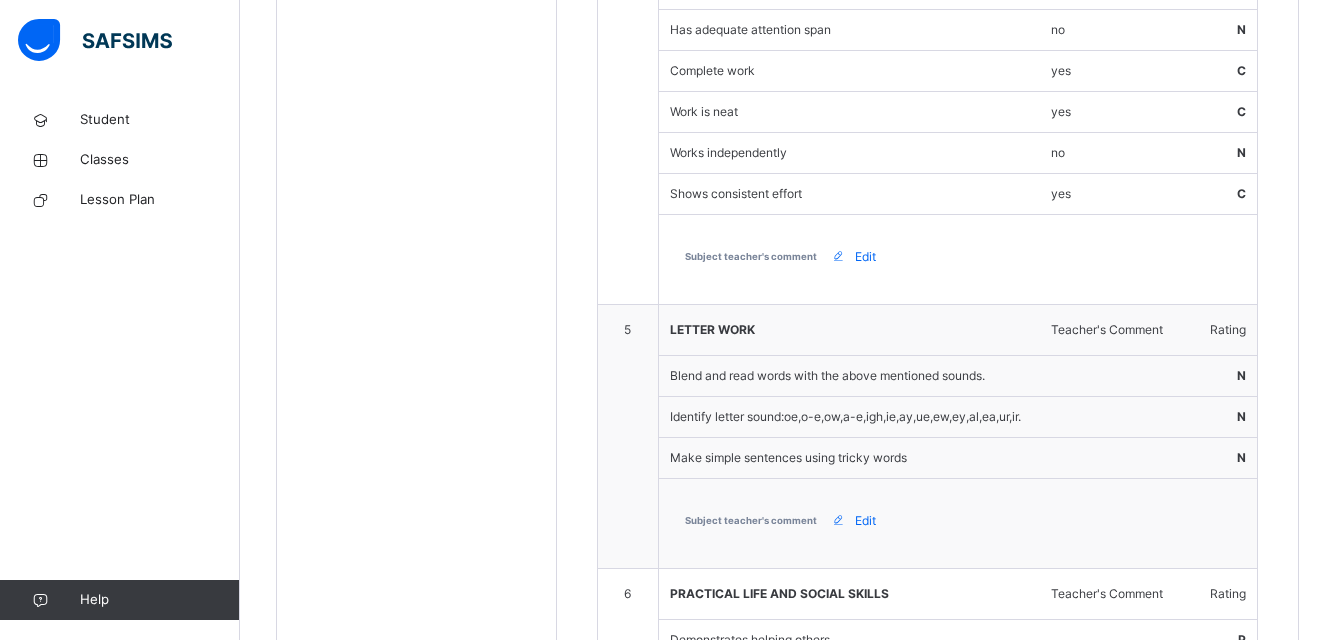 scroll, scrollTop: 2240, scrollLeft: 0, axis: vertical 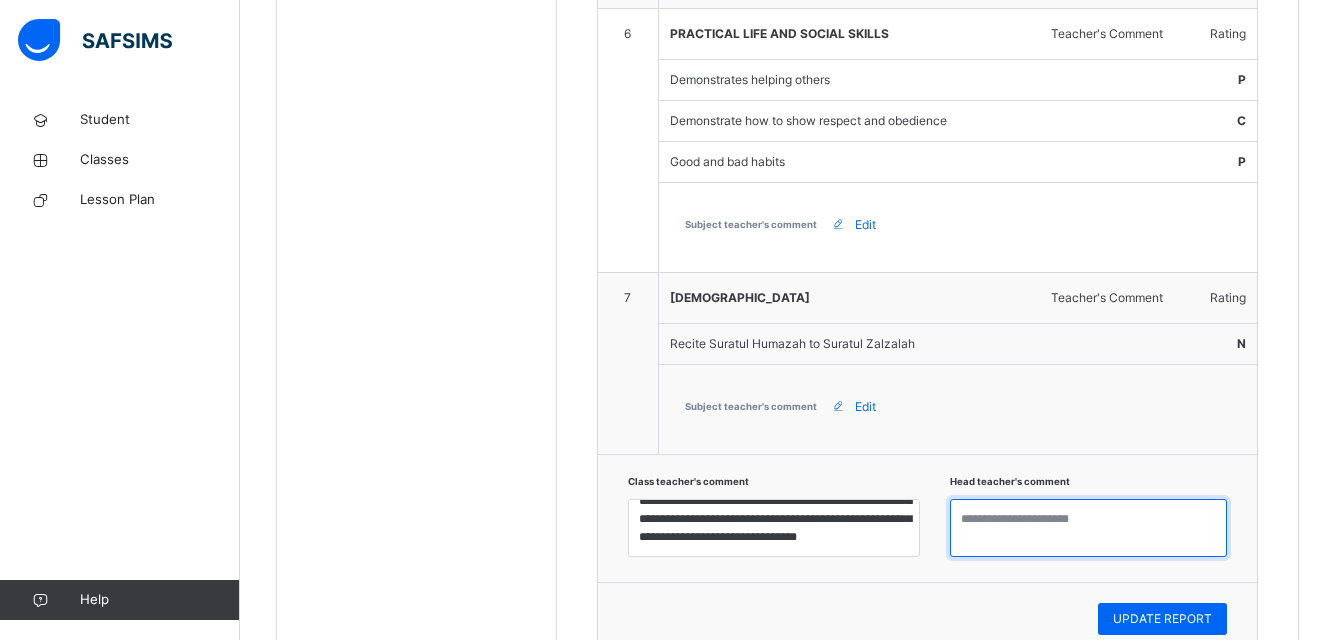 click at bounding box center (1088, 528) 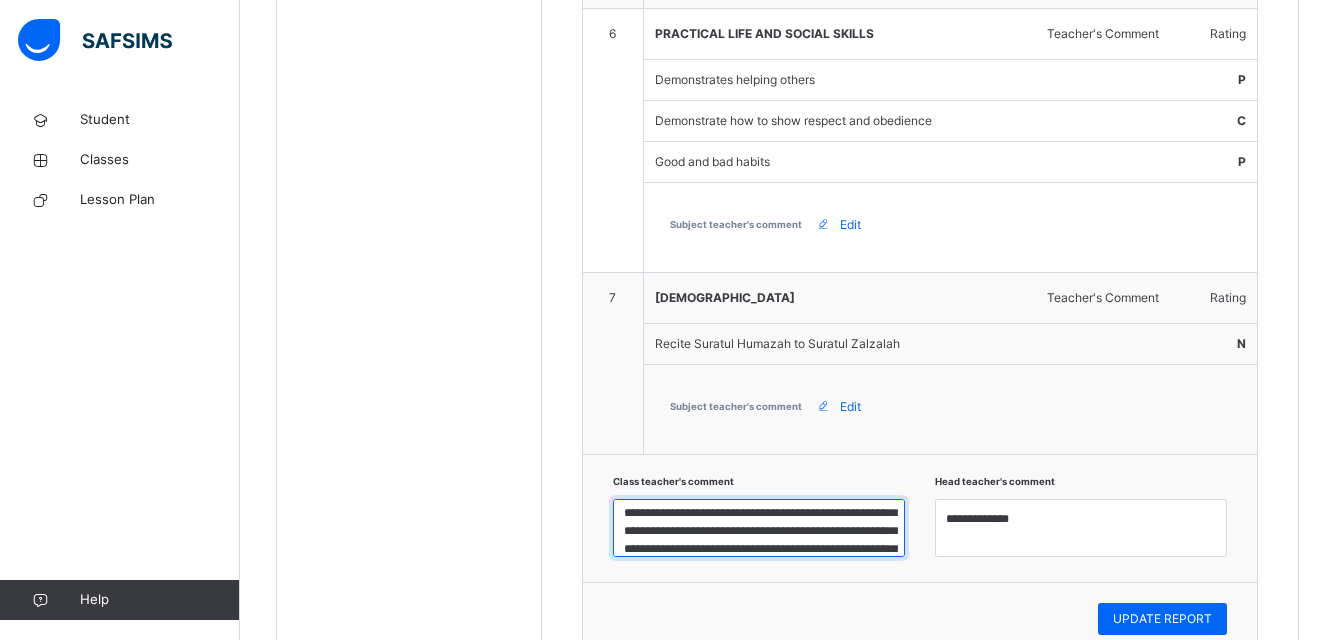 scroll, scrollTop: 2, scrollLeft: 0, axis: vertical 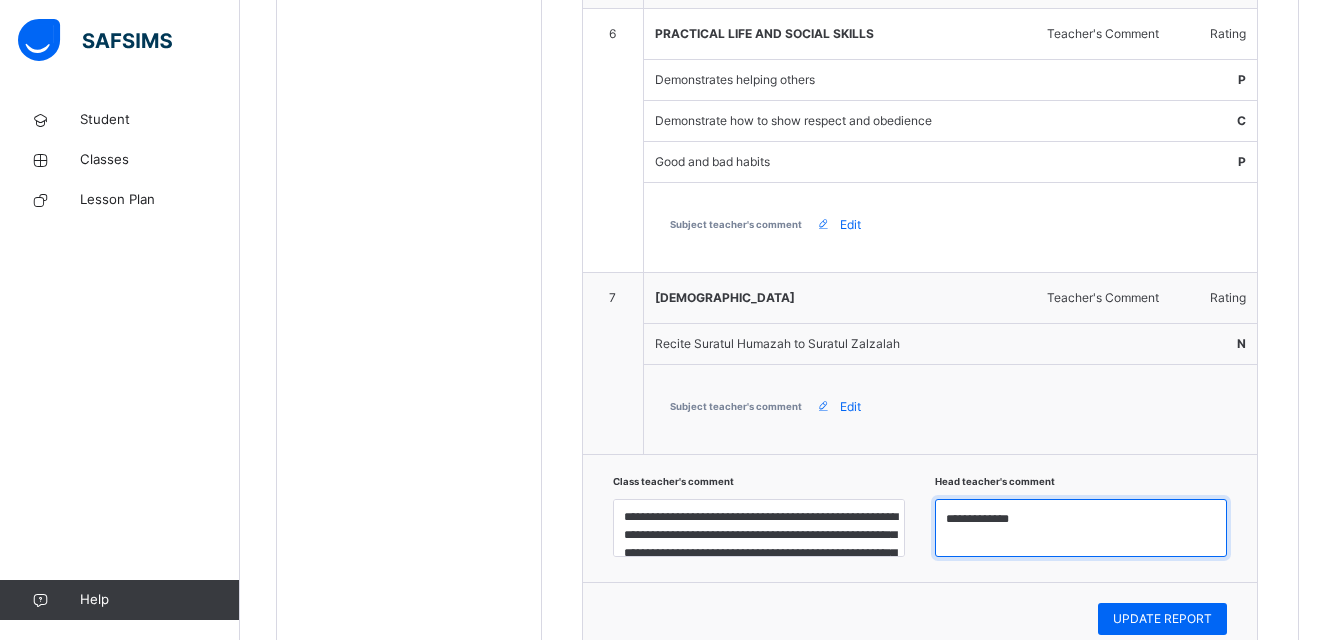 click on "**********" at bounding box center [1081, 528] 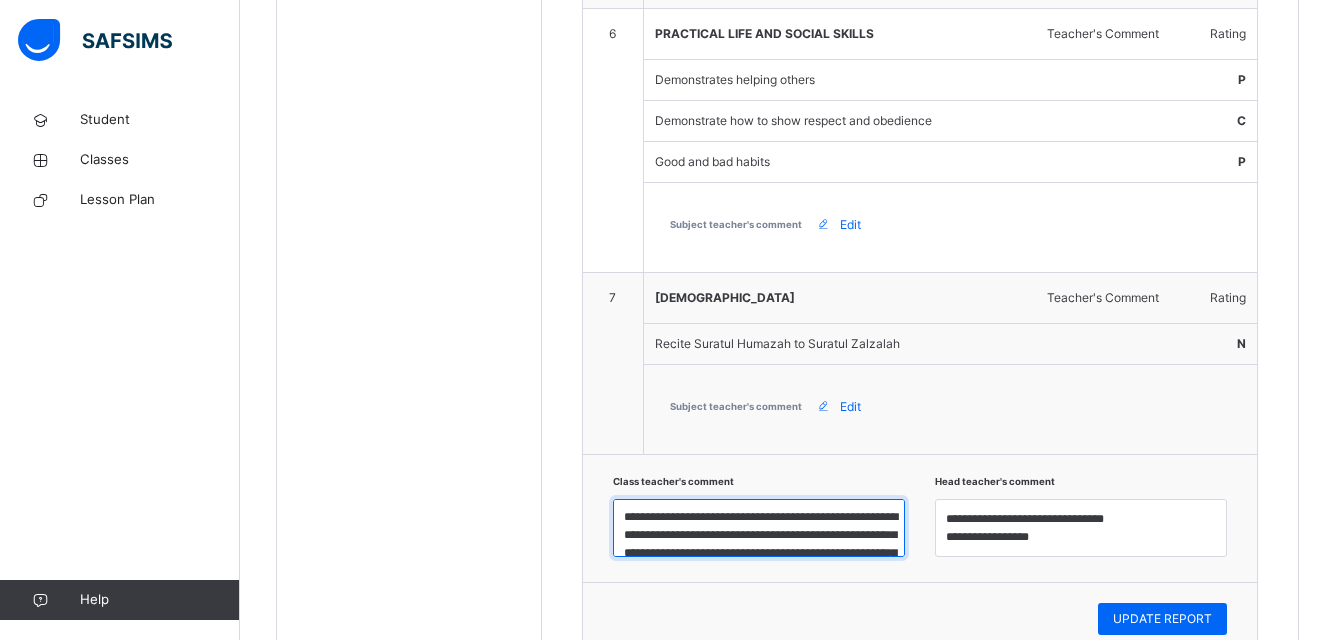 scroll, scrollTop: 0, scrollLeft: 0, axis: both 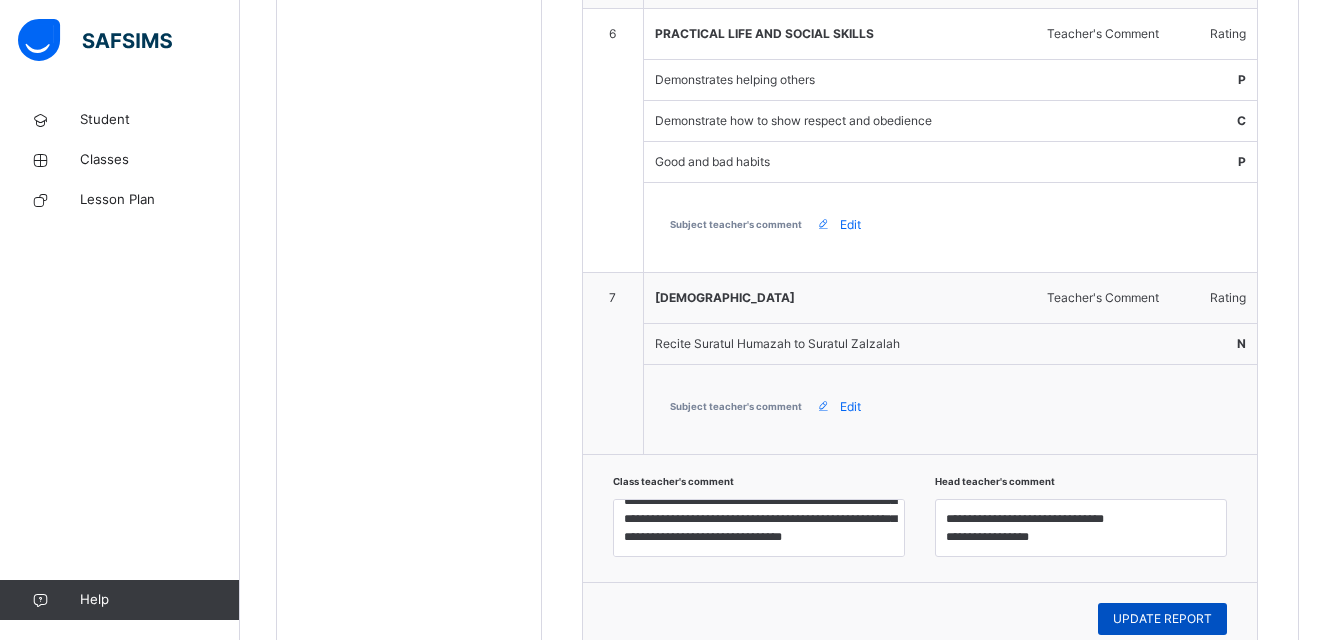 click on "UPDATE REPORT" at bounding box center [1162, 619] 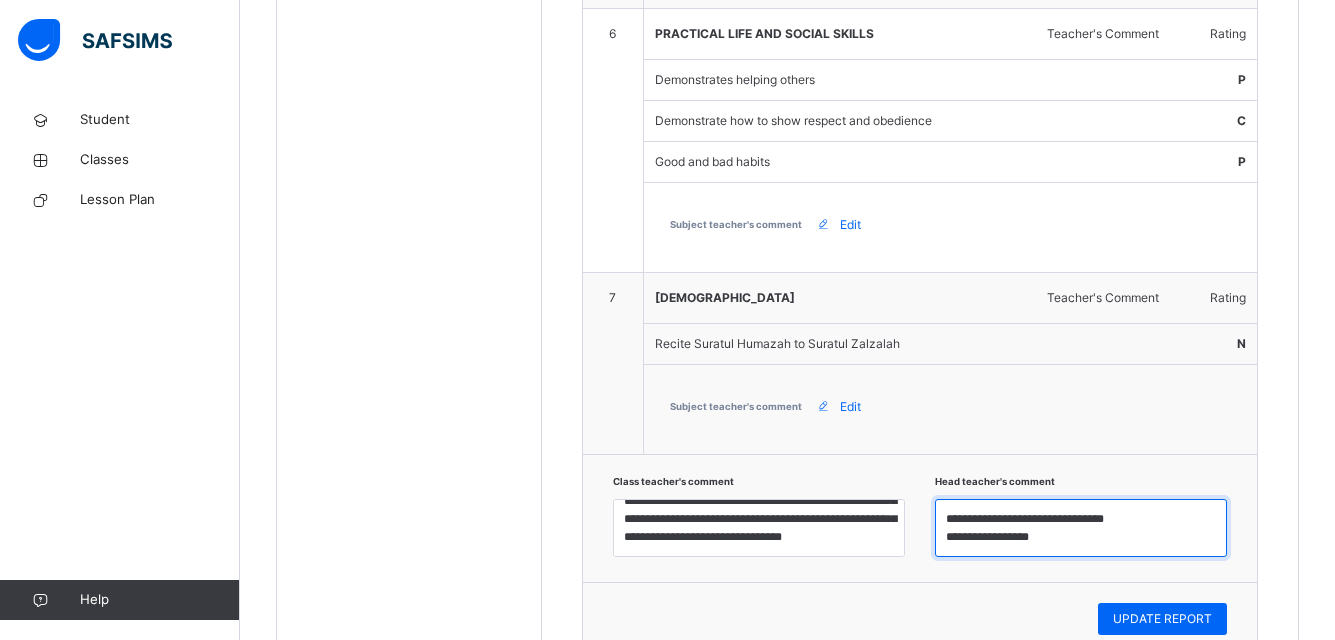 click on "**********" at bounding box center (1081, 528) 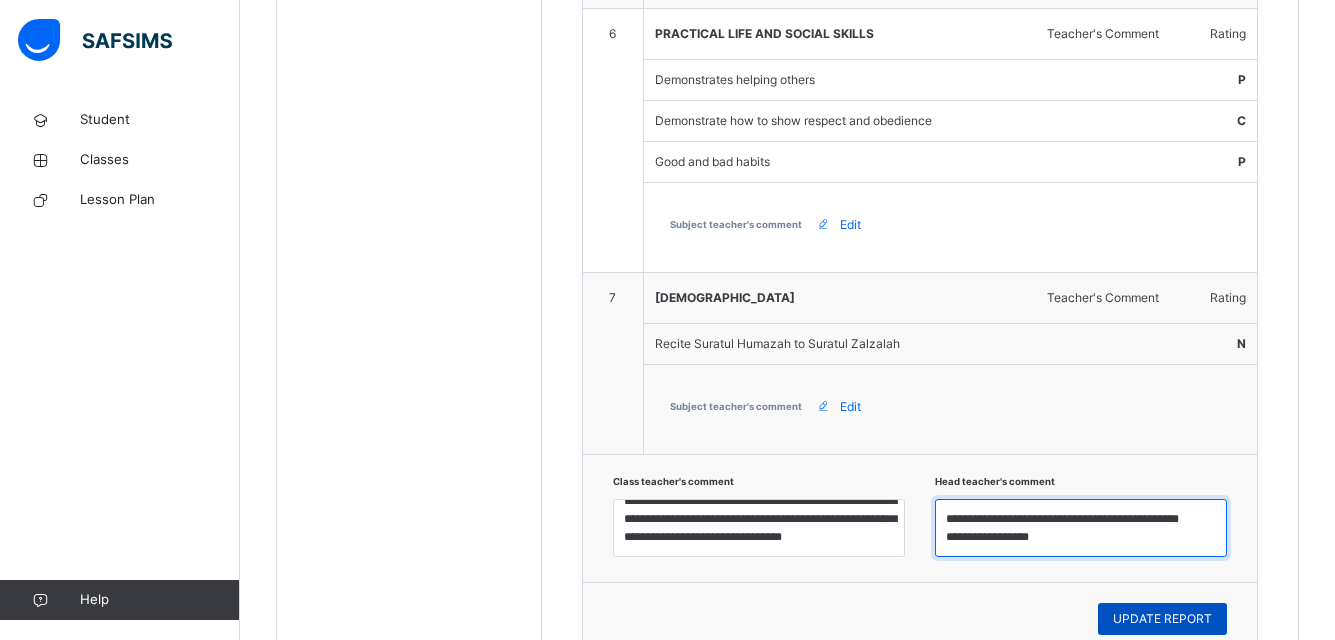 type on "**********" 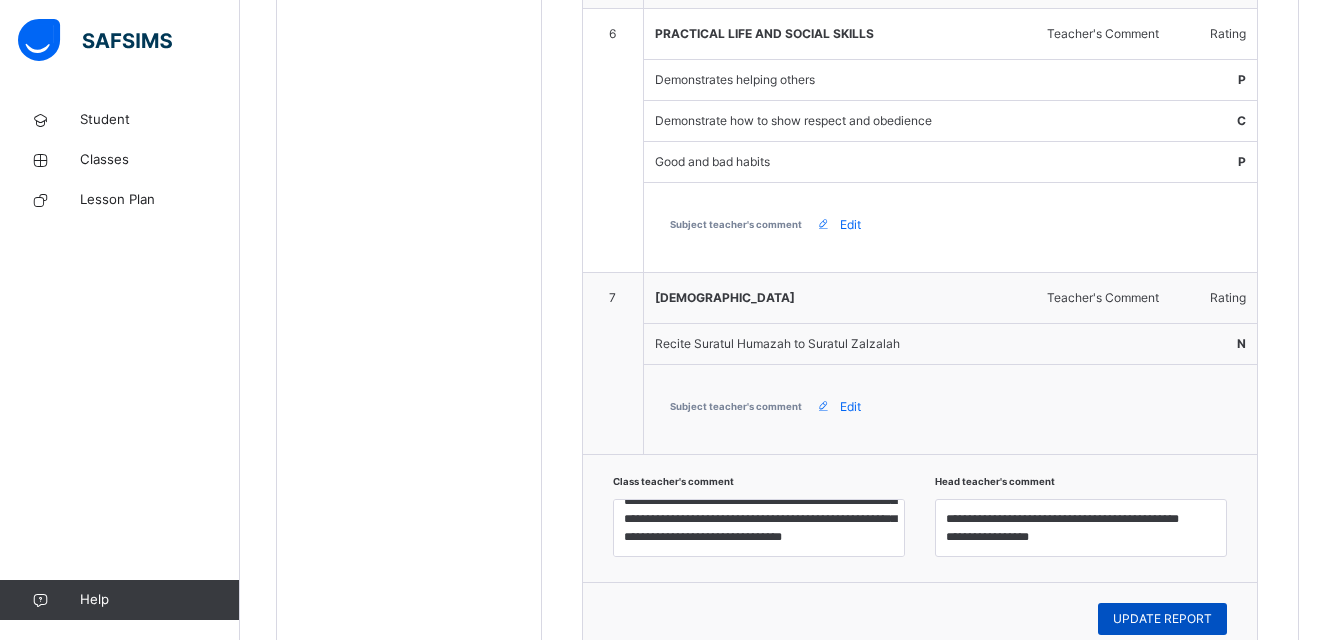 click on "UPDATE REPORT" at bounding box center (1162, 619) 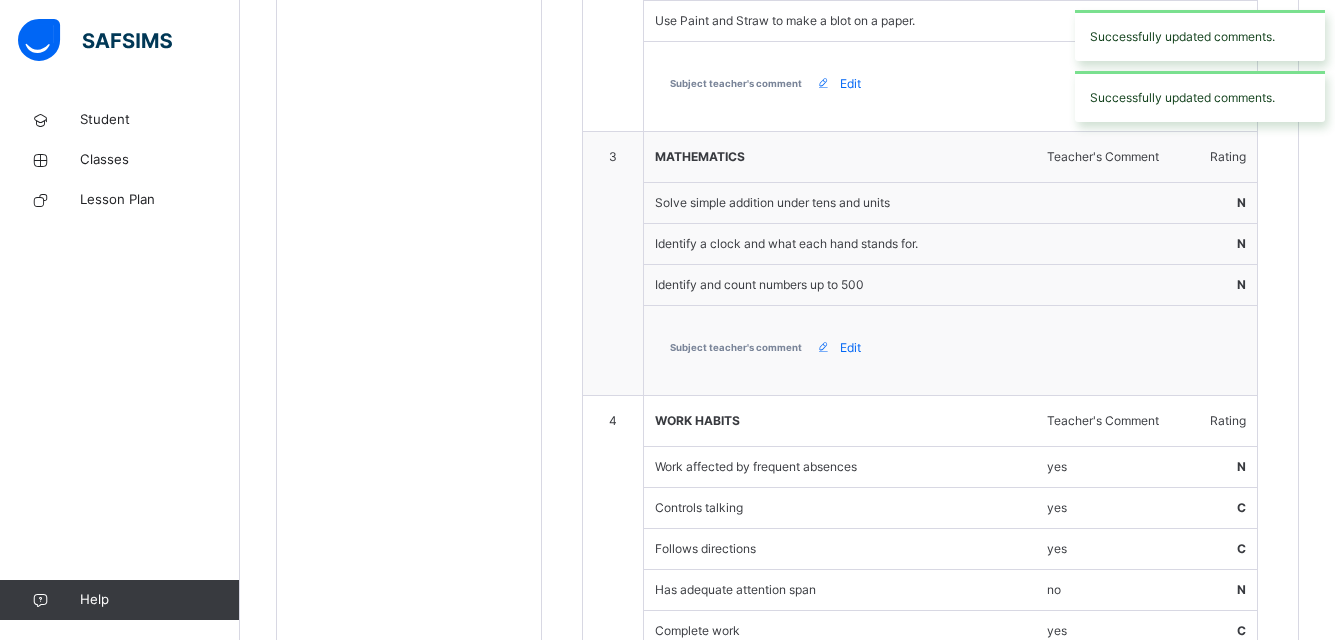 scroll, scrollTop: 560, scrollLeft: 0, axis: vertical 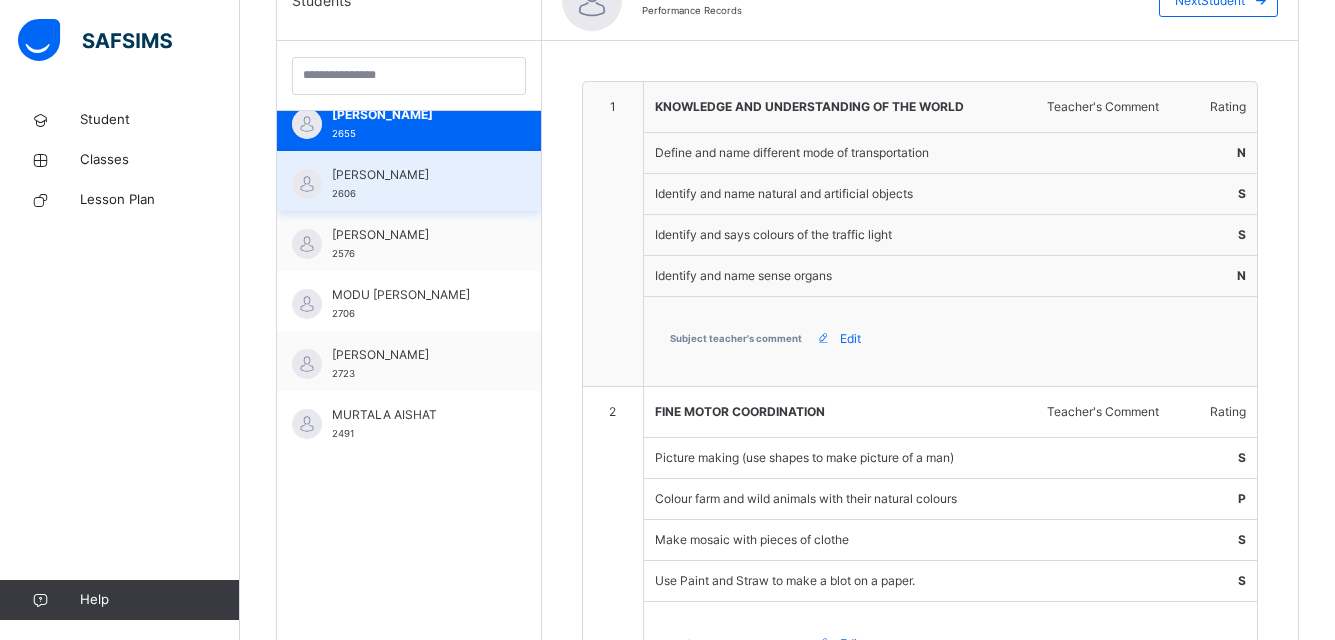 click on "[PERSON_NAME] ISAH 2606" at bounding box center [414, 184] 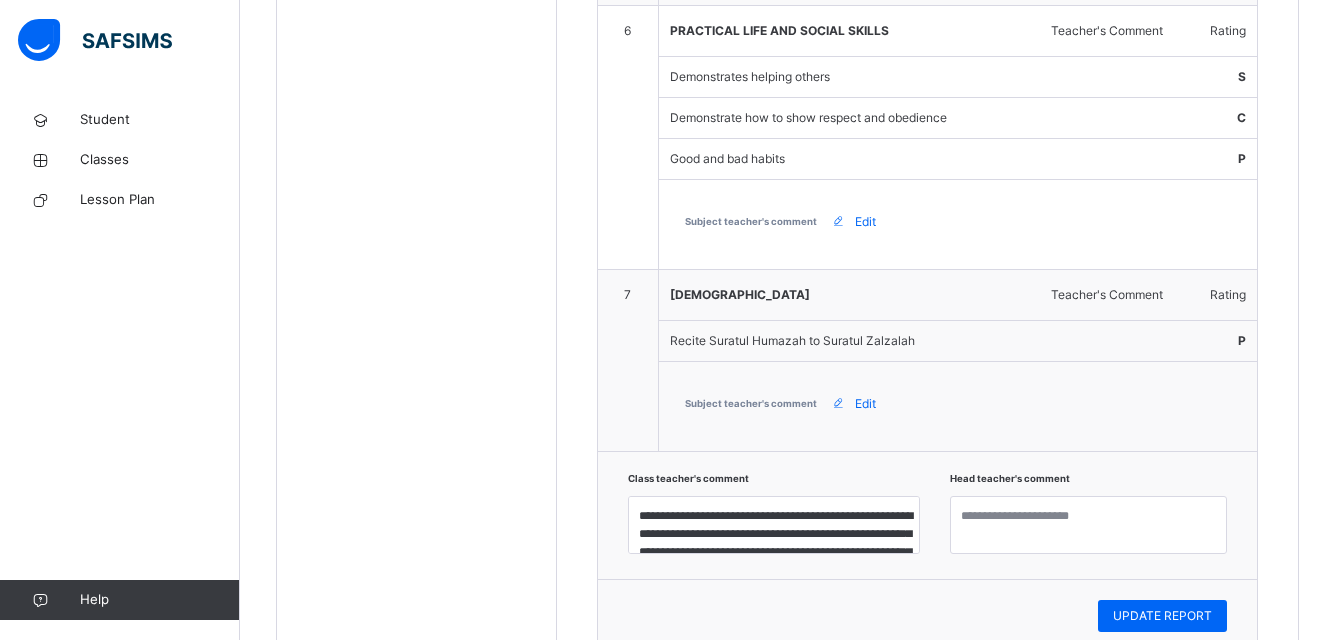 scroll, scrollTop: 2280, scrollLeft: 0, axis: vertical 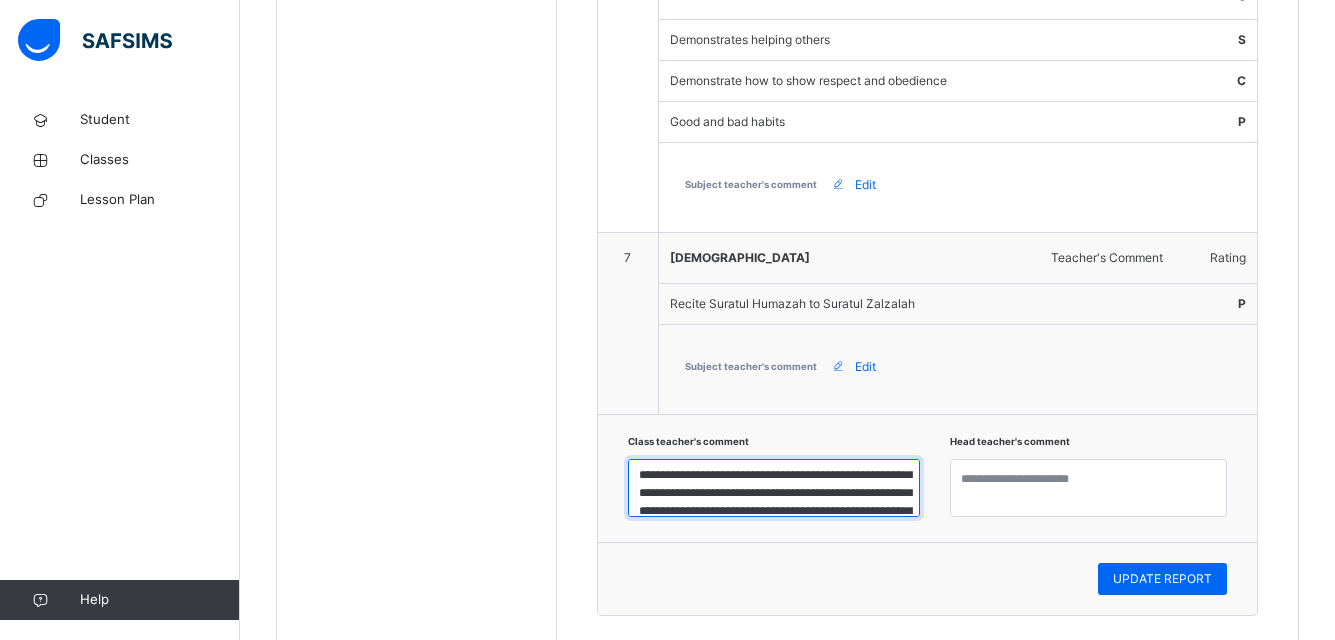 click on "**********" at bounding box center (774, 488) 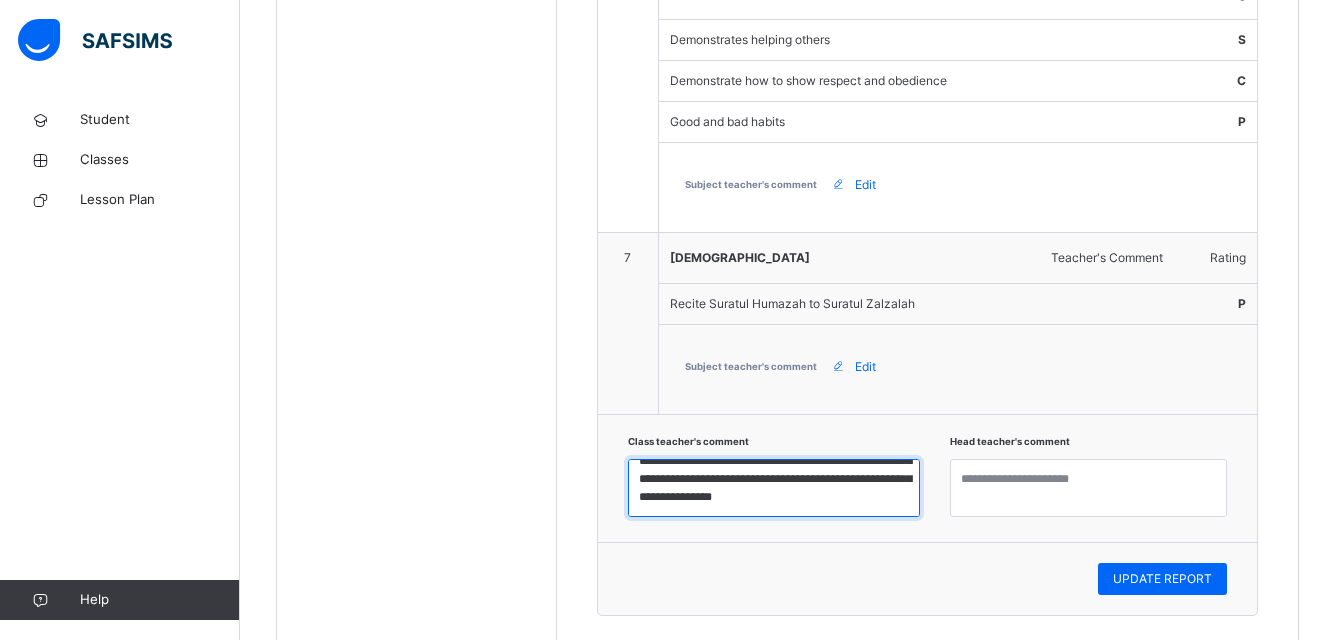 scroll, scrollTop: 115, scrollLeft: 0, axis: vertical 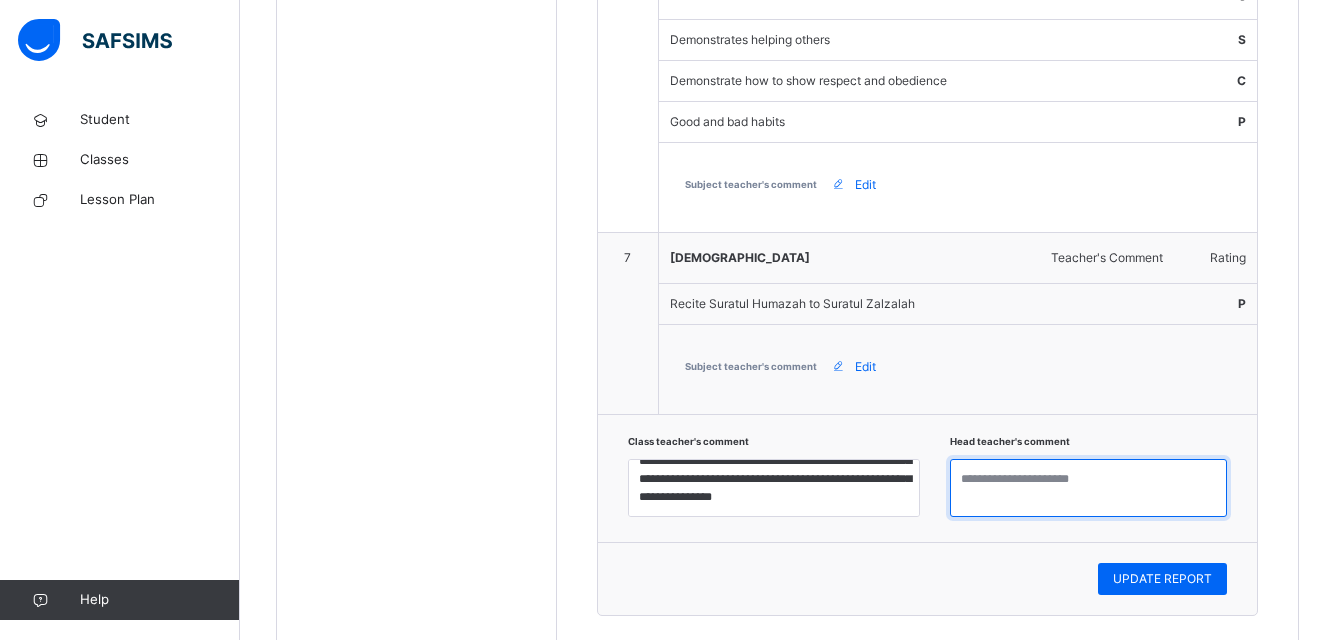click at bounding box center (1088, 488) 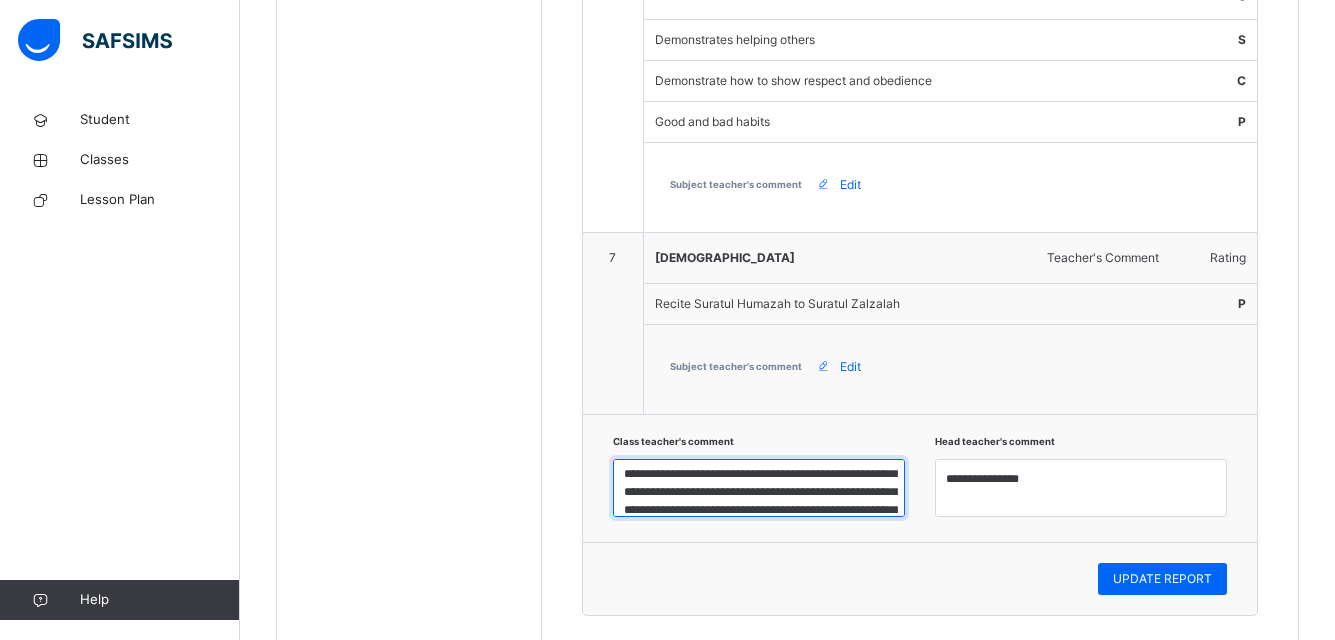 scroll, scrollTop: 0, scrollLeft: 0, axis: both 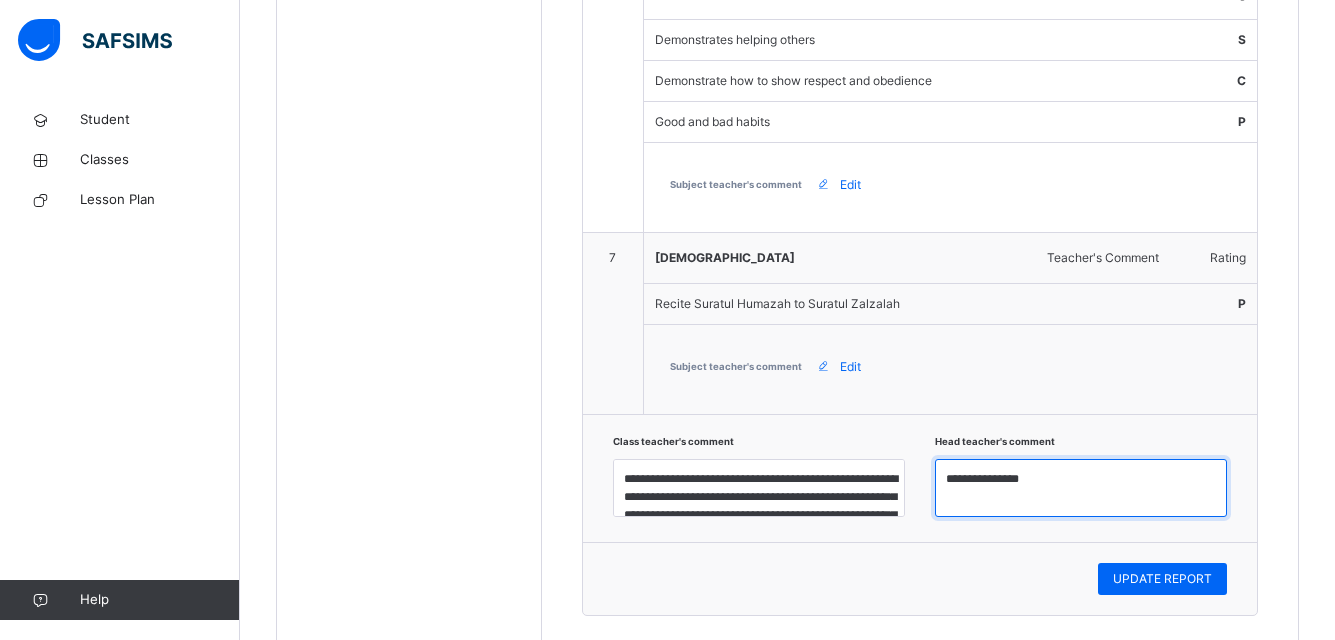 click on "**********" at bounding box center (1081, 488) 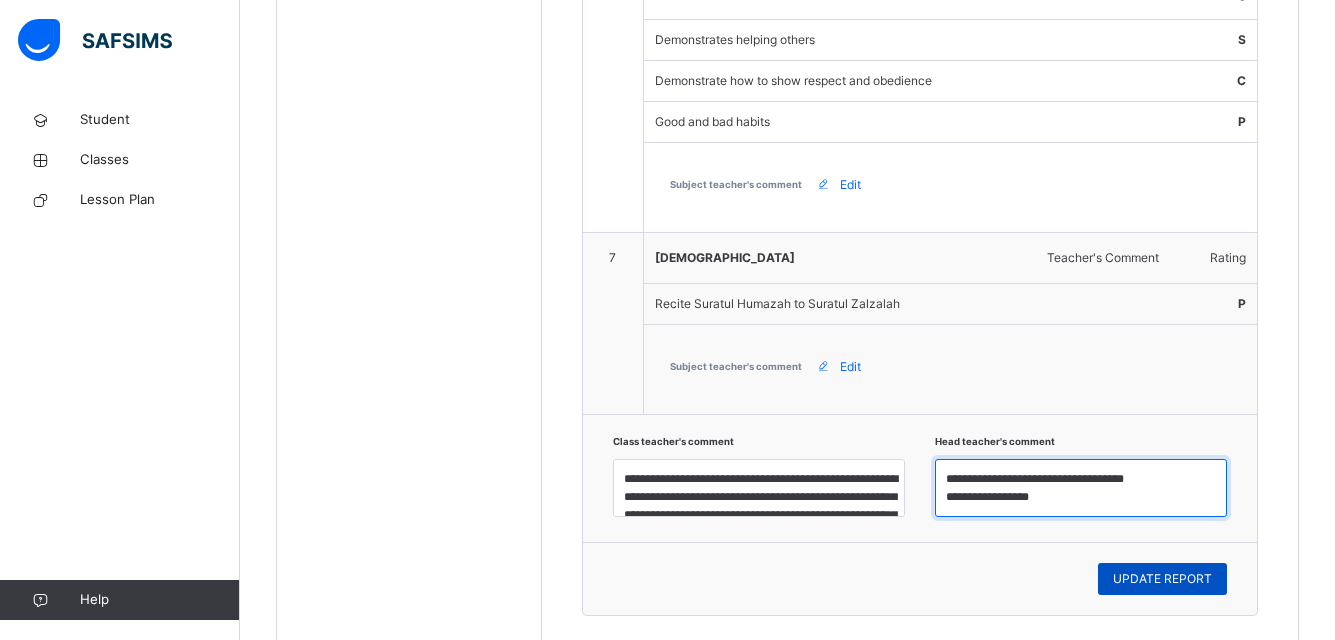 type on "**********" 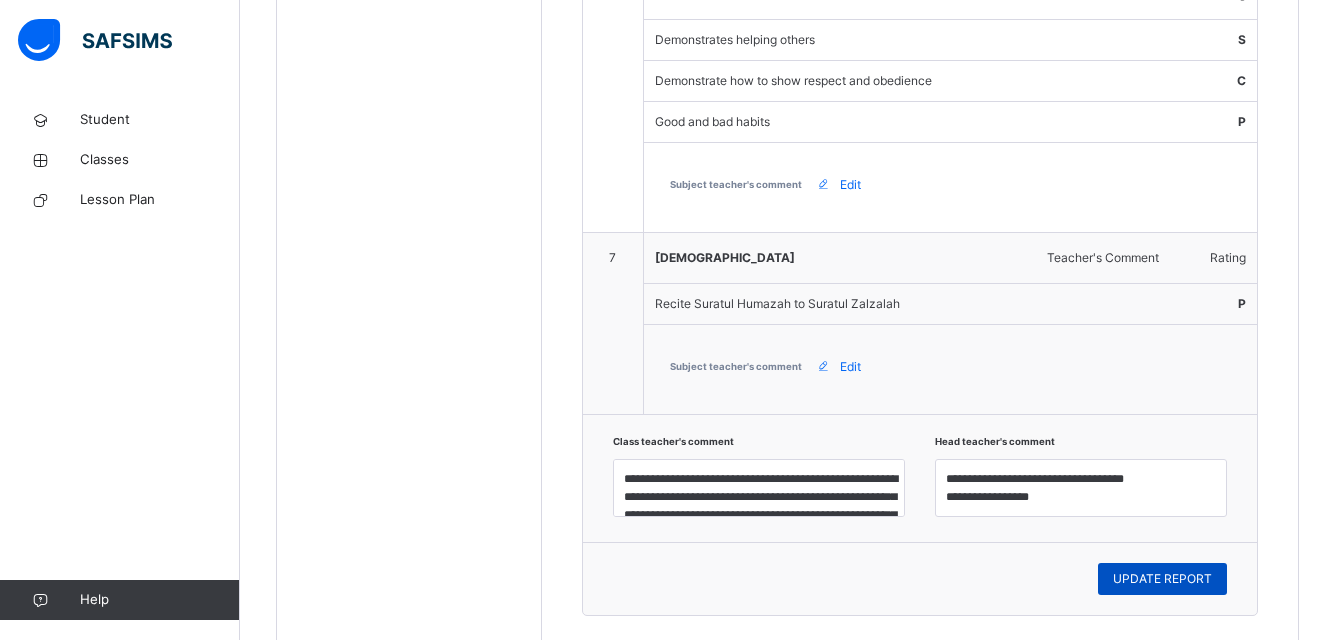 click on "UPDATE REPORT" at bounding box center (1162, 579) 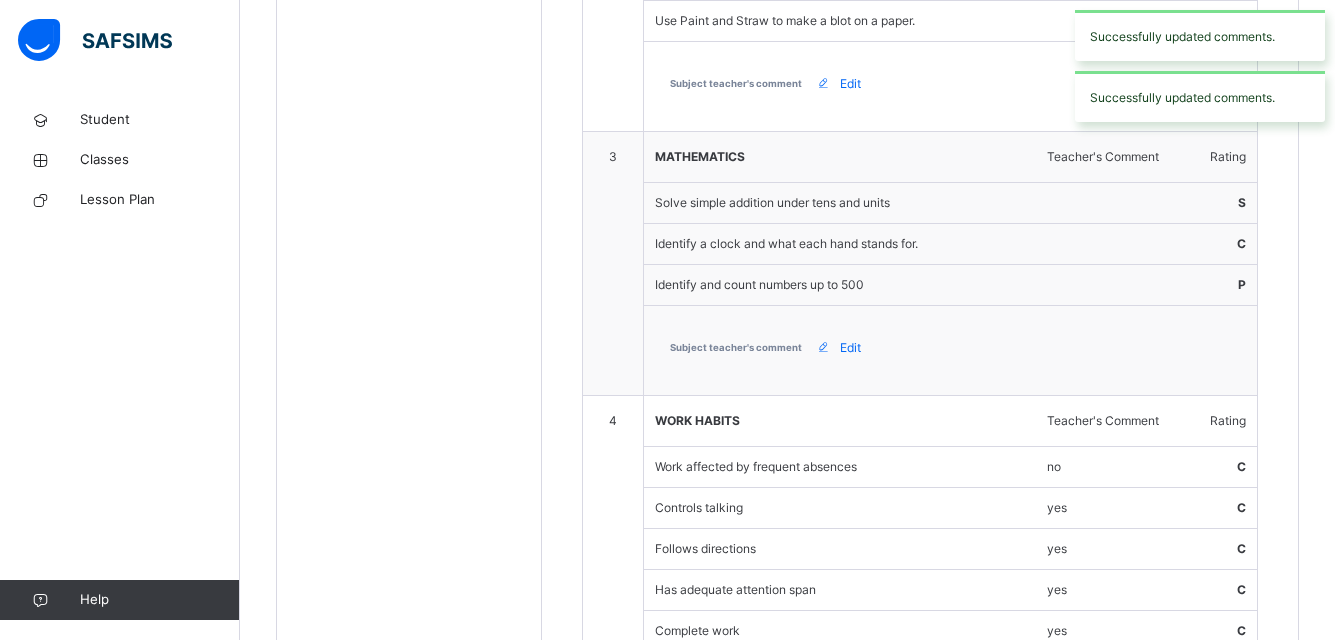 scroll, scrollTop: 600, scrollLeft: 0, axis: vertical 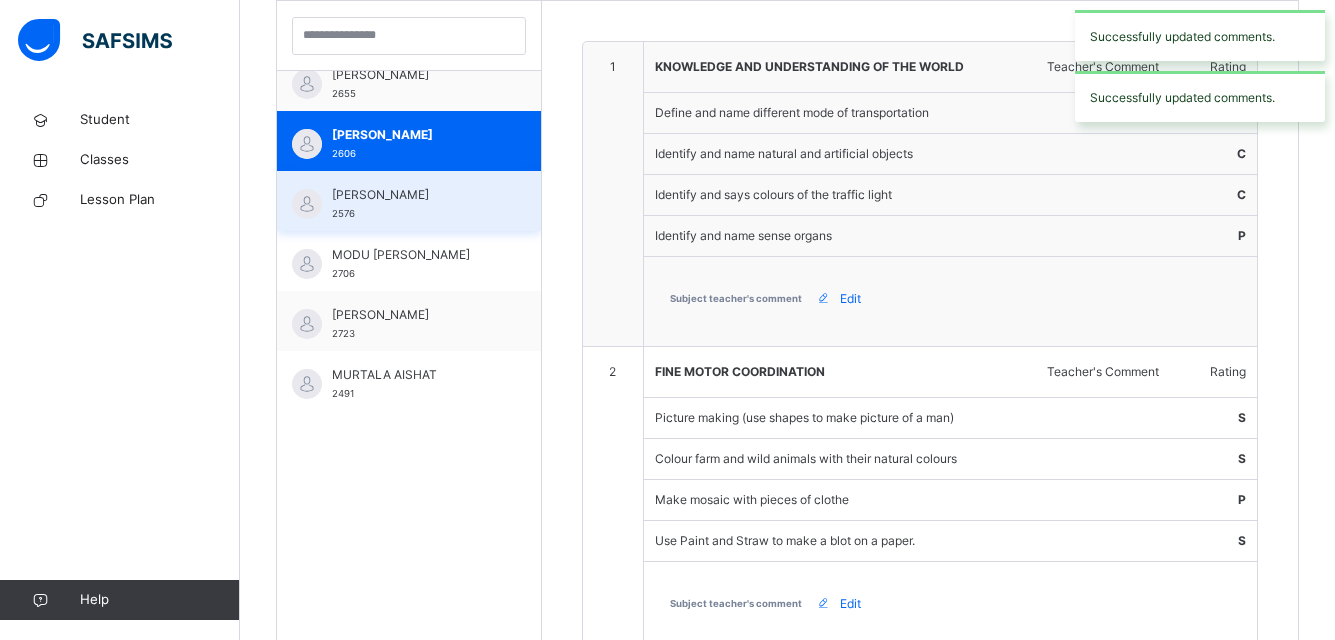 click on "[PERSON_NAME]" at bounding box center [414, 195] 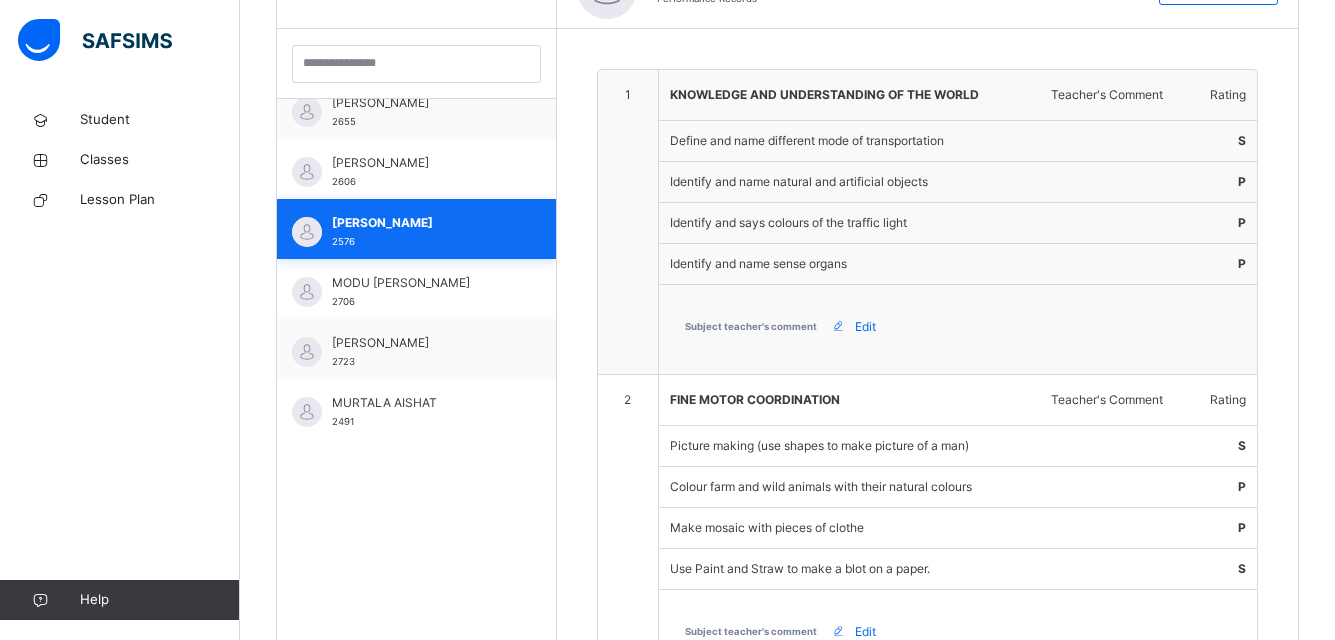 scroll, scrollTop: 600, scrollLeft: 0, axis: vertical 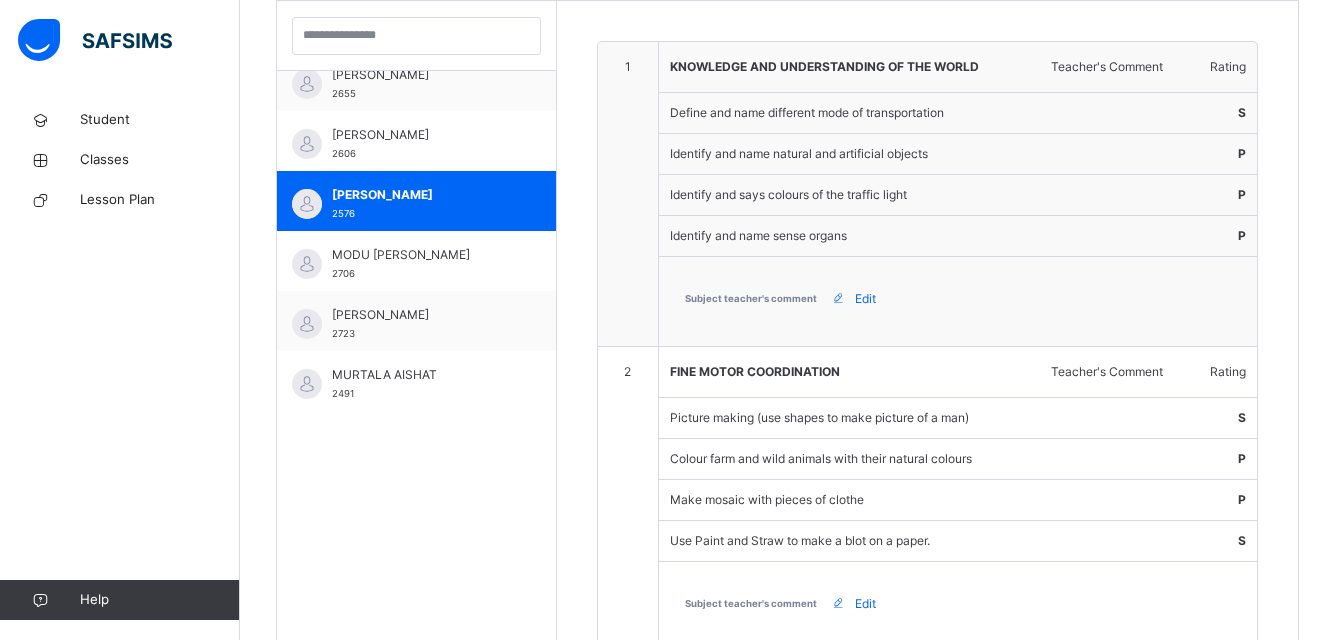click on "1" at bounding box center (628, 194) 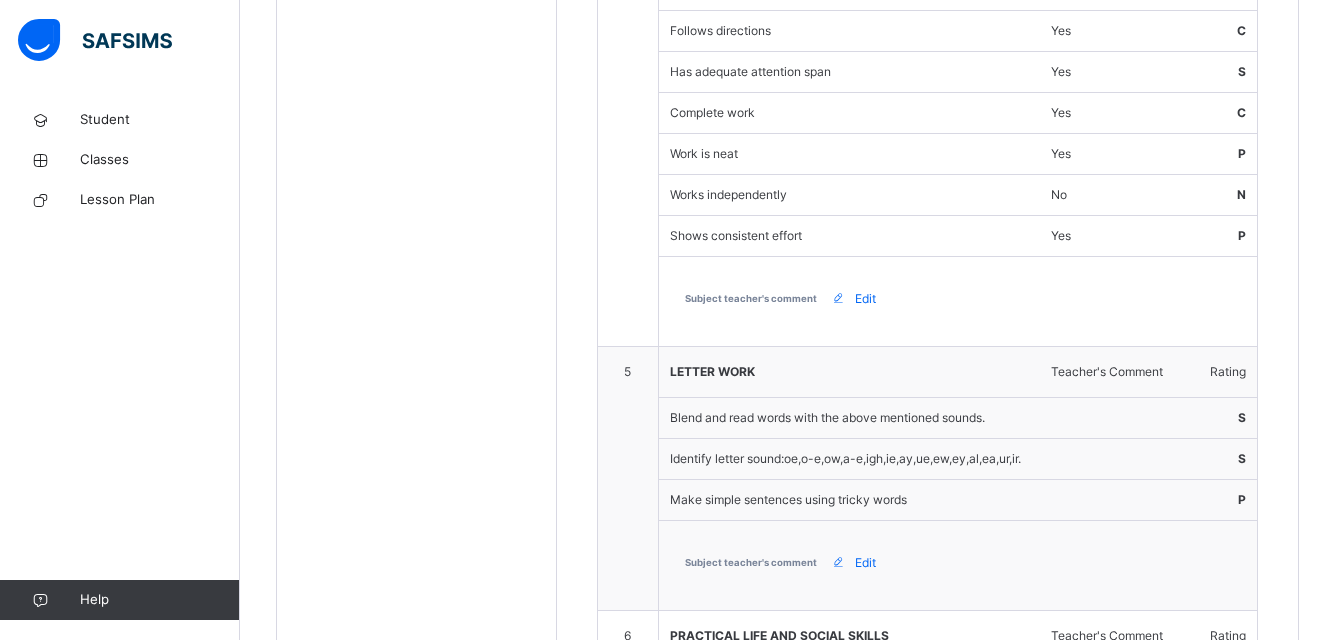 scroll, scrollTop: 2280, scrollLeft: 0, axis: vertical 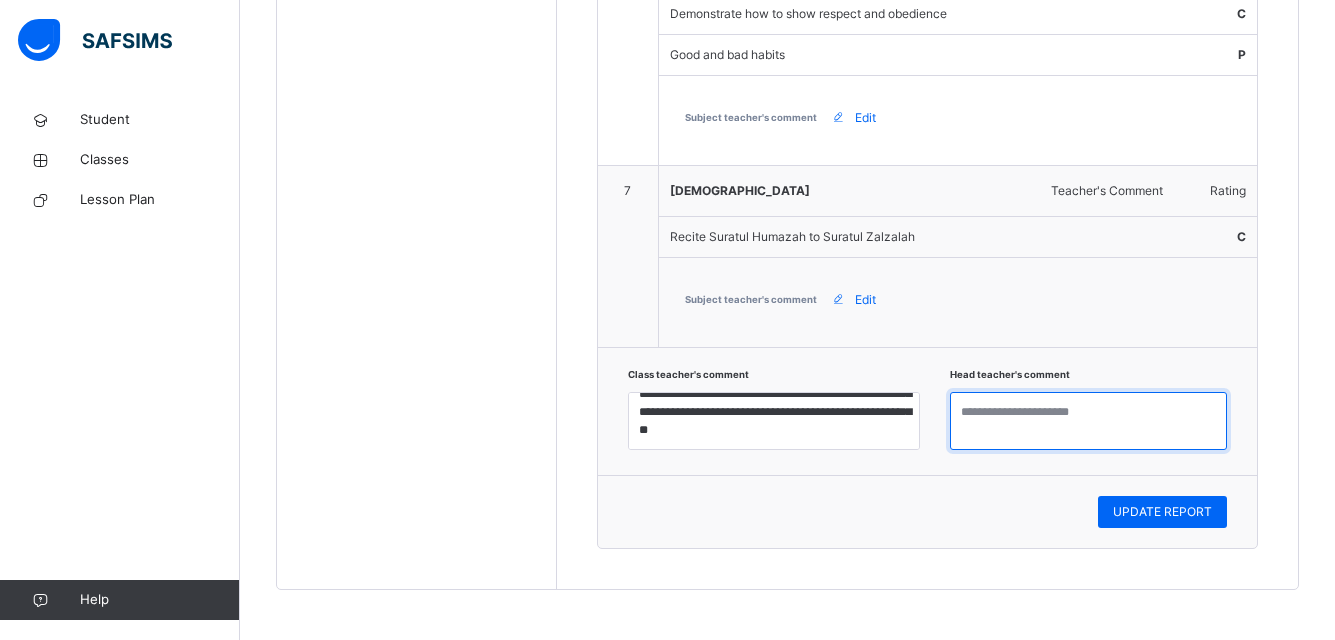 click at bounding box center (1088, 421) 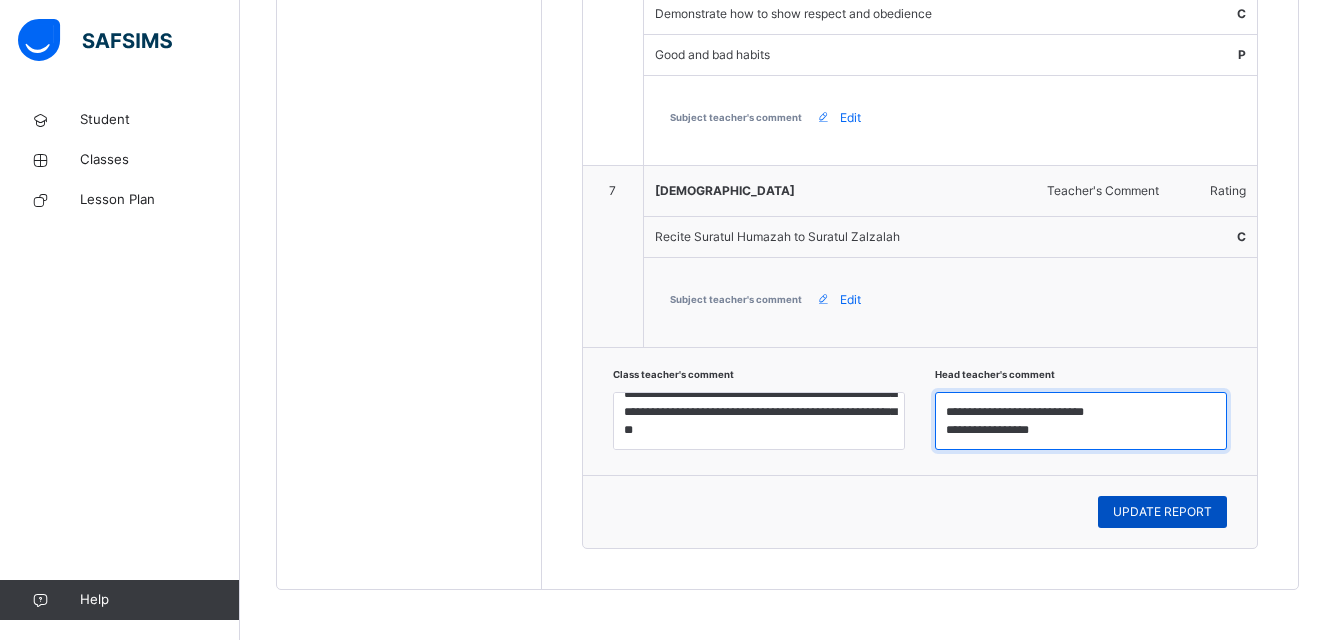 type on "**********" 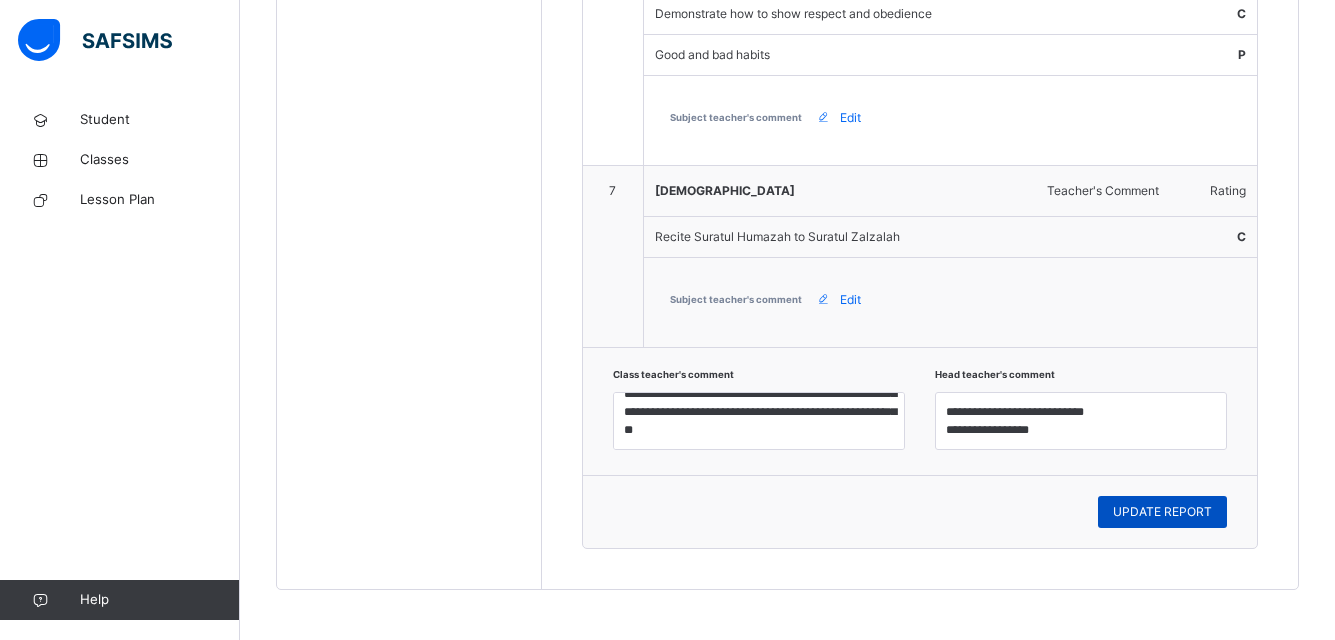 click on "UPDATE REPORT" at bounding box center (1162, 512) 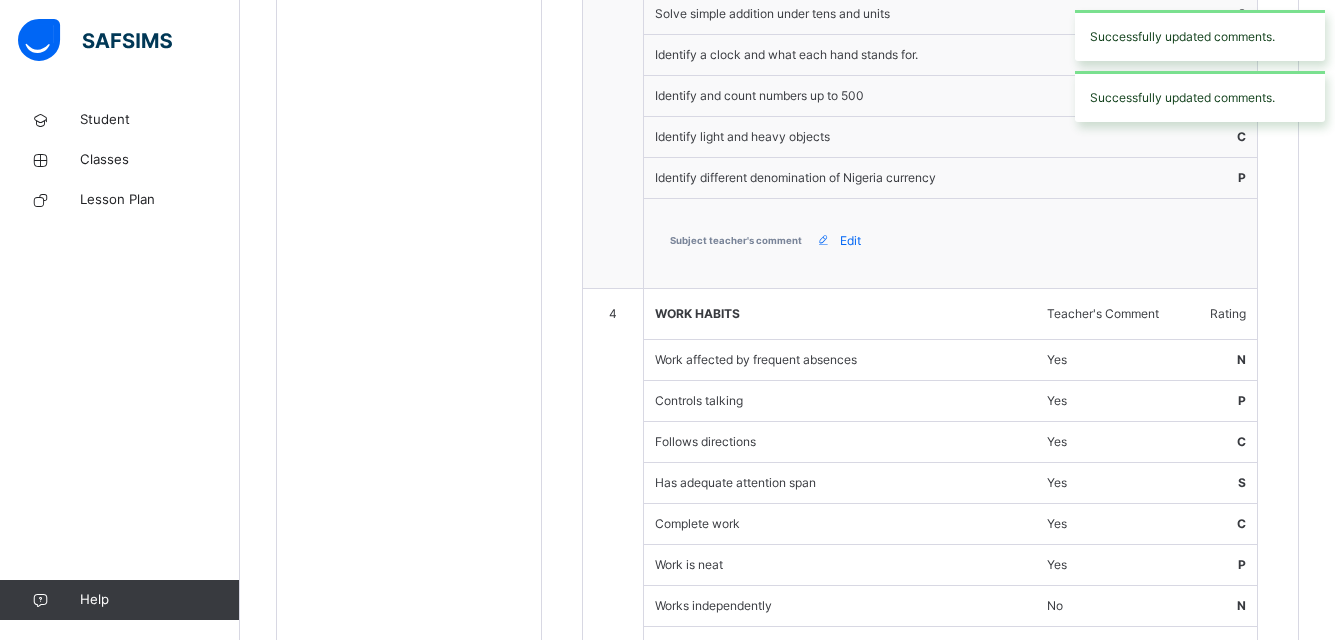 scroll, scrollTop: 749, scrollLeft: 0, axis: vertical 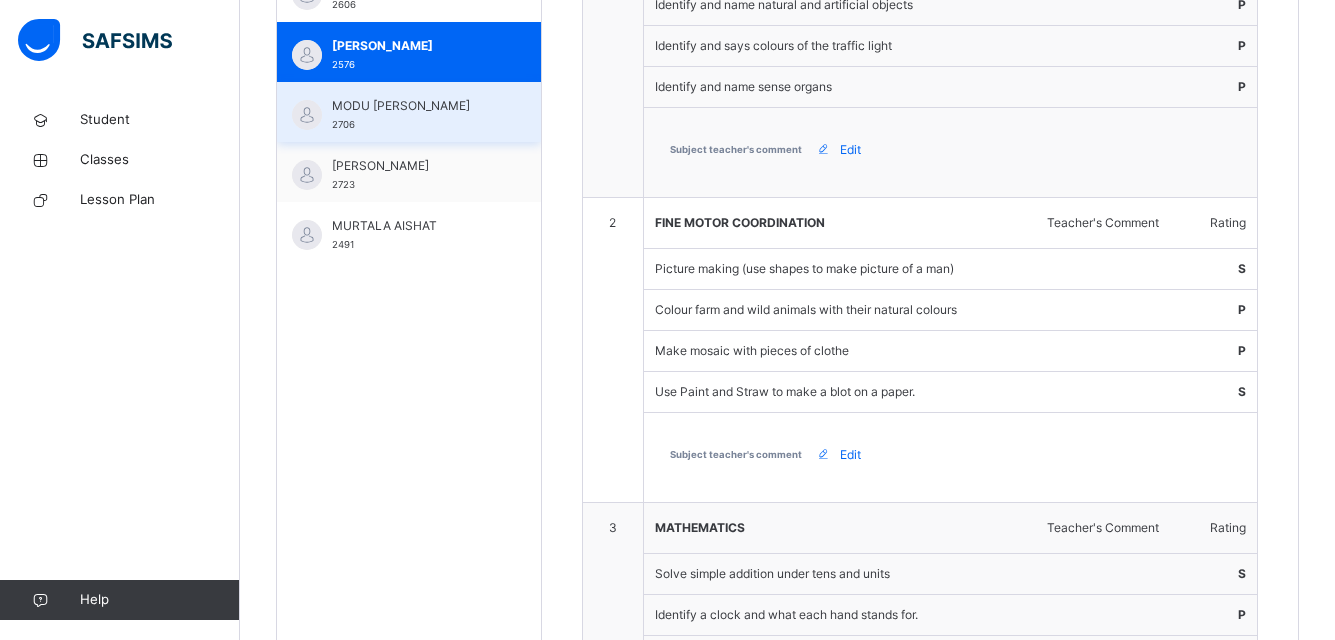 click on "MODU [PERSON_NAME]" at bounding box center [414, 106] 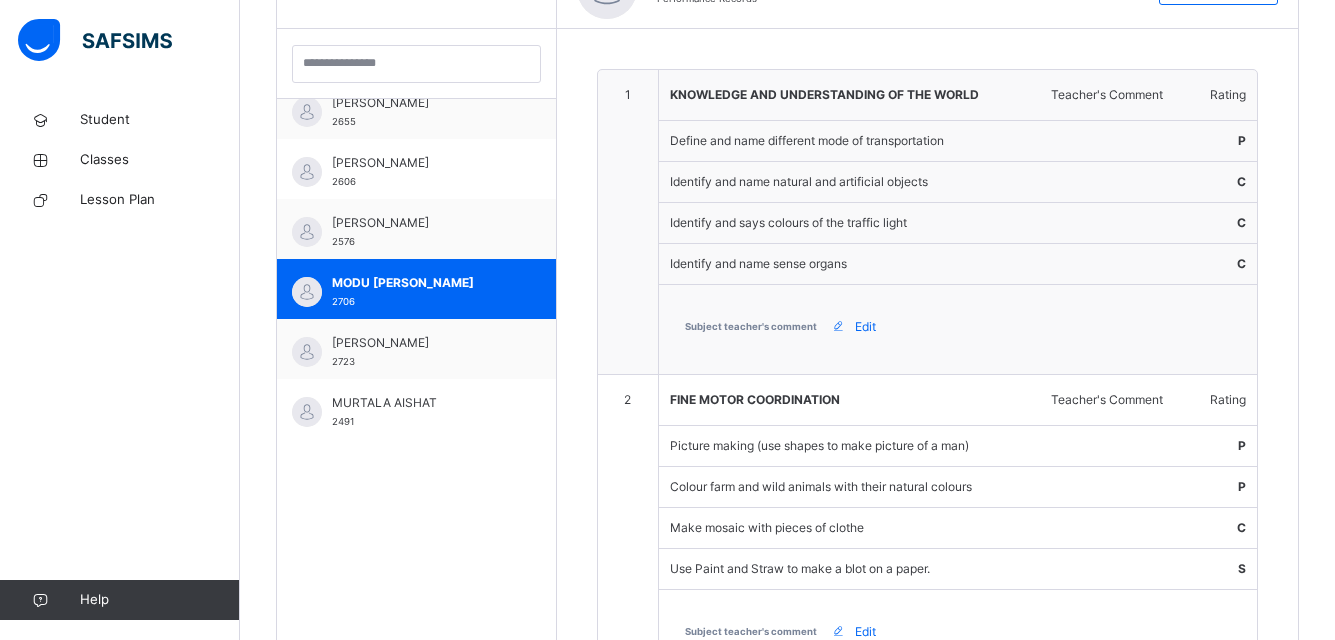 scroll, scrollTop: 749, scrollLeft: 0, axis: vertical 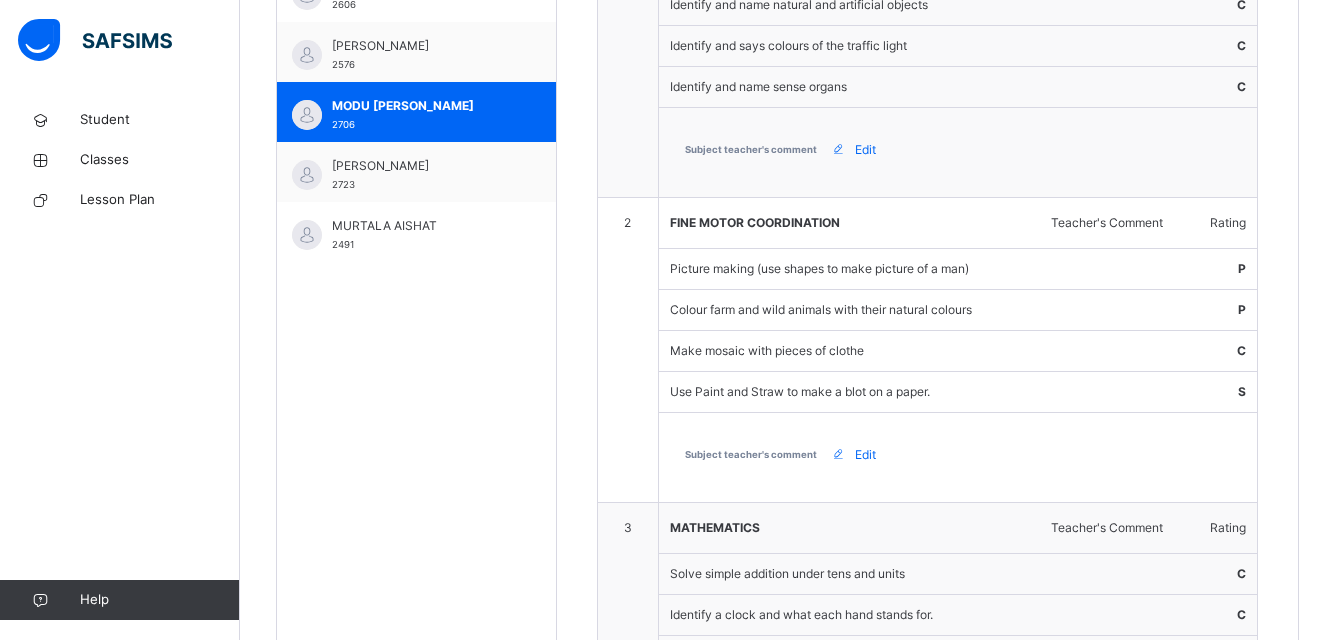 type on "**********" 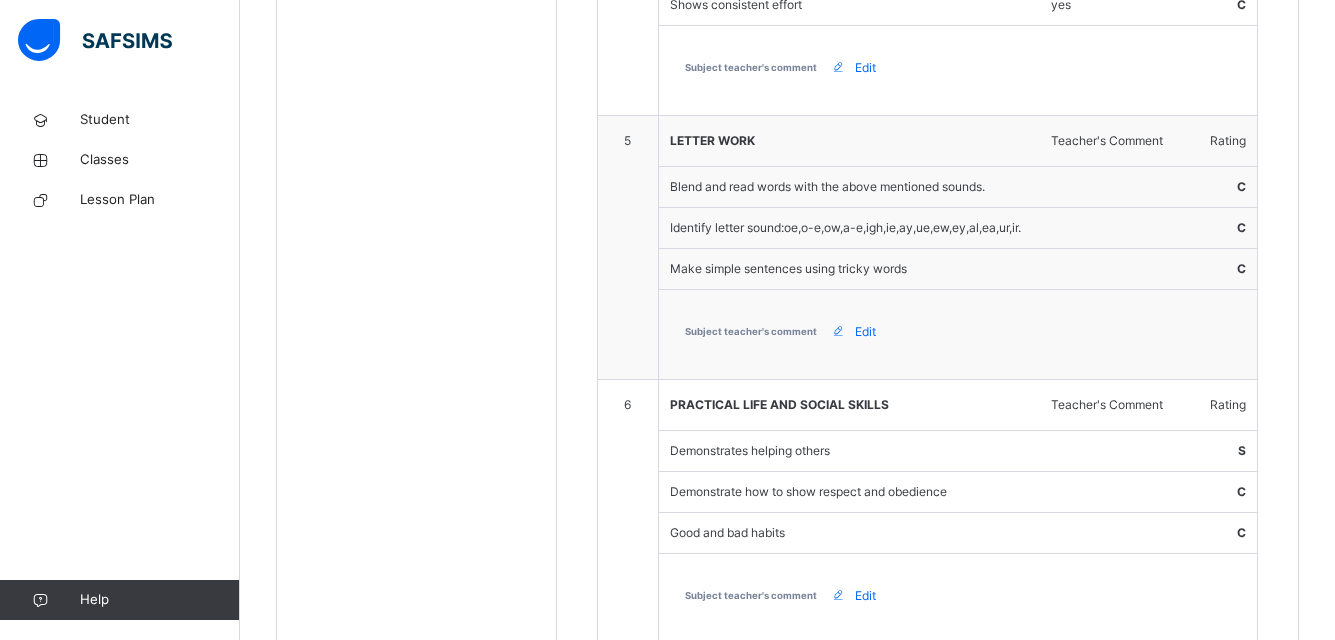 scroll, scrollTop: 2347, scrollLeft: 0, axis: vertical 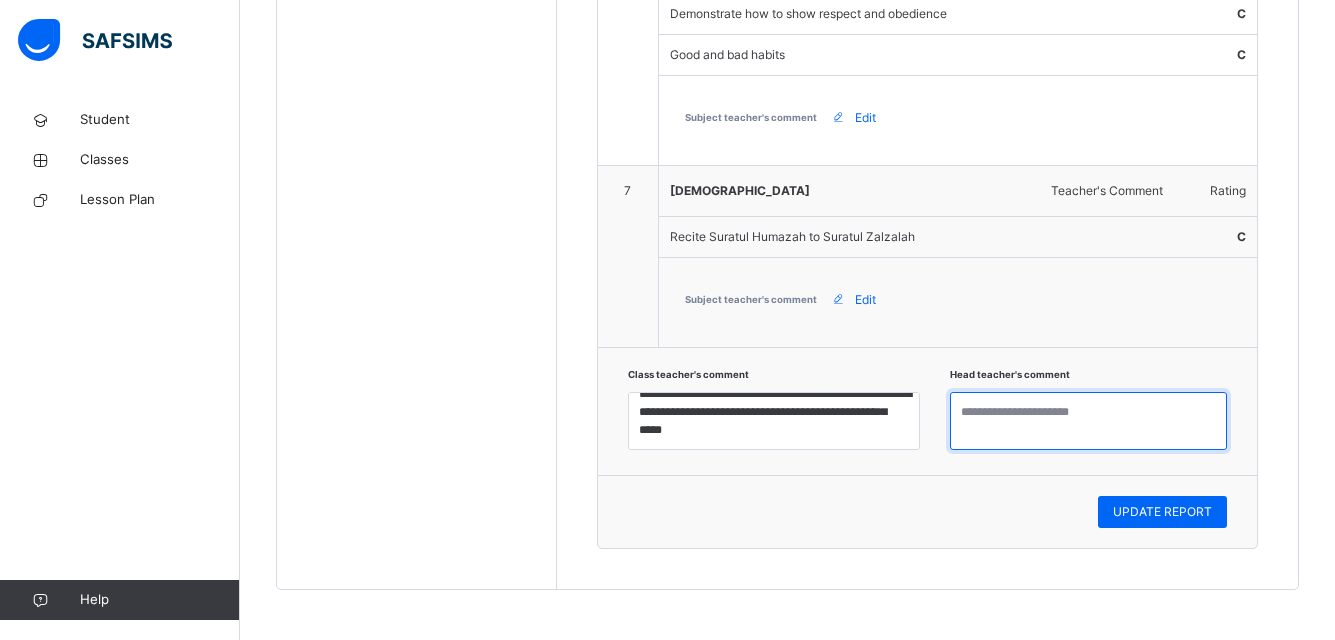 click at bounding box center (1088, 421) 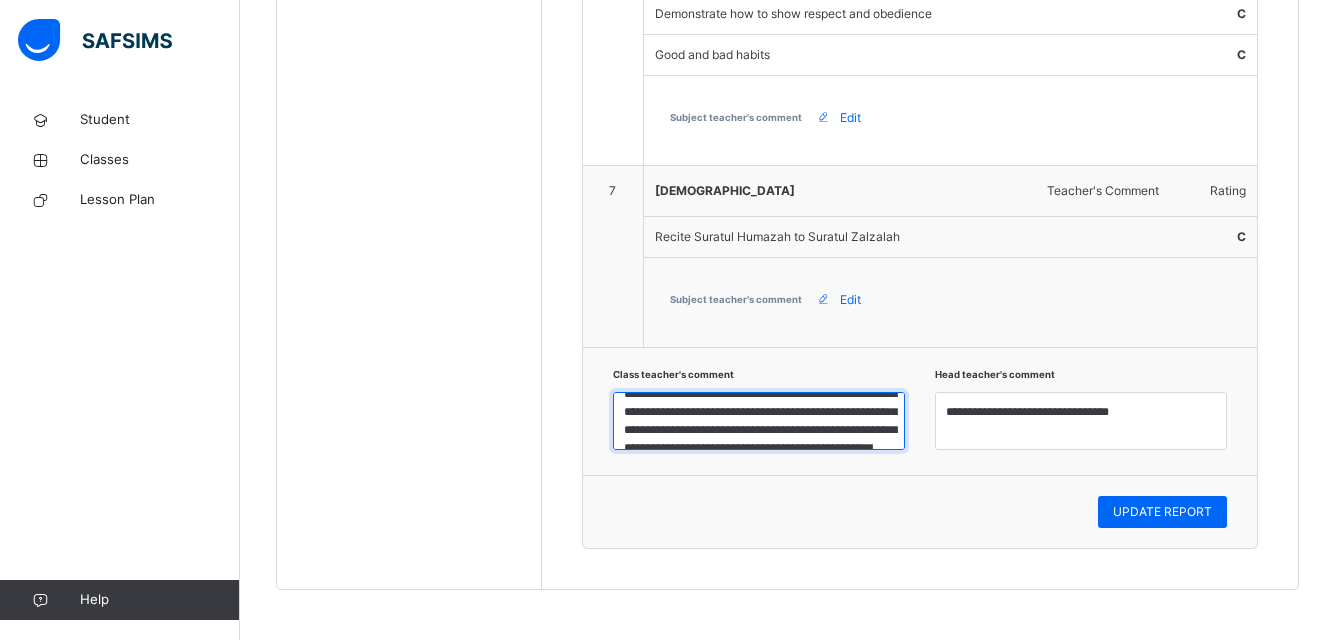 scroll, scrollTop: 22, scrollLeft: 0, axis: vertical 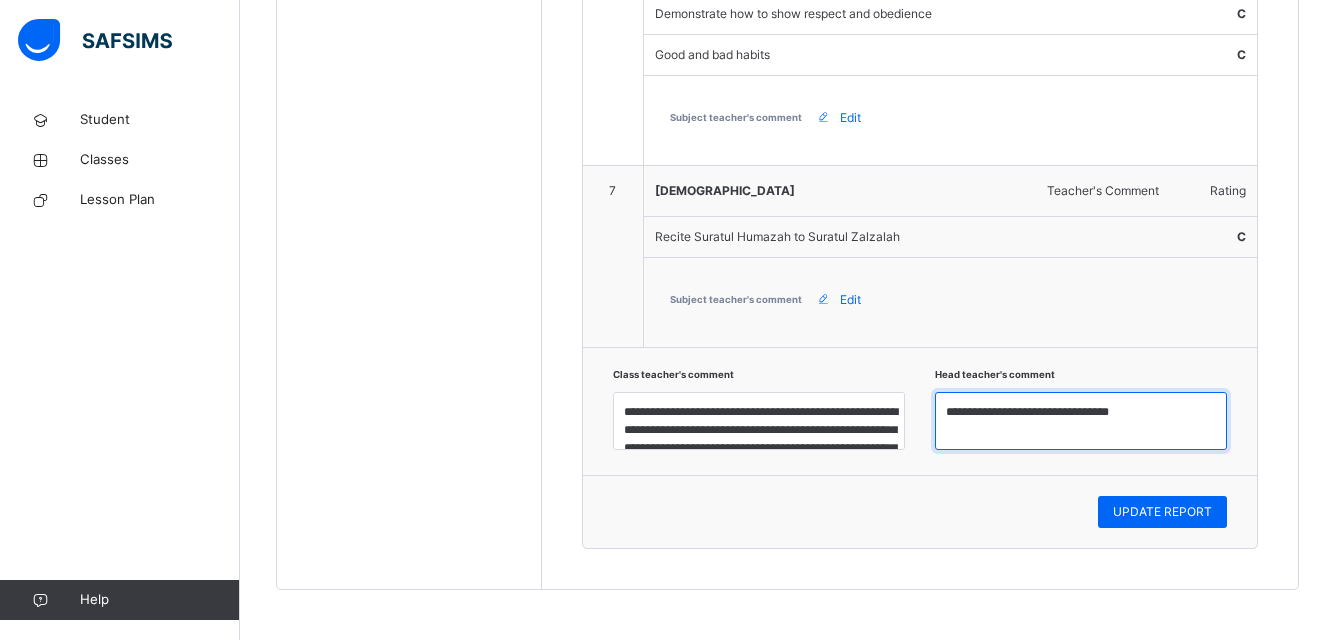 click on "**********" at bounding box center (1081, 421) 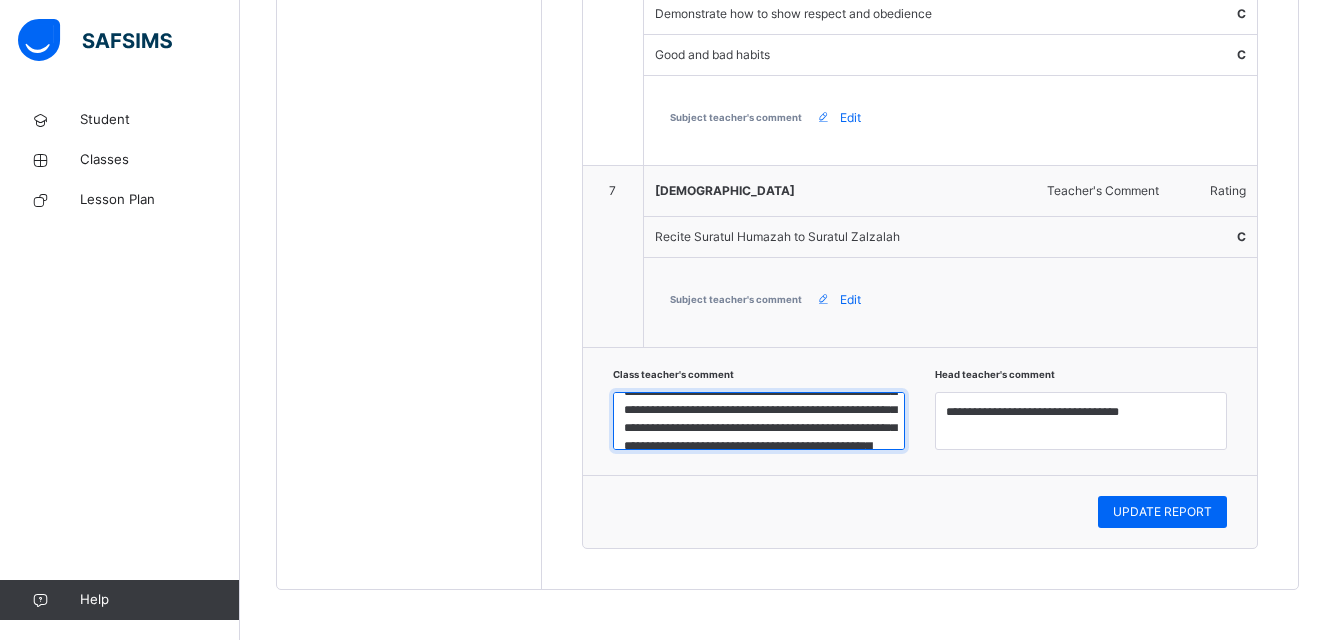 scroll, scrollTop: 80, scrollLeft: 0, axis: vertical 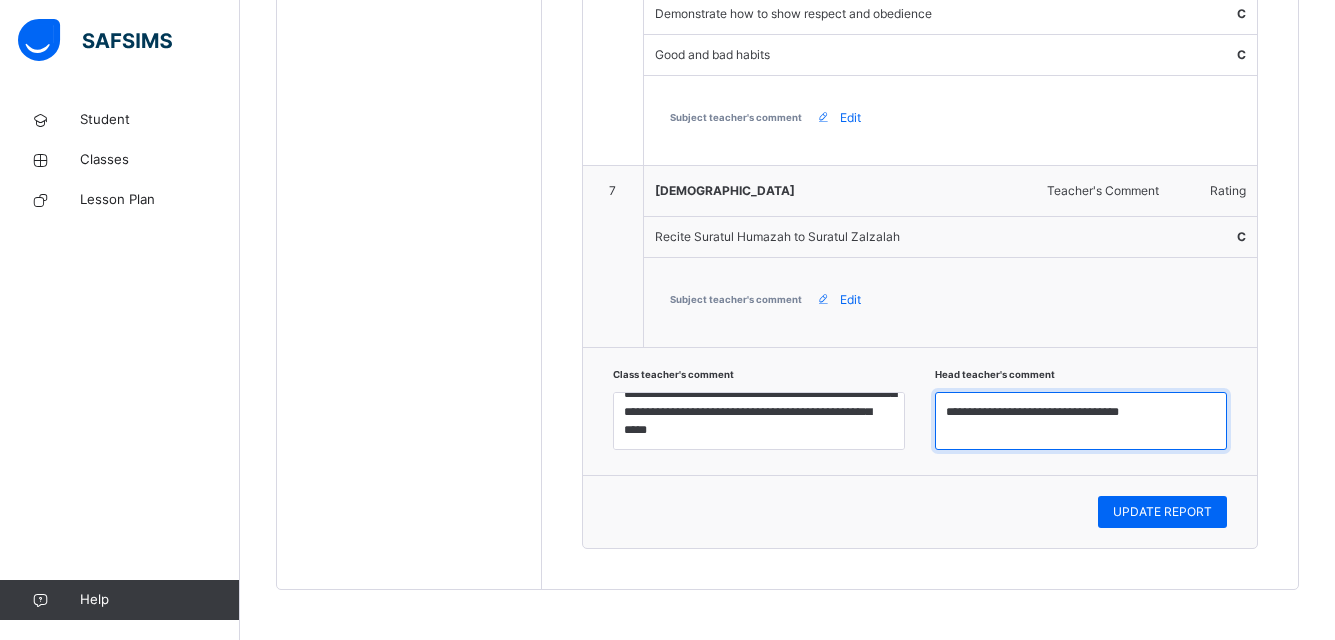 click on "**********" at bounding box center (1081, 421) 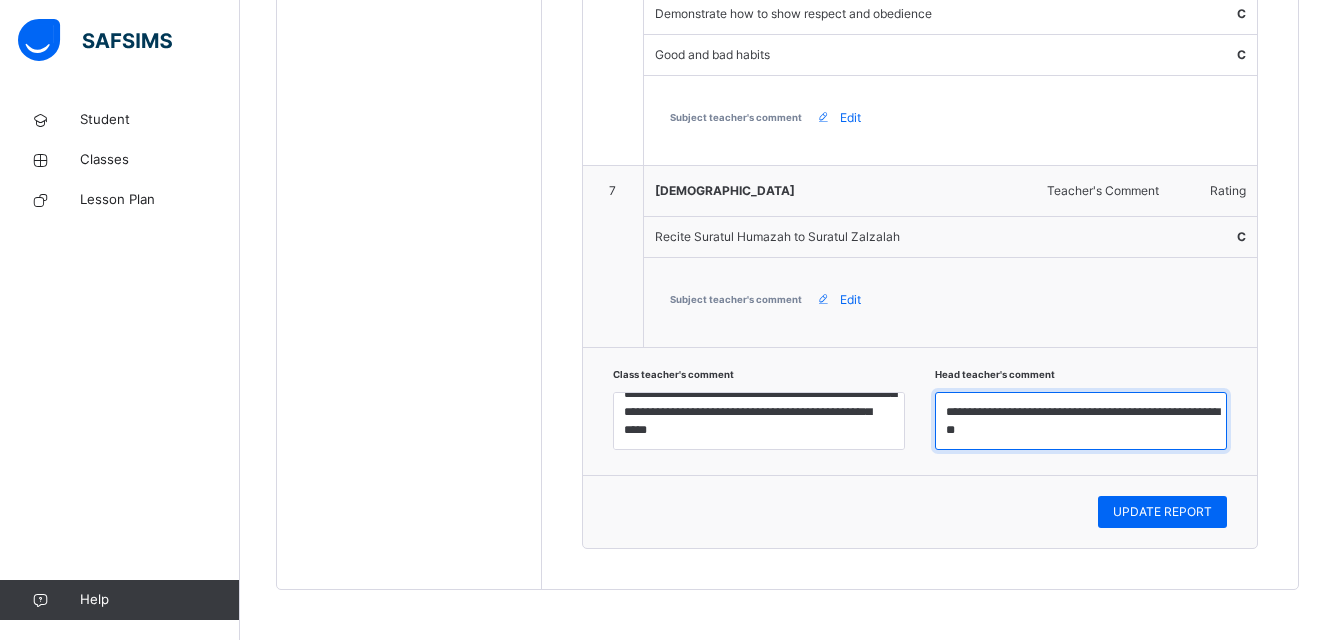 scroll, scrollTop: 7, scrollLeft: 0, axis: vertical 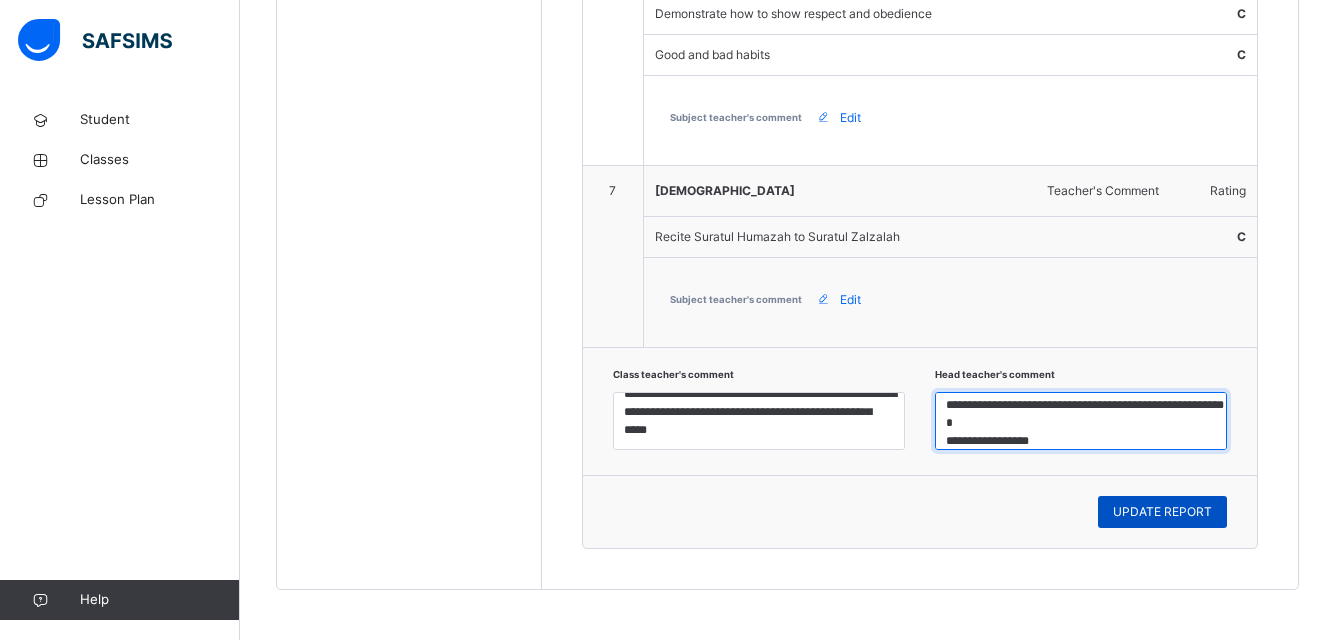 type on "**********" 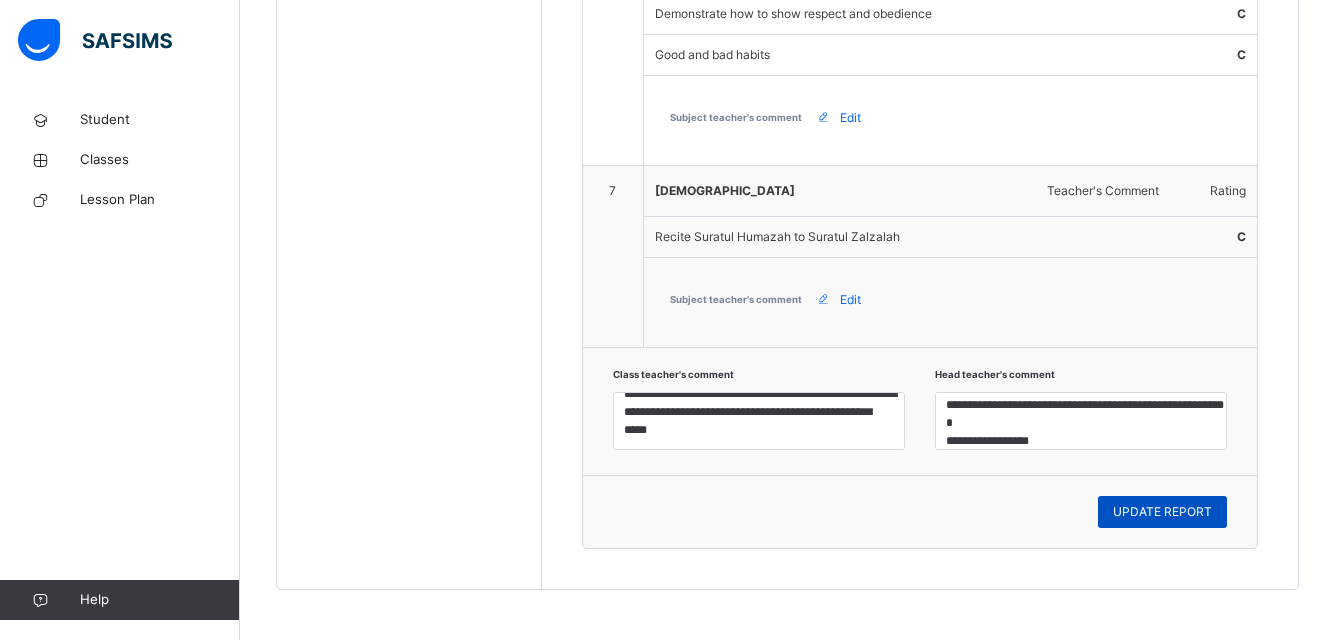 click on "UPDATE REPORT" at bounding box center (1162, 512) 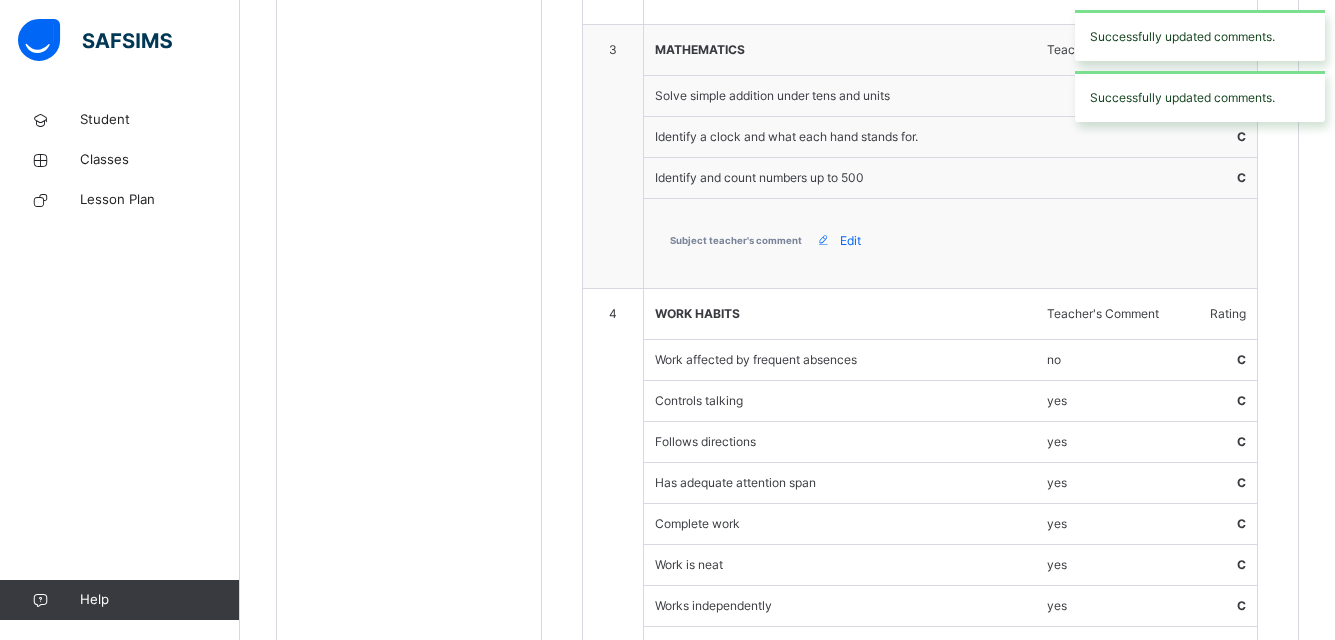 scroll, scrollTop: 667, scrollLeft: 0, axis: vertical 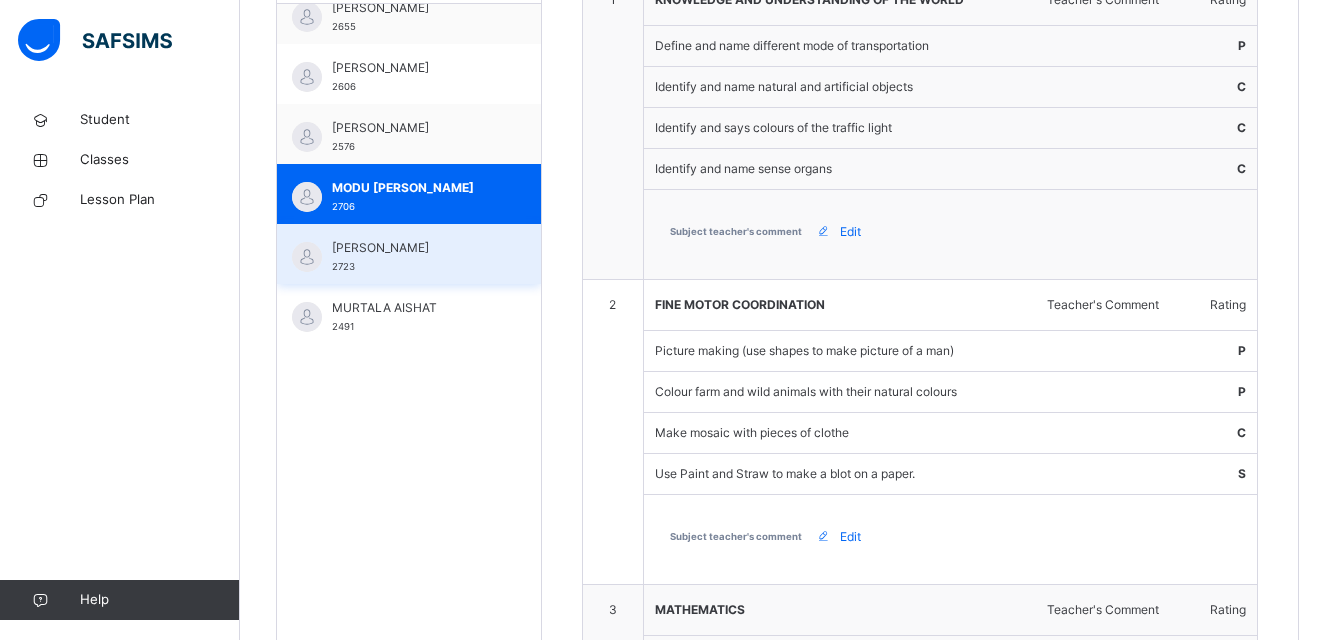 click on "[PERSON_NAME]" at bounding box center [414, 248] 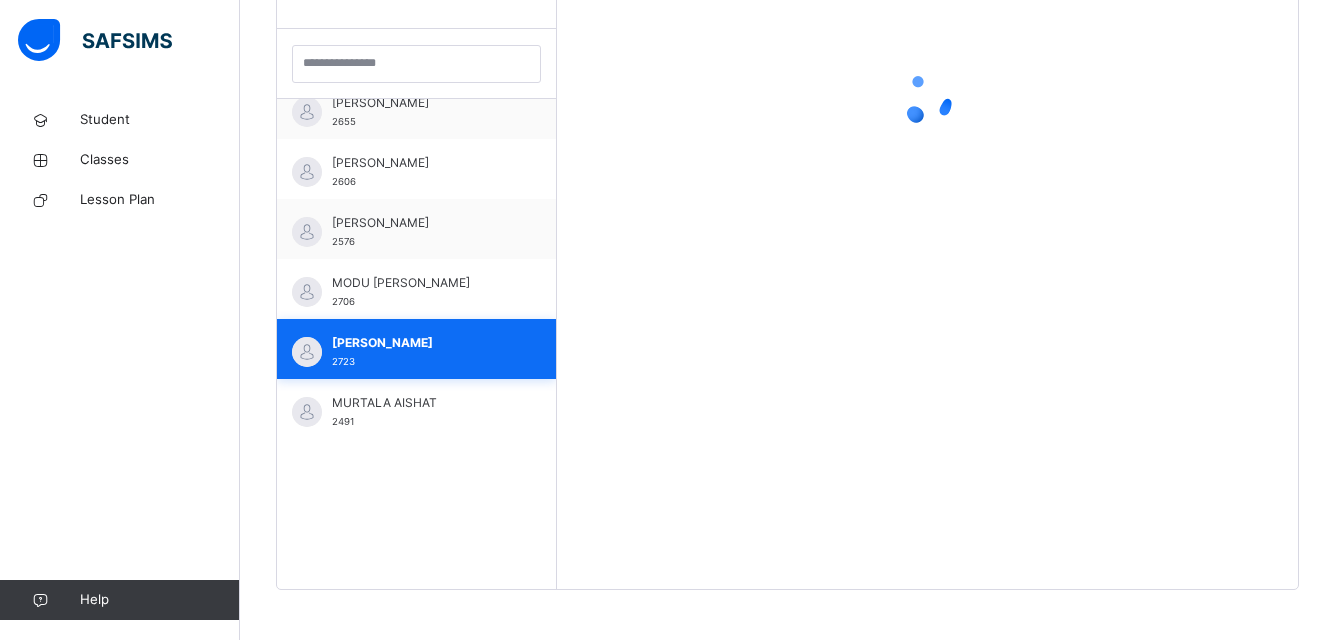 scroll, scrollTop: 572, scrollLeft: 0, axis: vertical 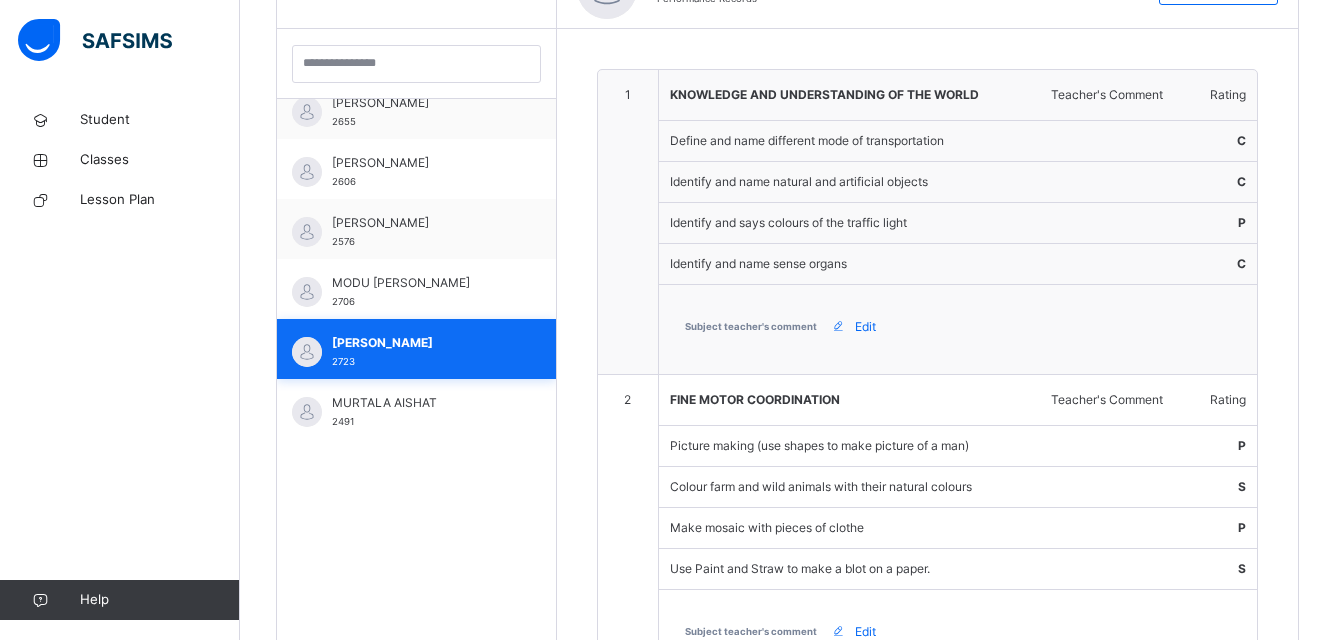 type 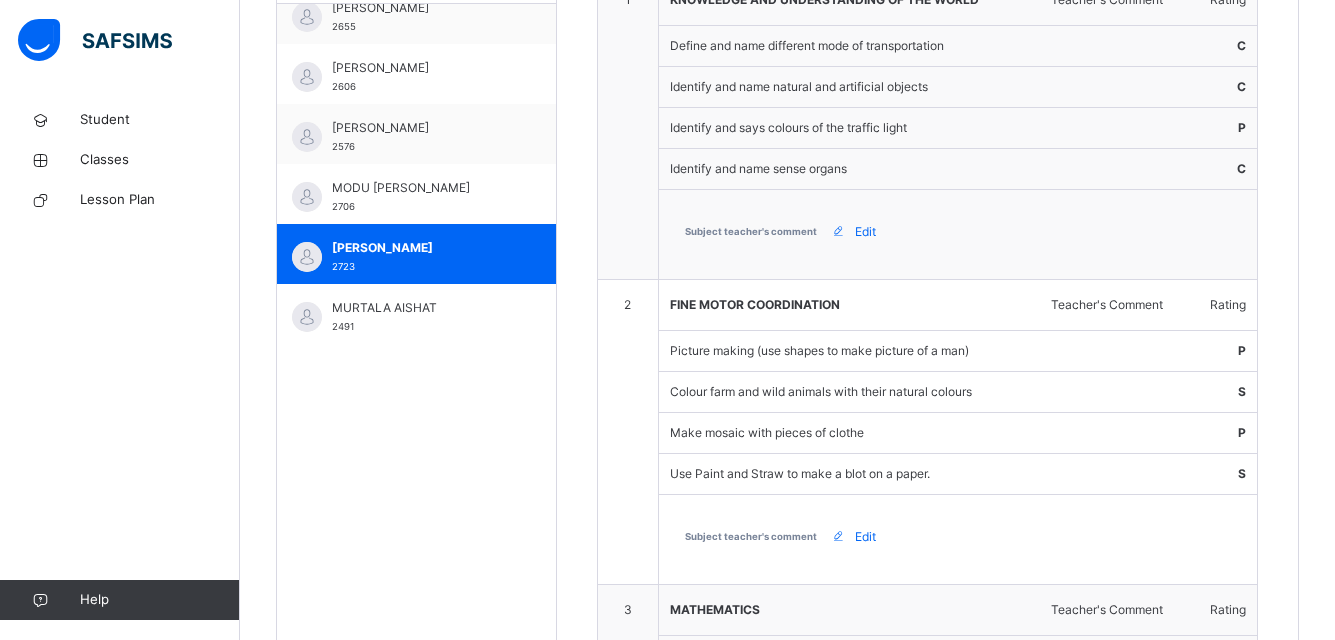 scroll, scrollTop: 1227, scrollLeft: 0, axis: vertical 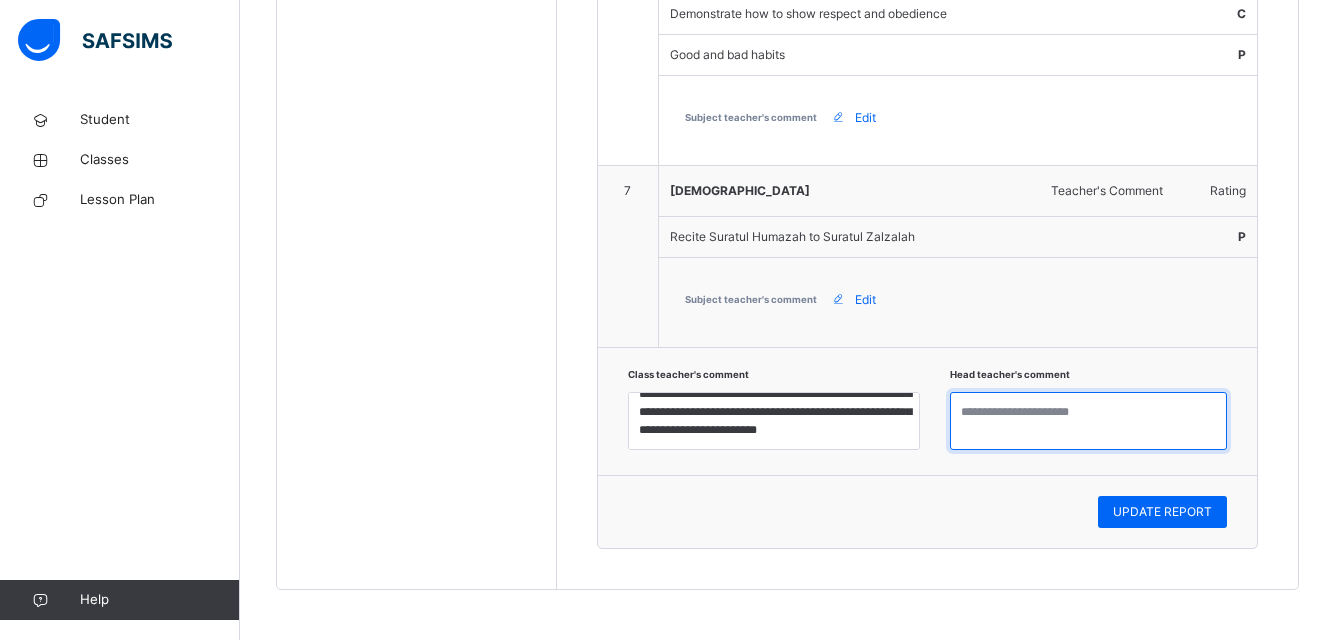 click at bounding box center (1088, 421) 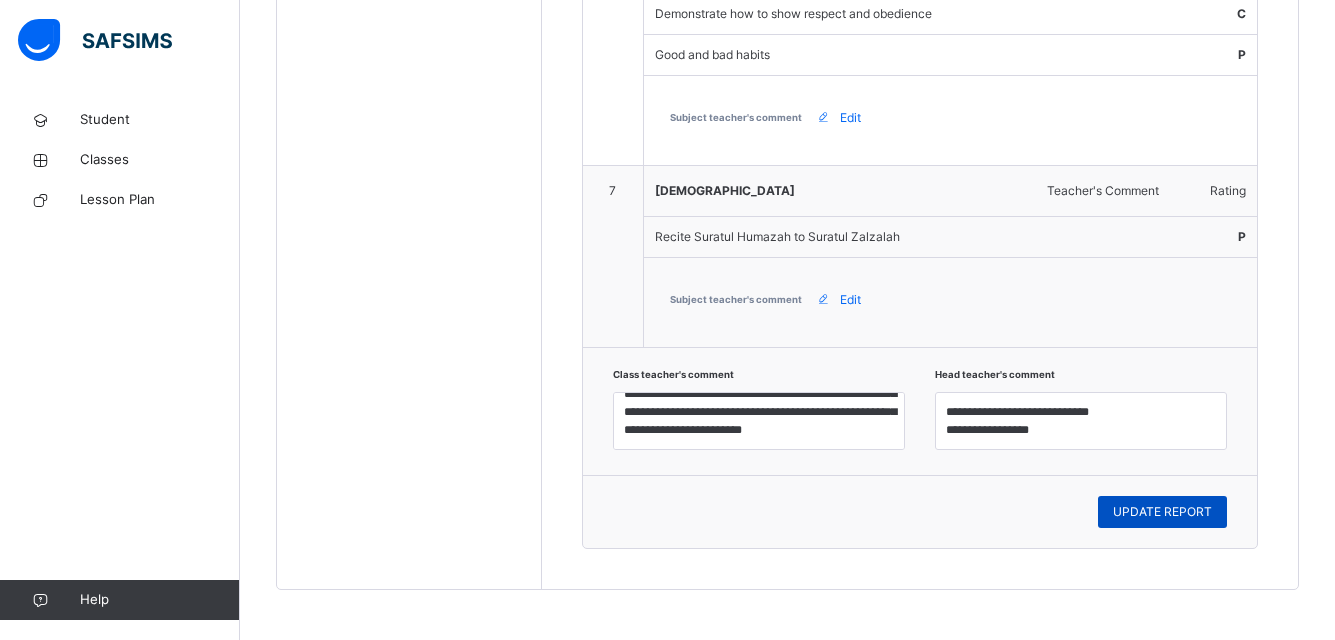 click on "UPDATE REPORT" at bounding box center [1162, 512] 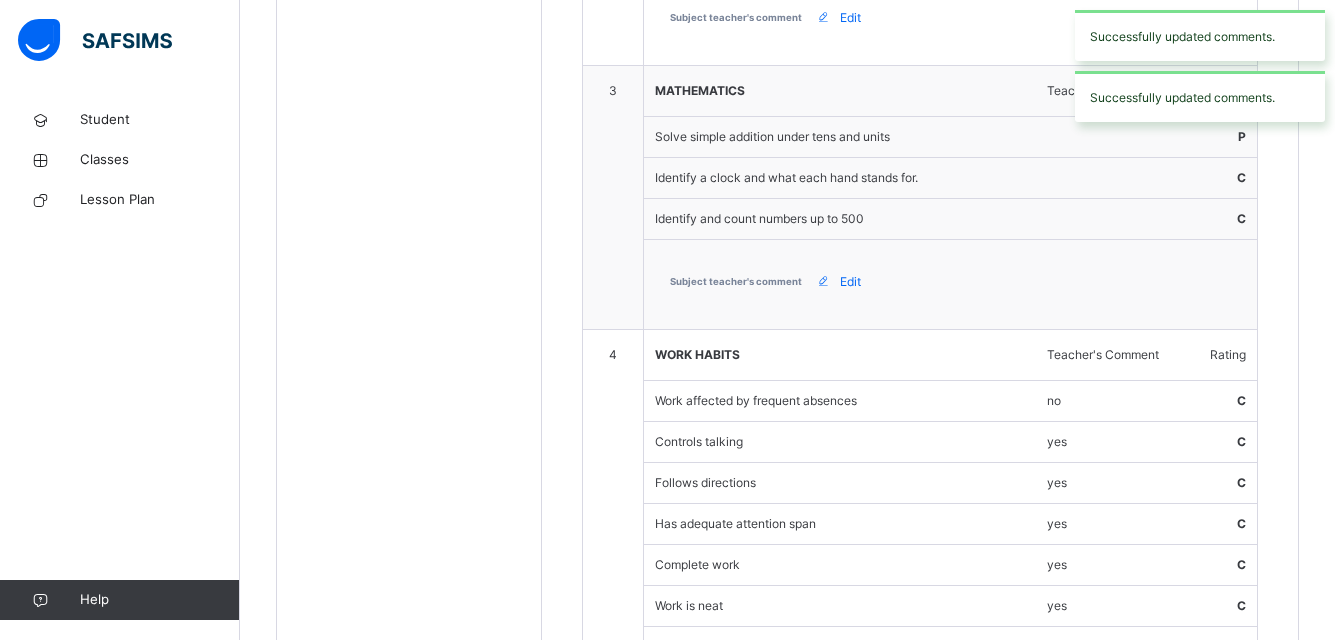 scroll, scrollTop: 626, scrollLeft: 0, axis: vertical 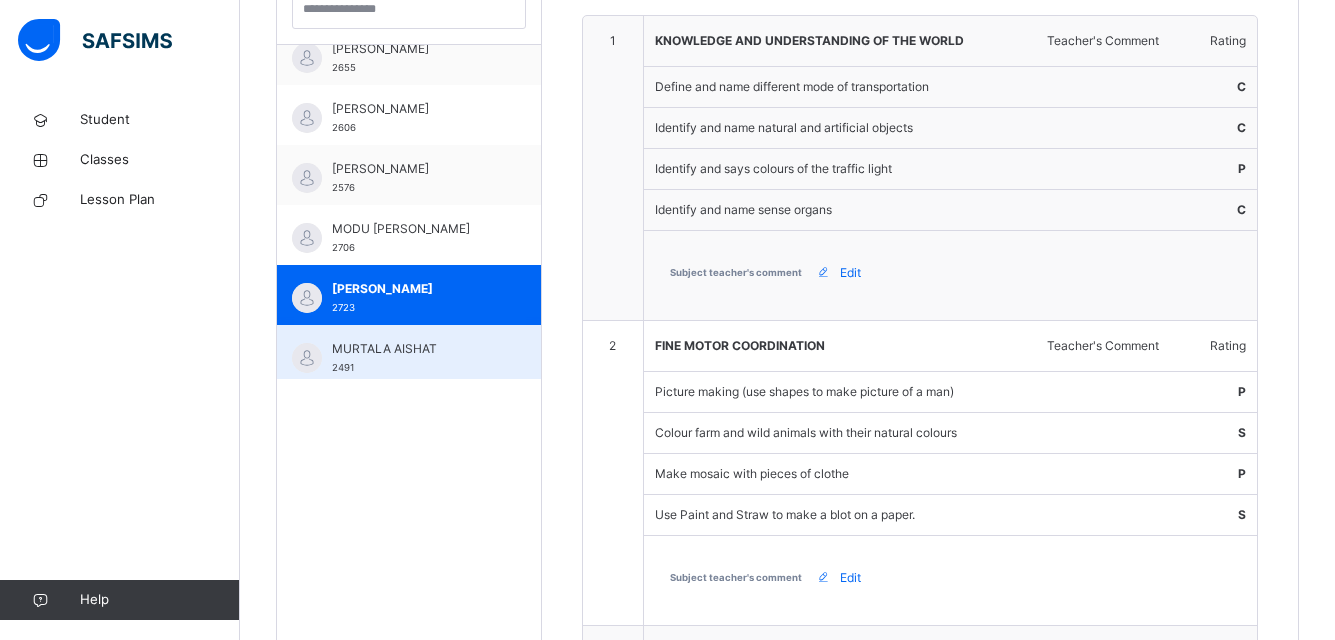 click on "MURTALA AISHAT" at bounding box center [414, 349] 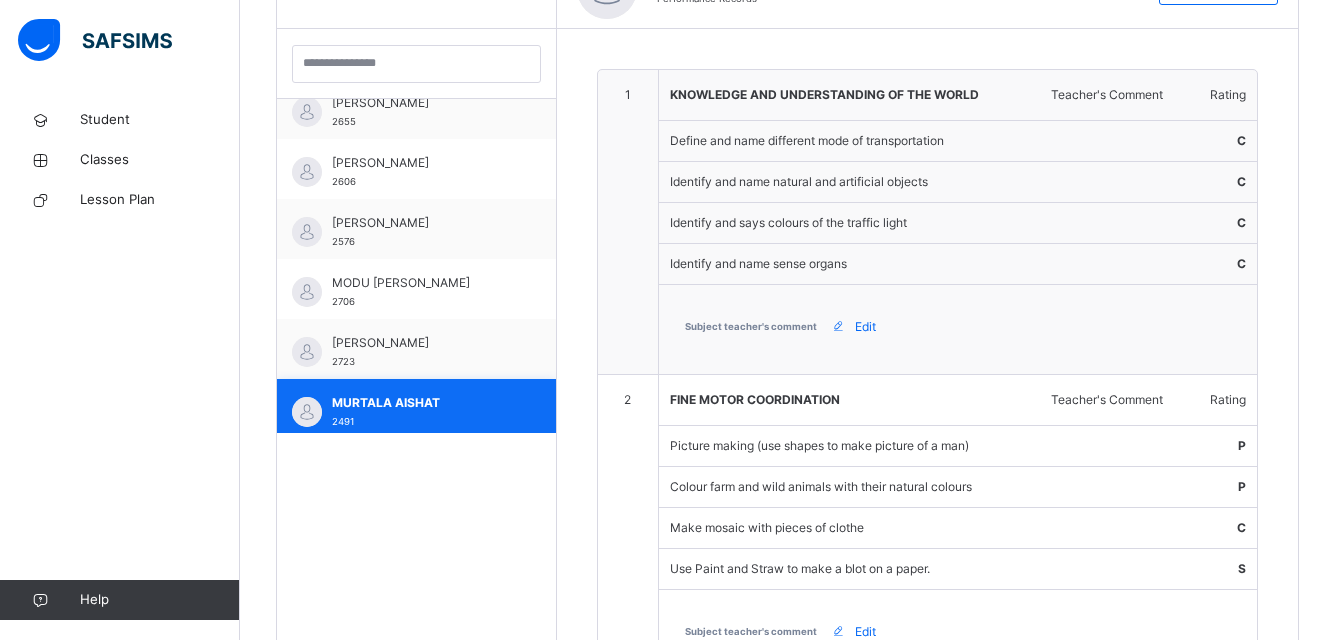scroll, scrollTop: 626, scrollLeft: 0, axis: vertical 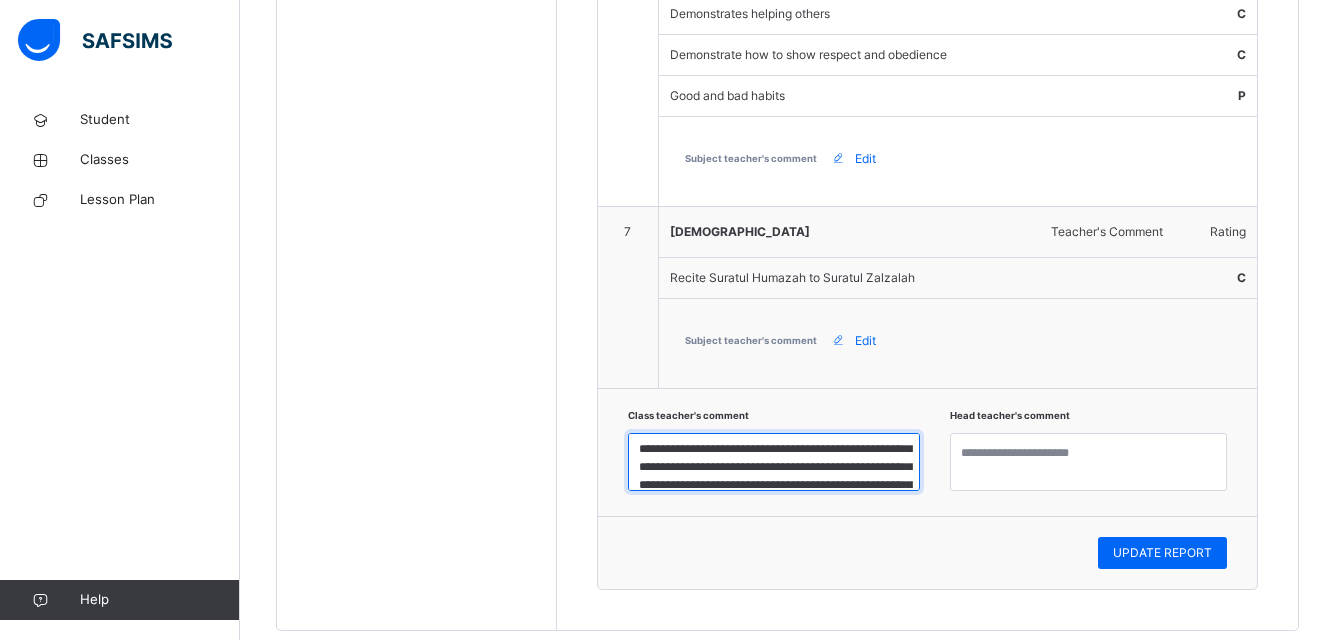 click on "**********" at bounding box center [774, 462] 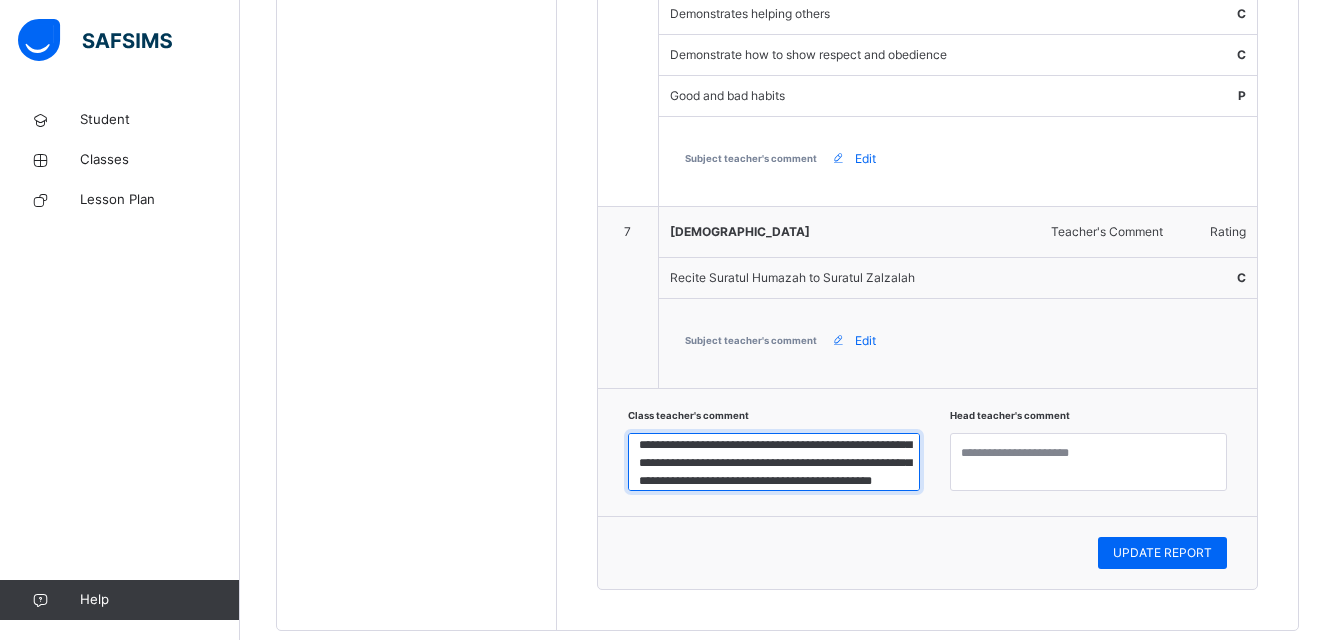 click on "**********" at bounding box center (774, 462) 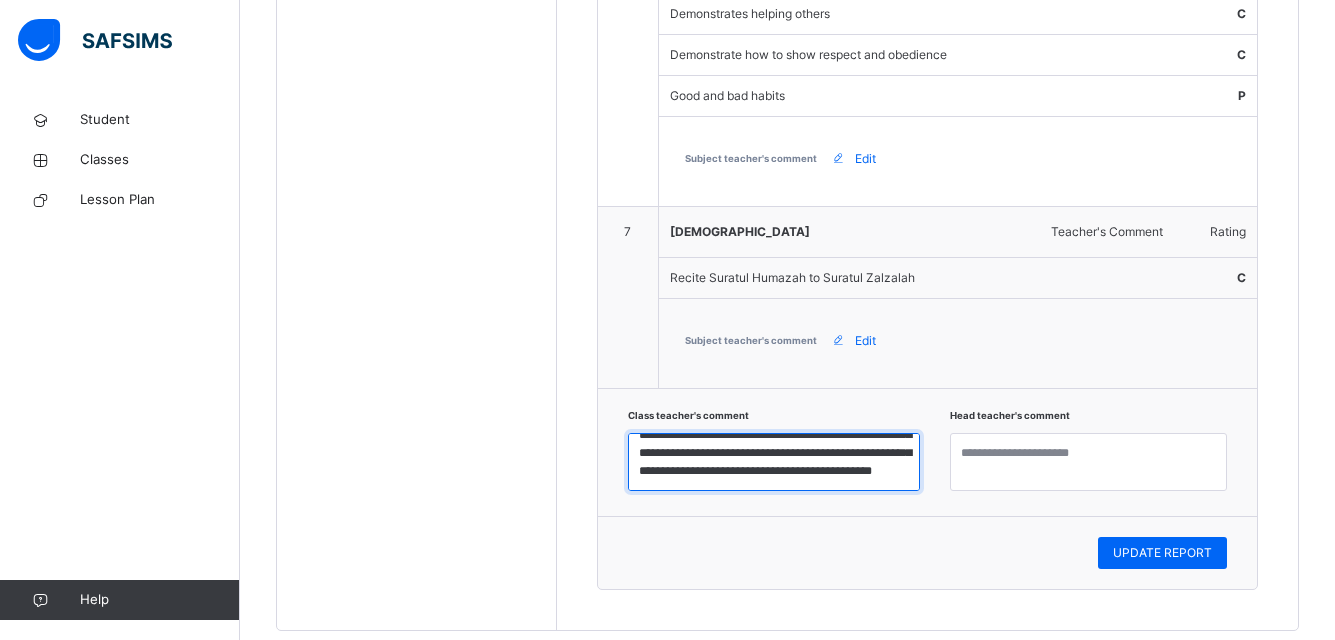 scroll, scrollTop: 126, scrollLeft: 0, axis: vertical 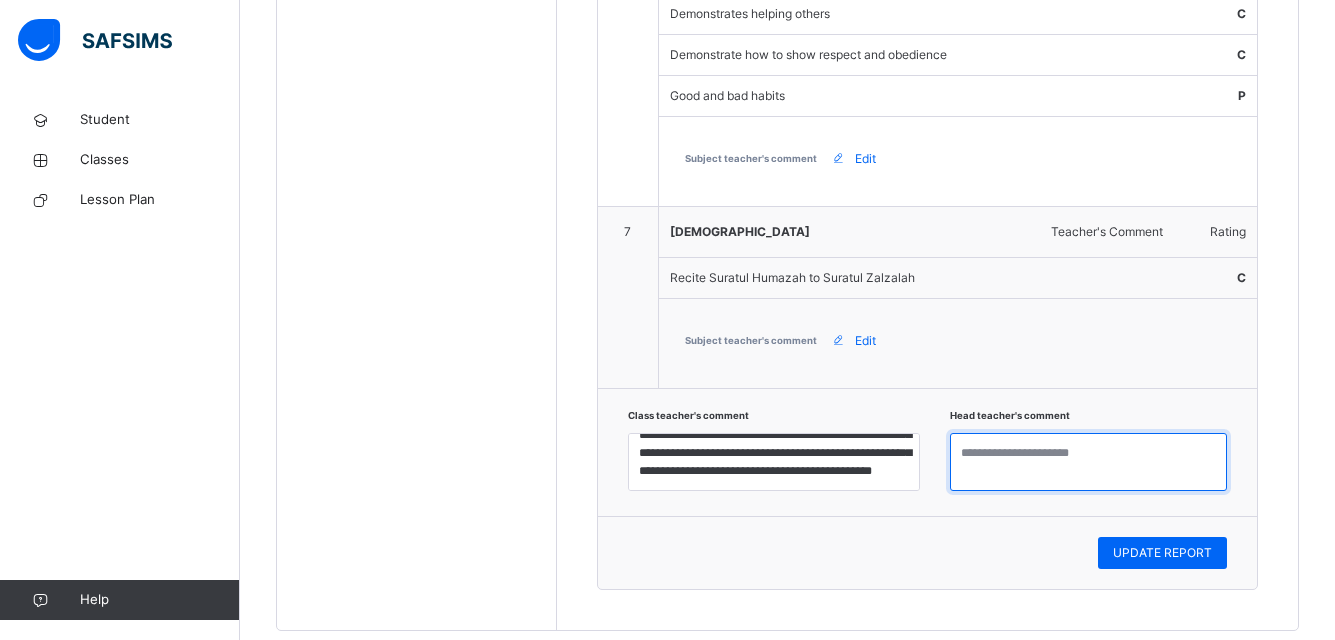 click at bounding box center (1088, 462) 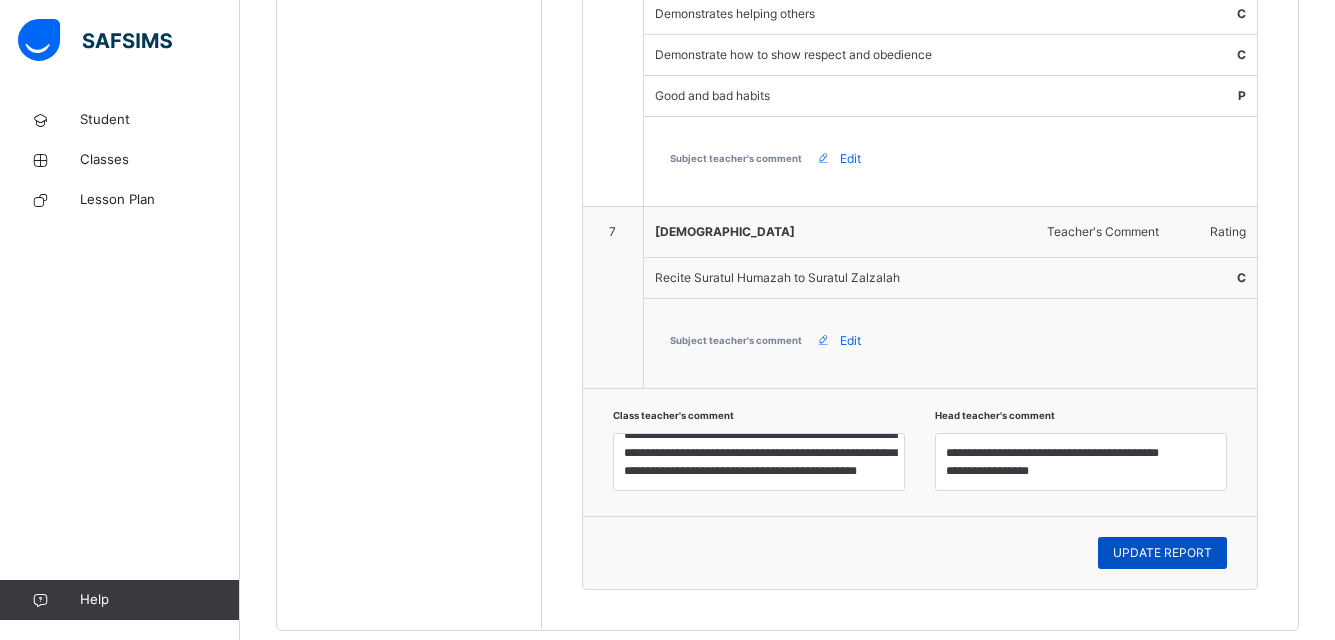 click on "UPDATE REPORT" at bounding box center [1162, 553] 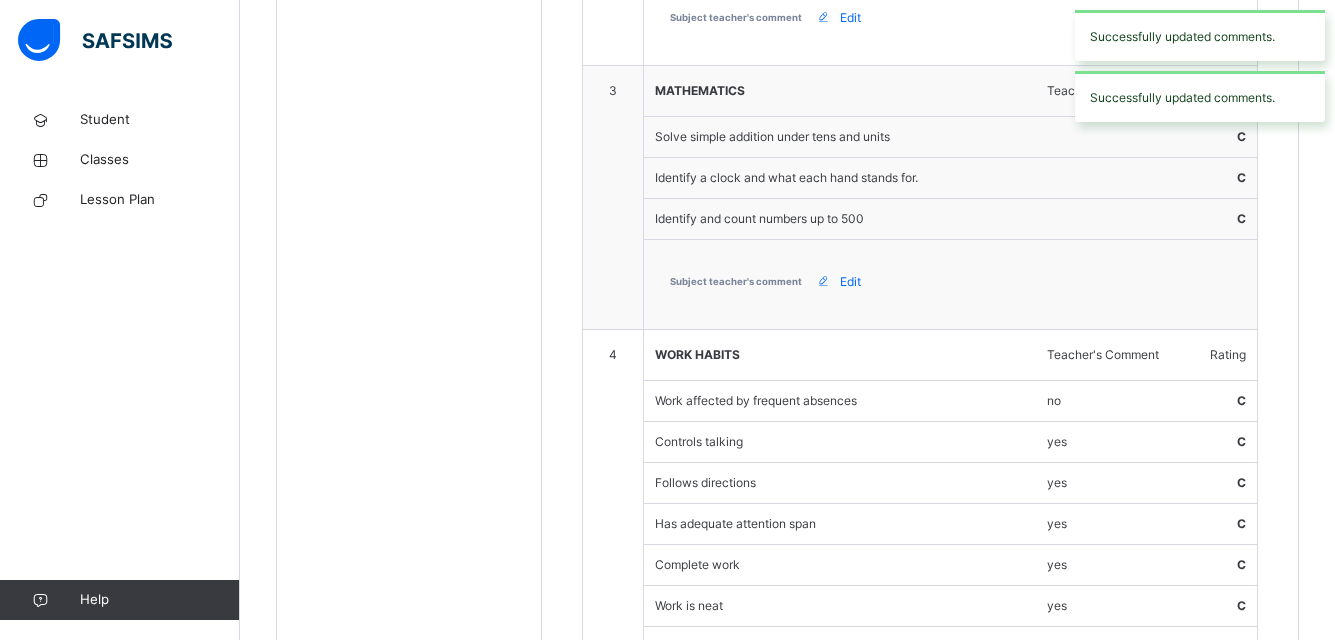 scroll, scrollTop: 626, scrollLeft: 0, axis: vertical 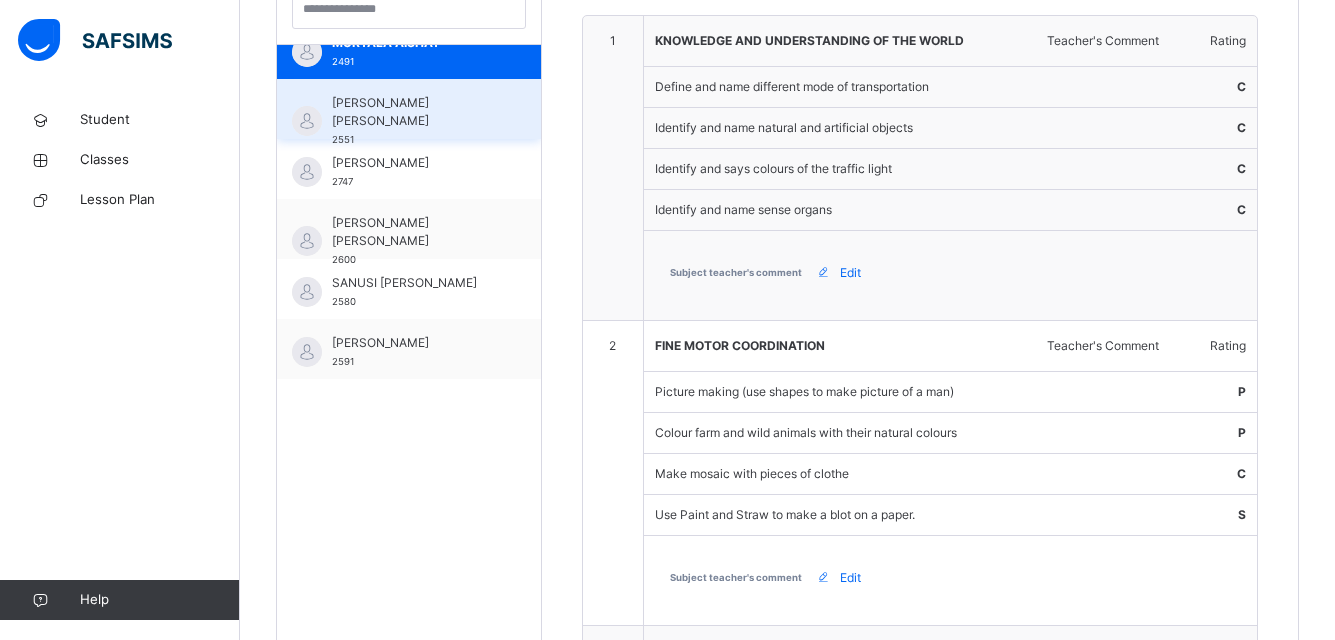 click on "[PERSON_NAME] [PERSON_NAME]" at bounding box center (414, 112) 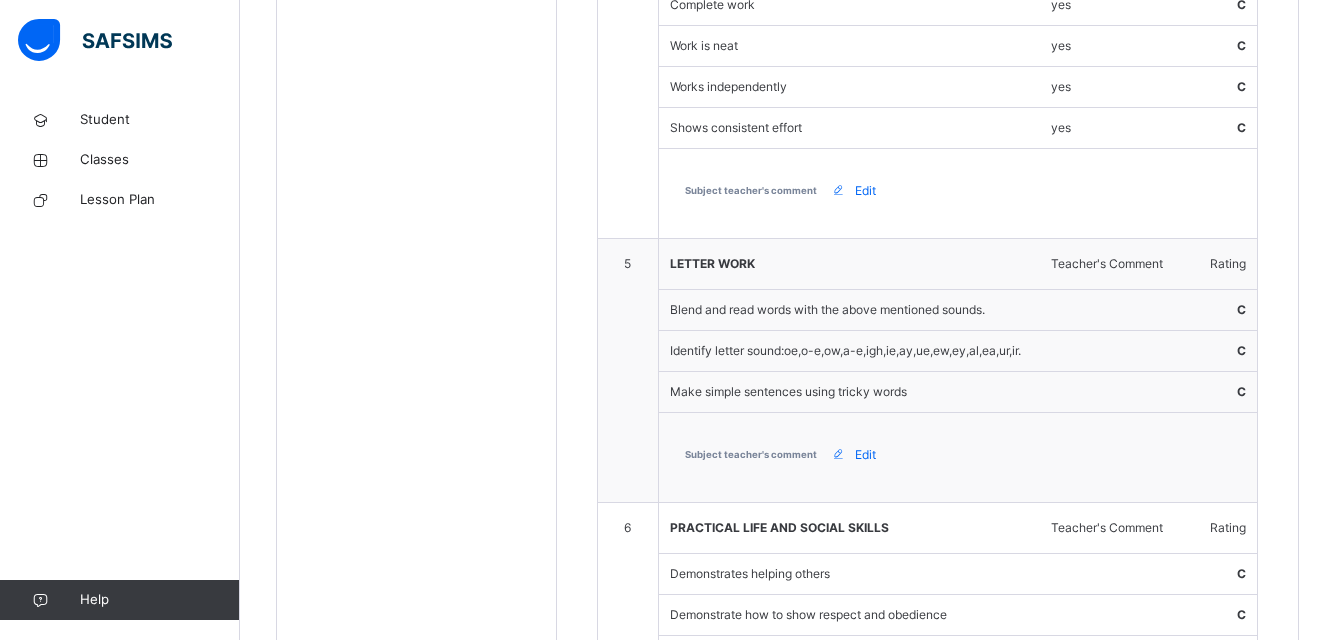 scroll, scrollTop: 2306, scrollLeft: 0, axis: vertical 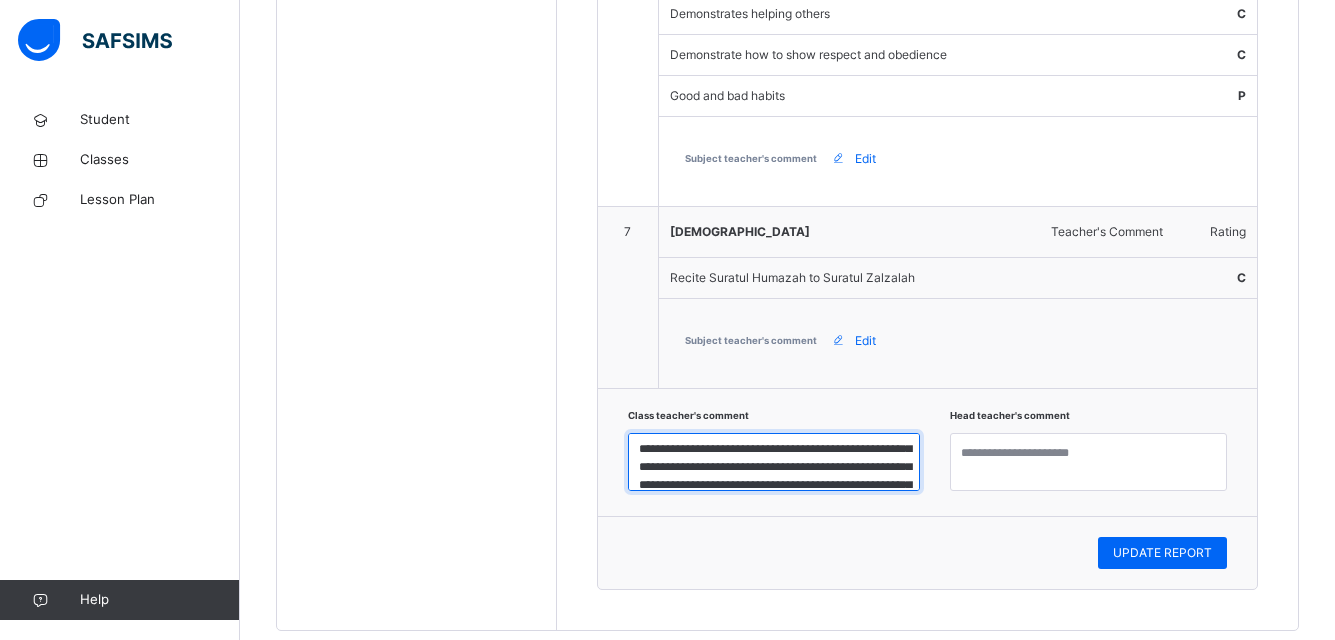 click on "**********" at bounding box center (774, 462) 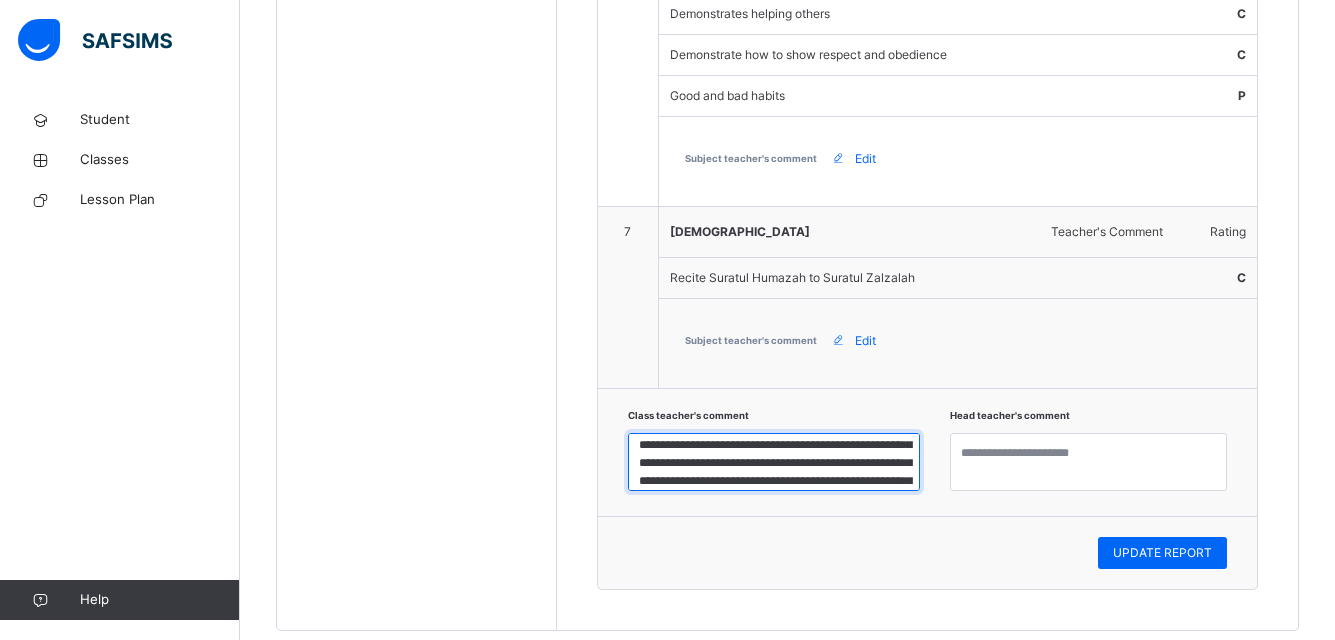 click on "**********" at bounding box center (774, 462) 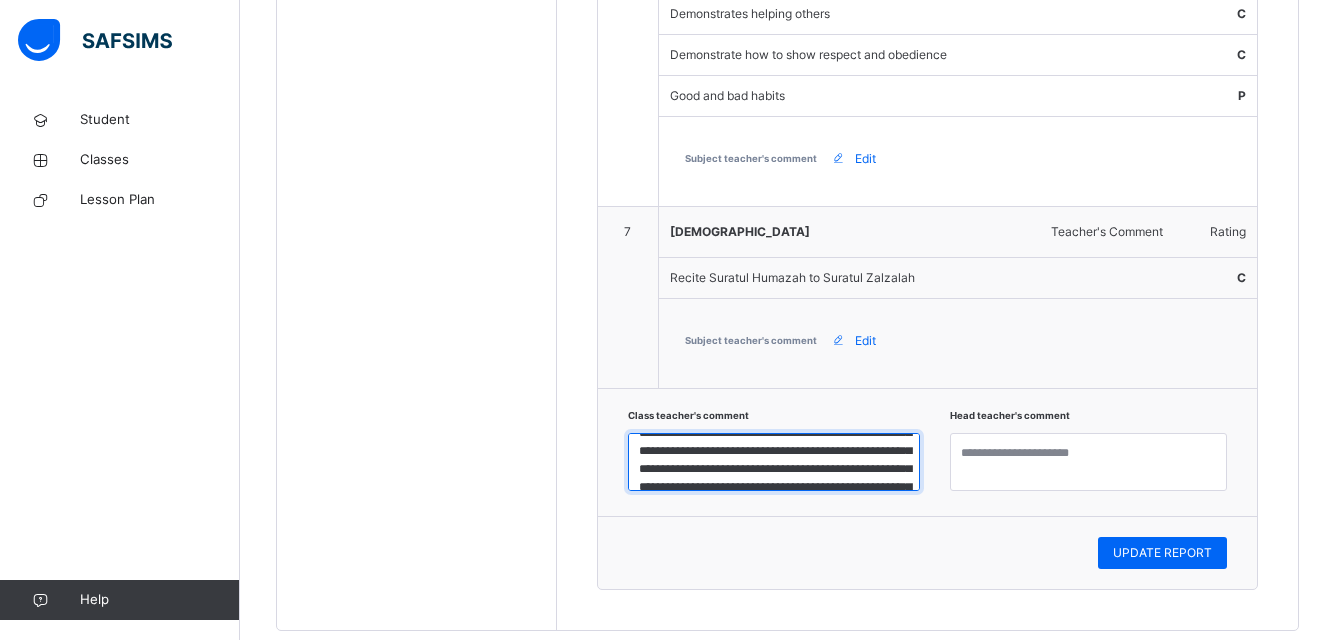 scroll, scrollTop: 80, scrollLeft: 0, axis: vertical 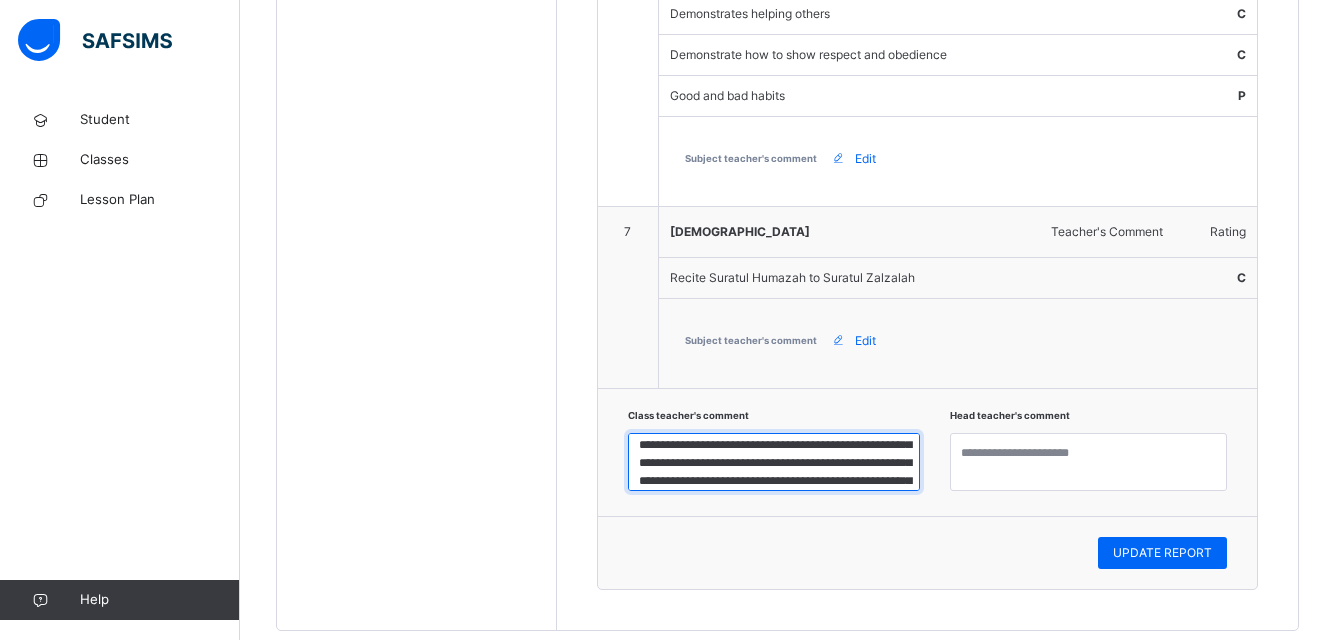 click on "**********" at bounding box center [774, 462] 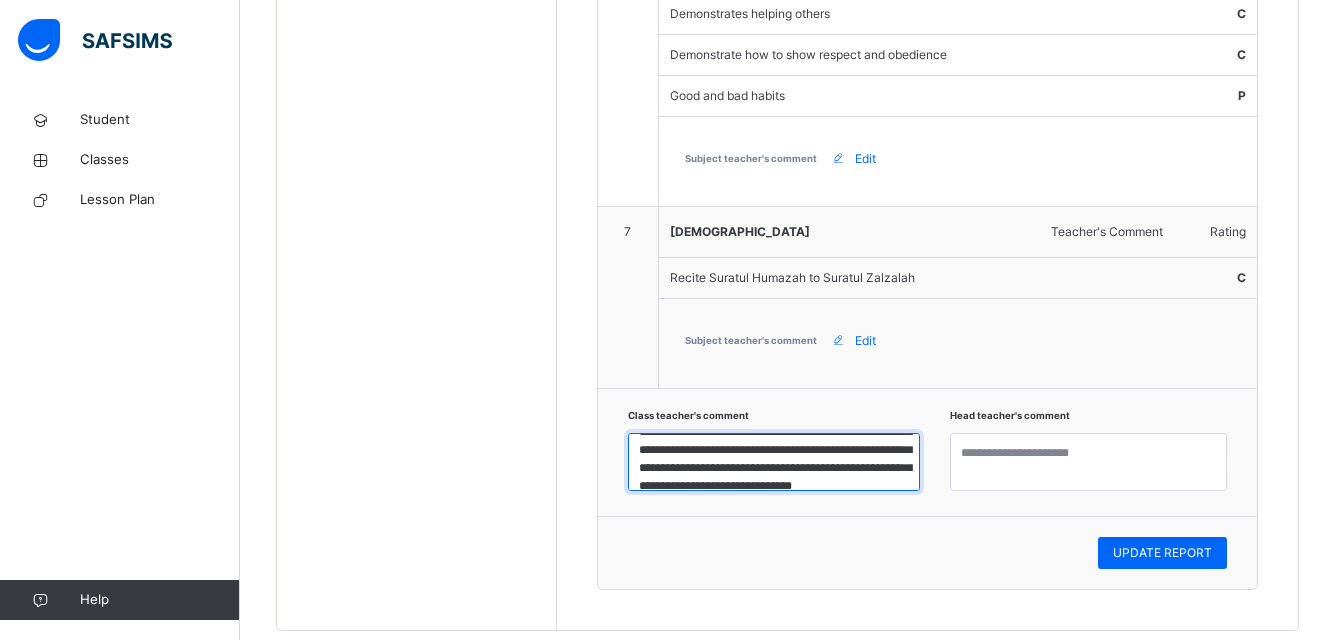 scroll, scrollTop: 120, scrollLeft: 0, axis: vertical 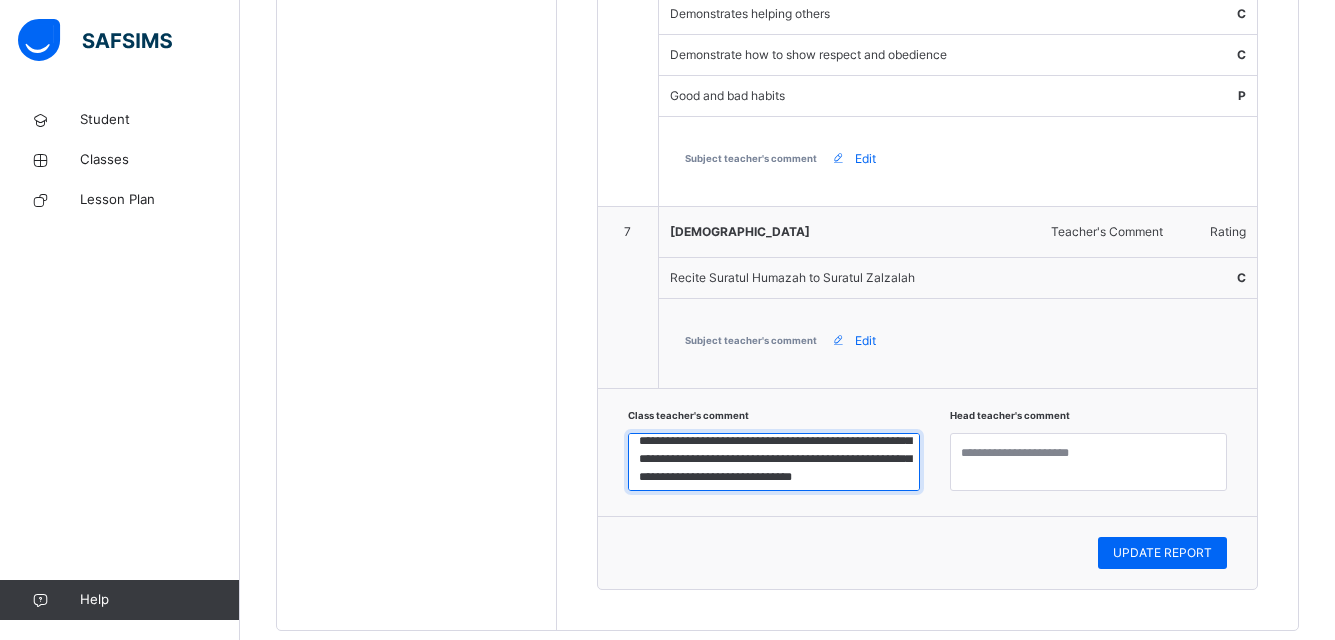 click on "**********" at bounding box center (774, 462) 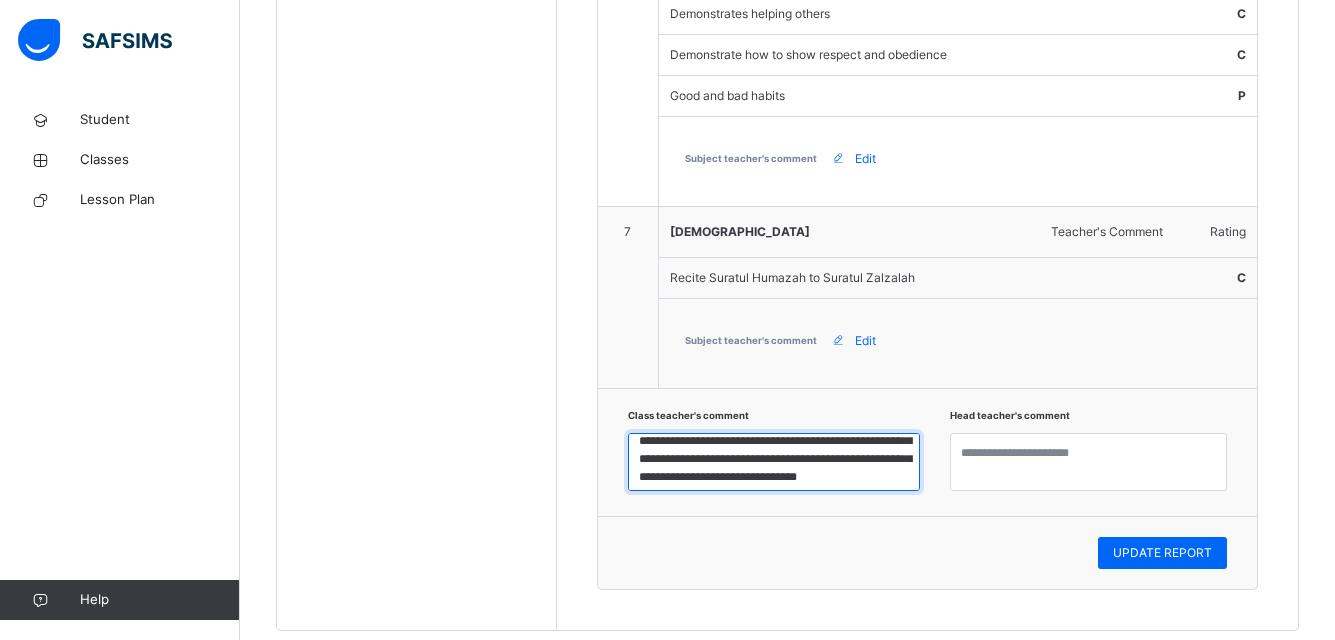 scroll, scrollTop: 133, scrollLeft: 0, axis: vertical 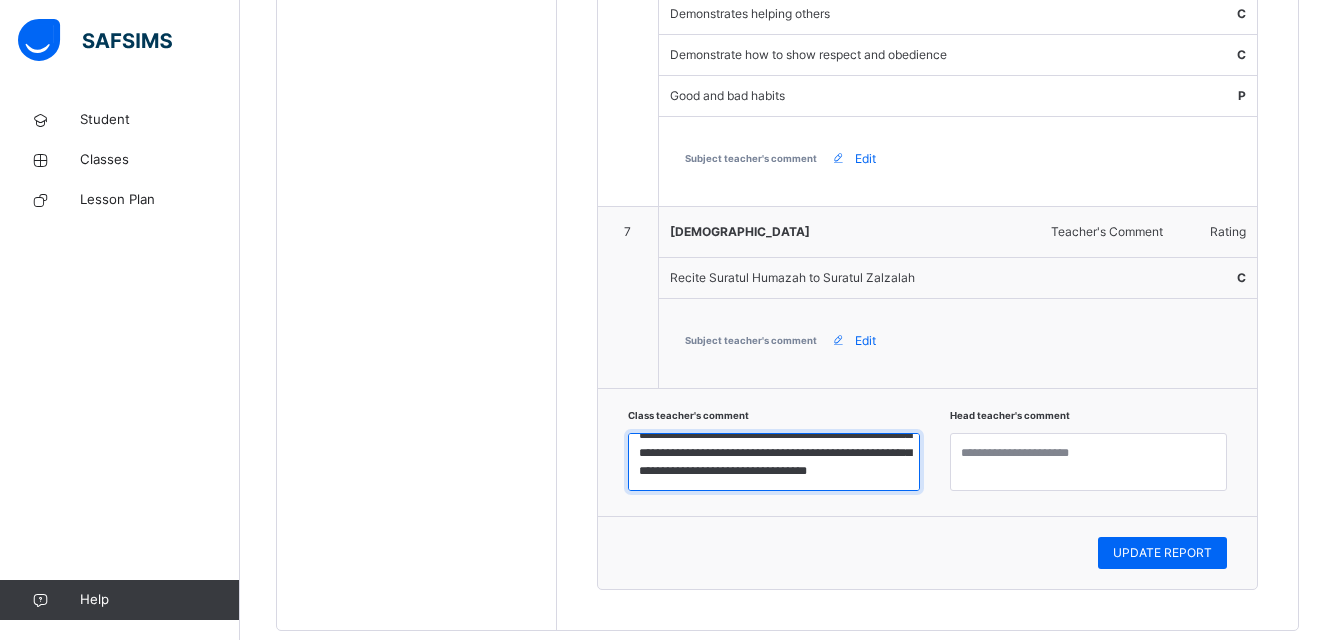 click on "**********" at bounding box center (774, 462) 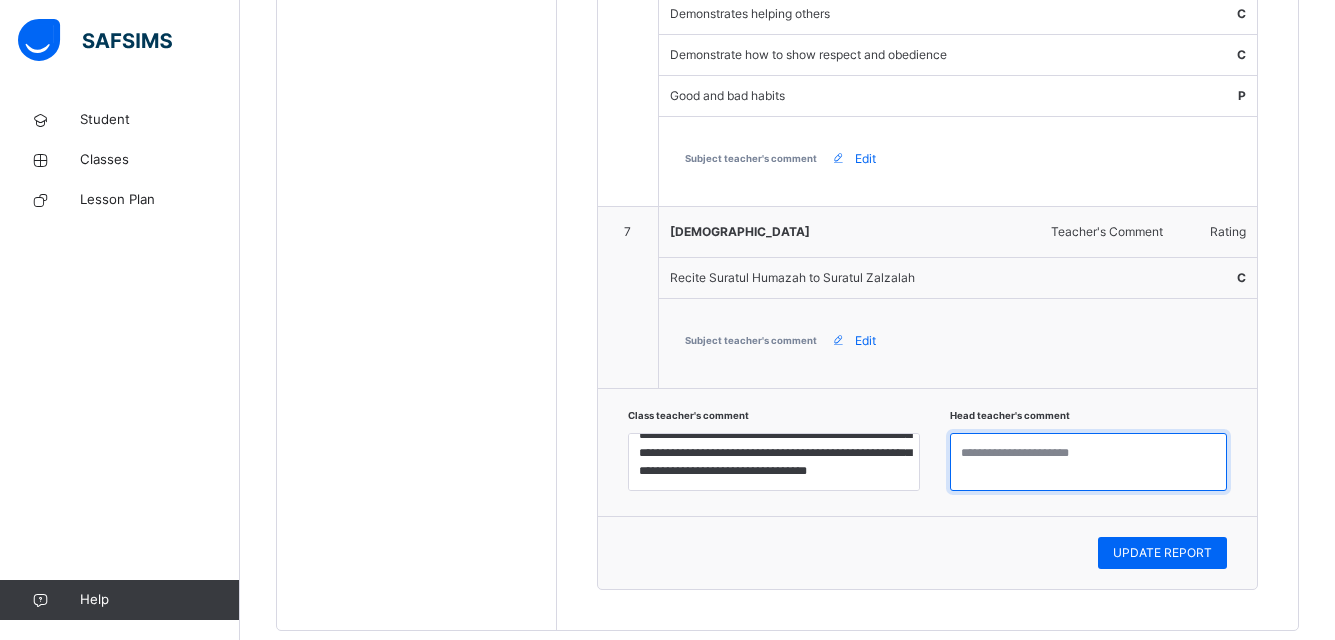 click at bounding box center (1088, 462) 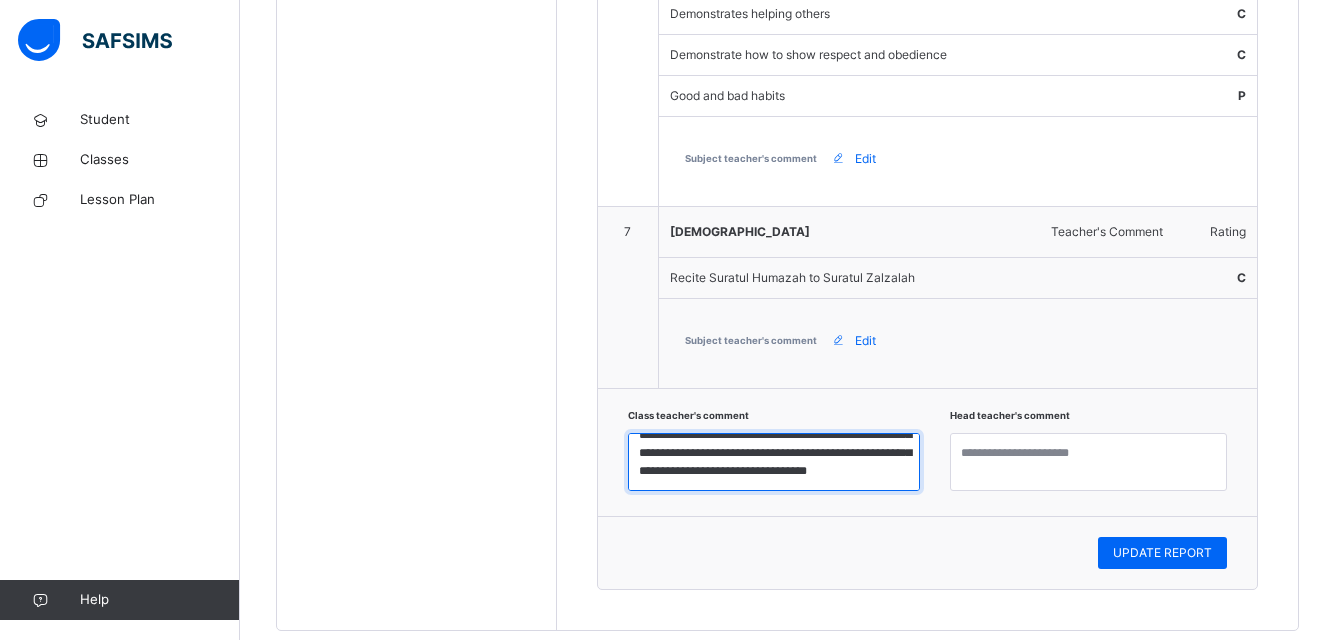scroll, scrollTop: 100, scrollLeft: 0, axis: vertical 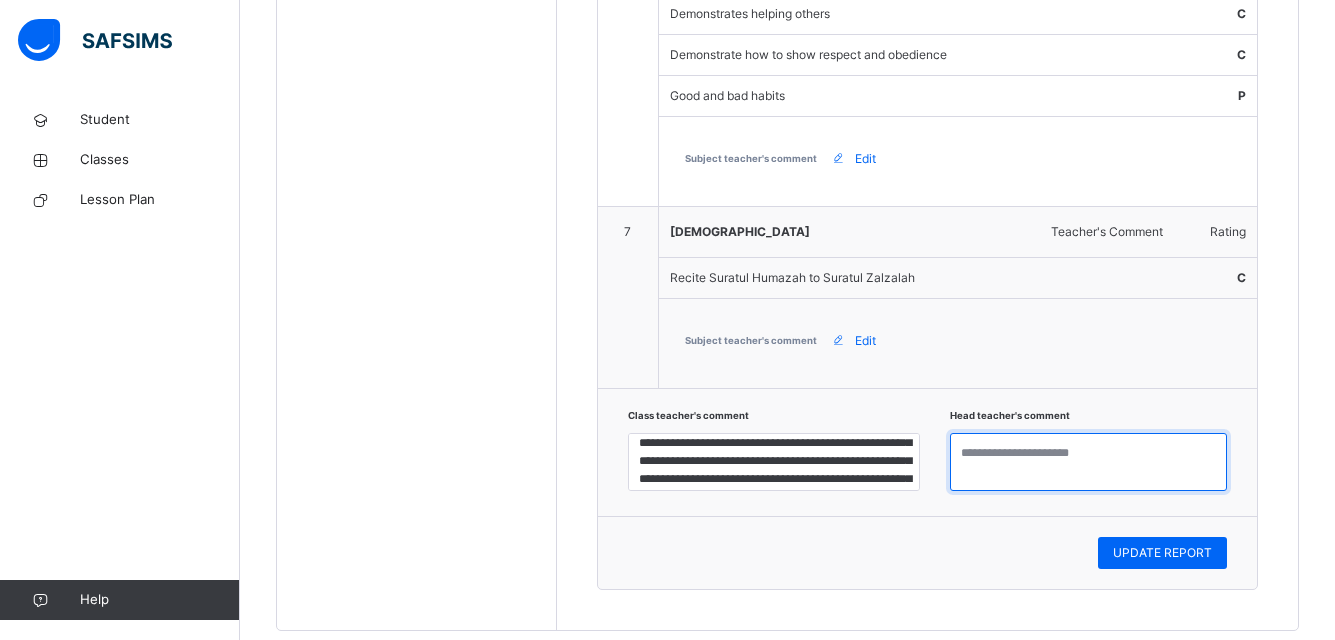 click at bounding box center (1088, 462) 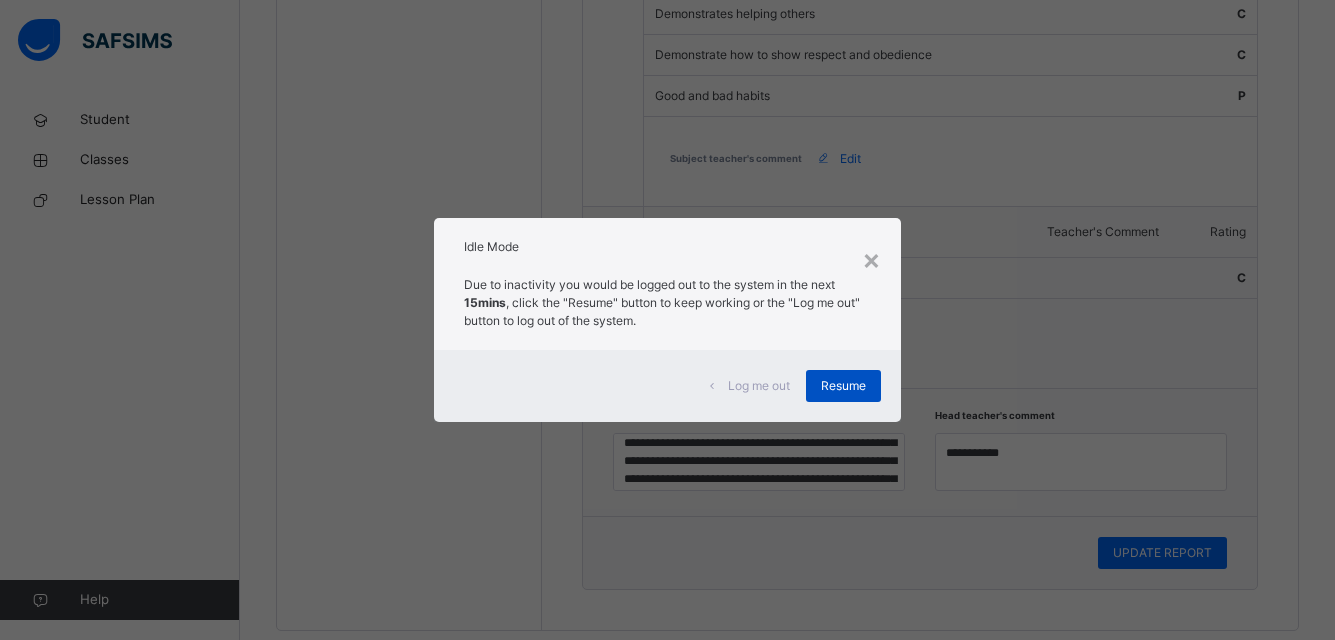 click on "Resume" at bounding box center [843, 386] 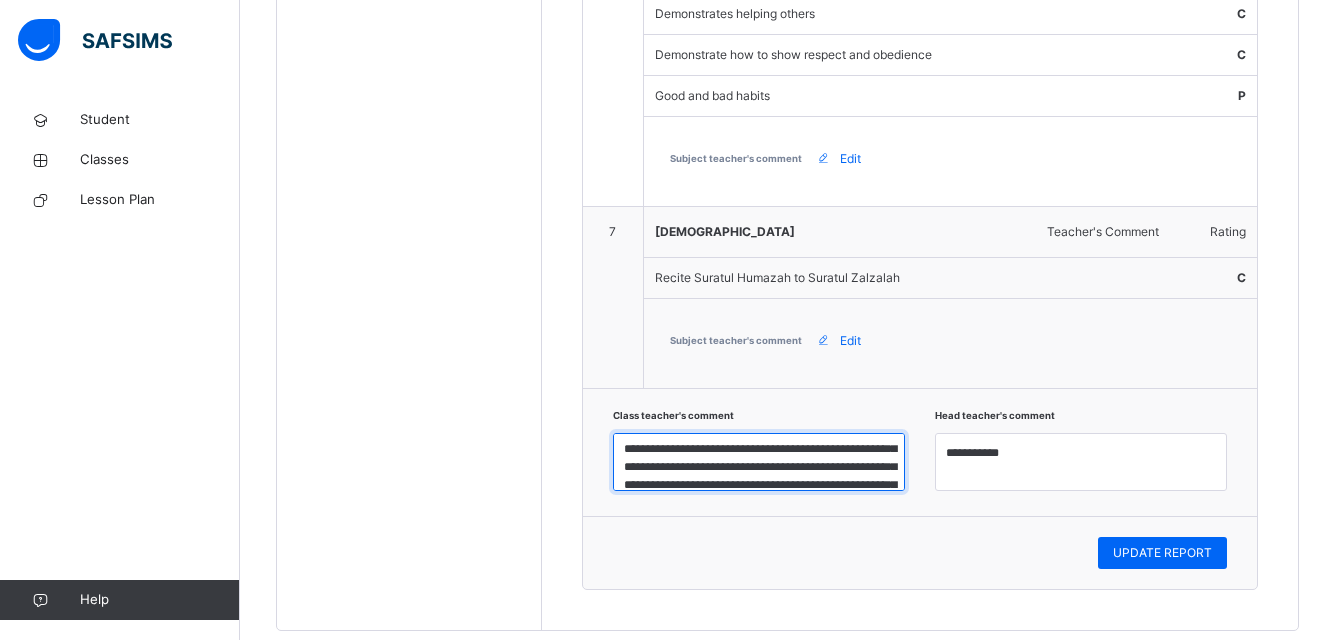 scroll, scrollTop: 15, scrollLeft: 0, axis: vertical 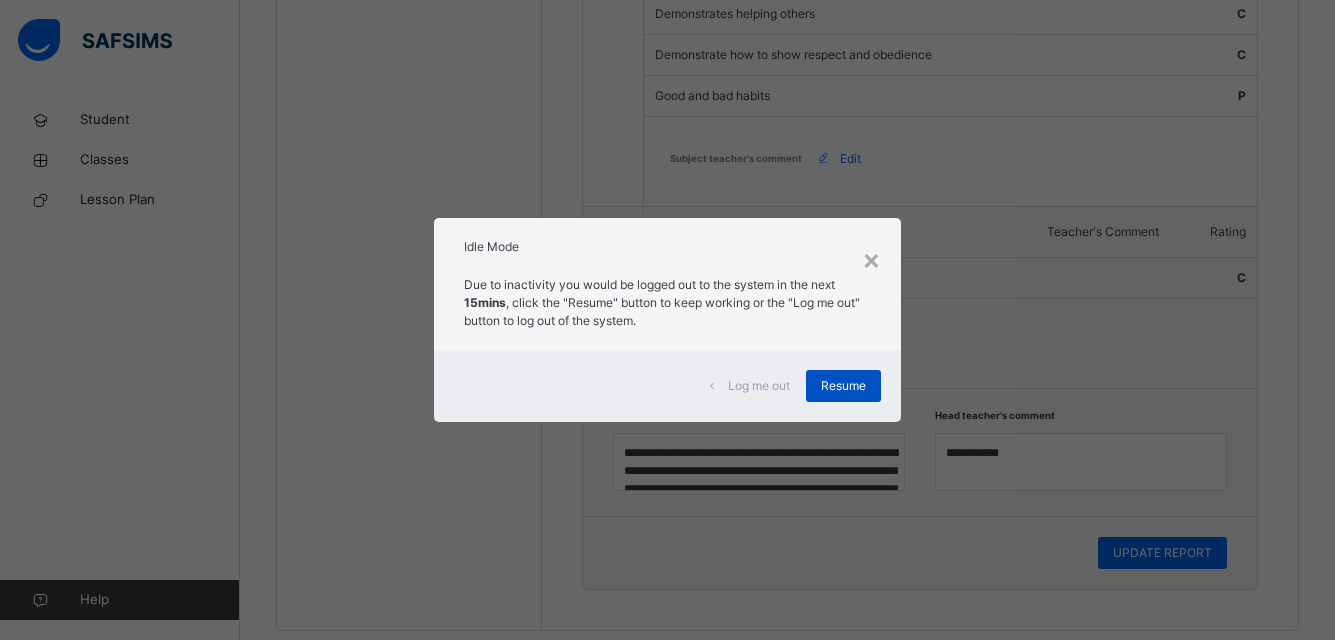 click on "Resume" at bounding box center (843, 386) 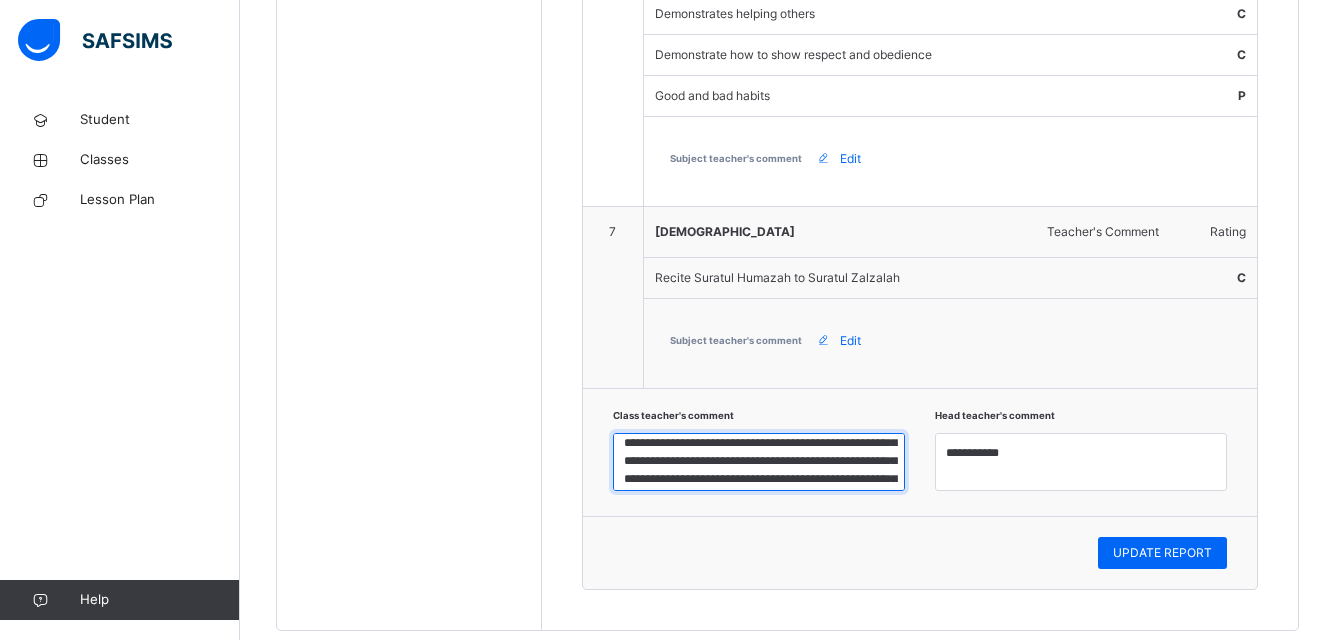 scroll, scrollTop: 40, scrollLeft: 0, axis: vertical 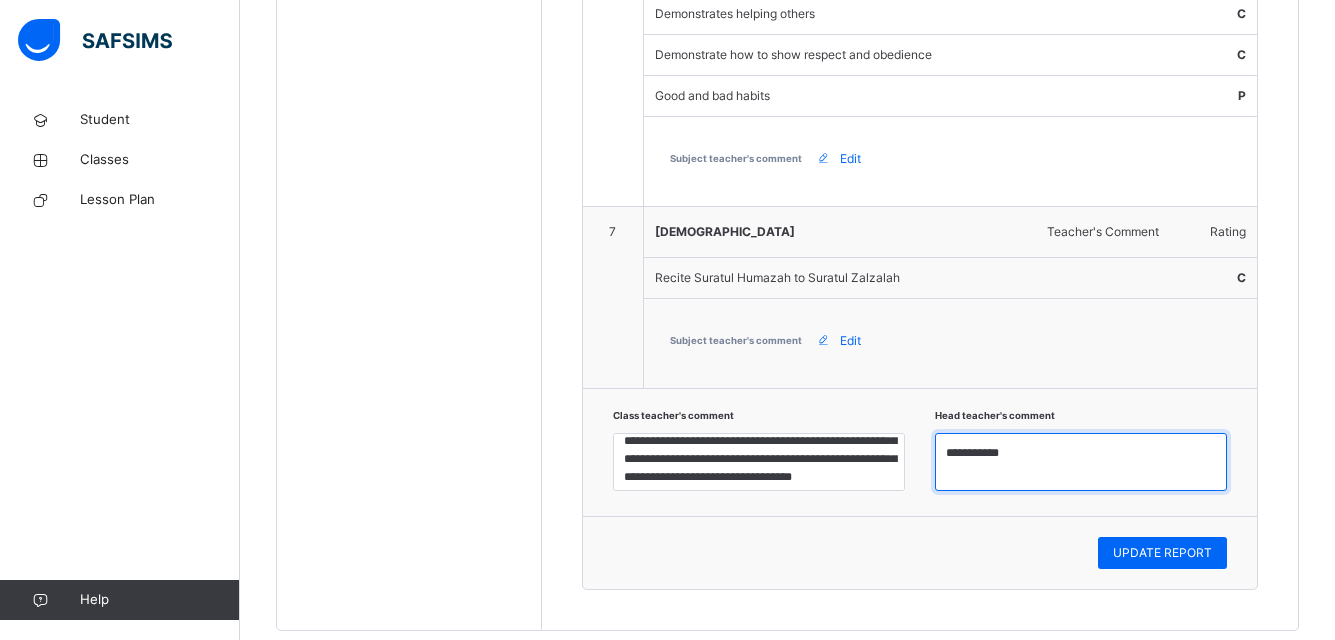 click on "**********" at bounding box center [1081, 462] 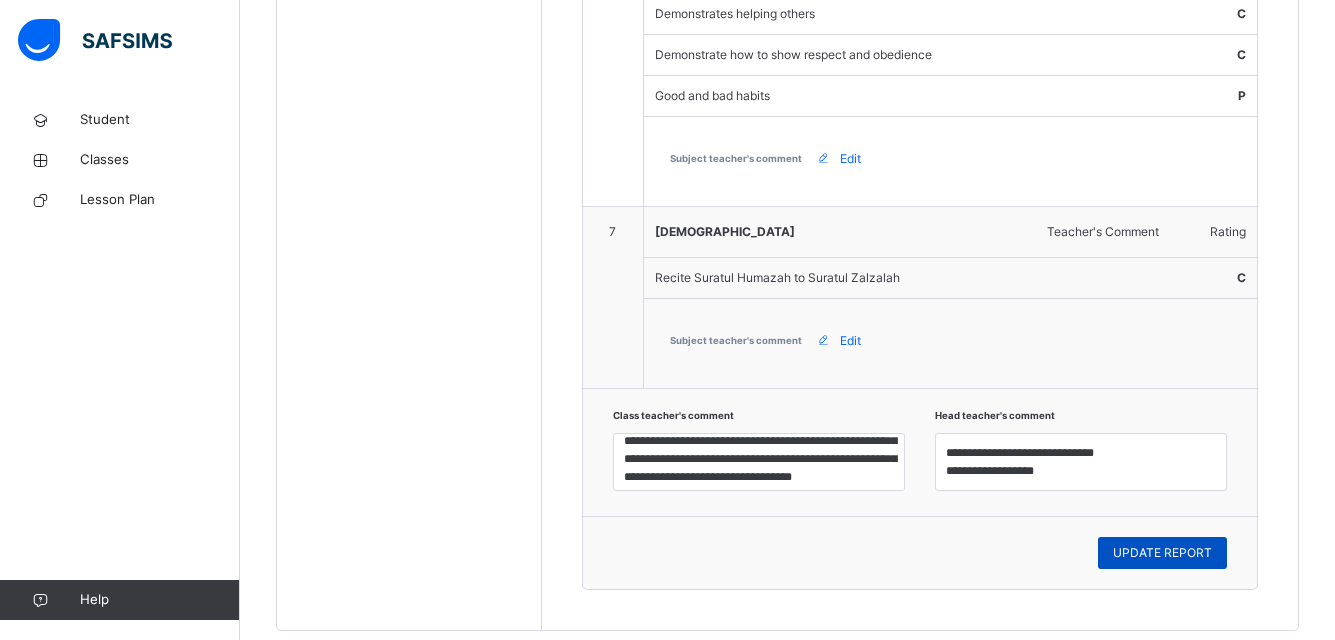 click on "UPDATE REPORT" at bounding box center (1162, 553) 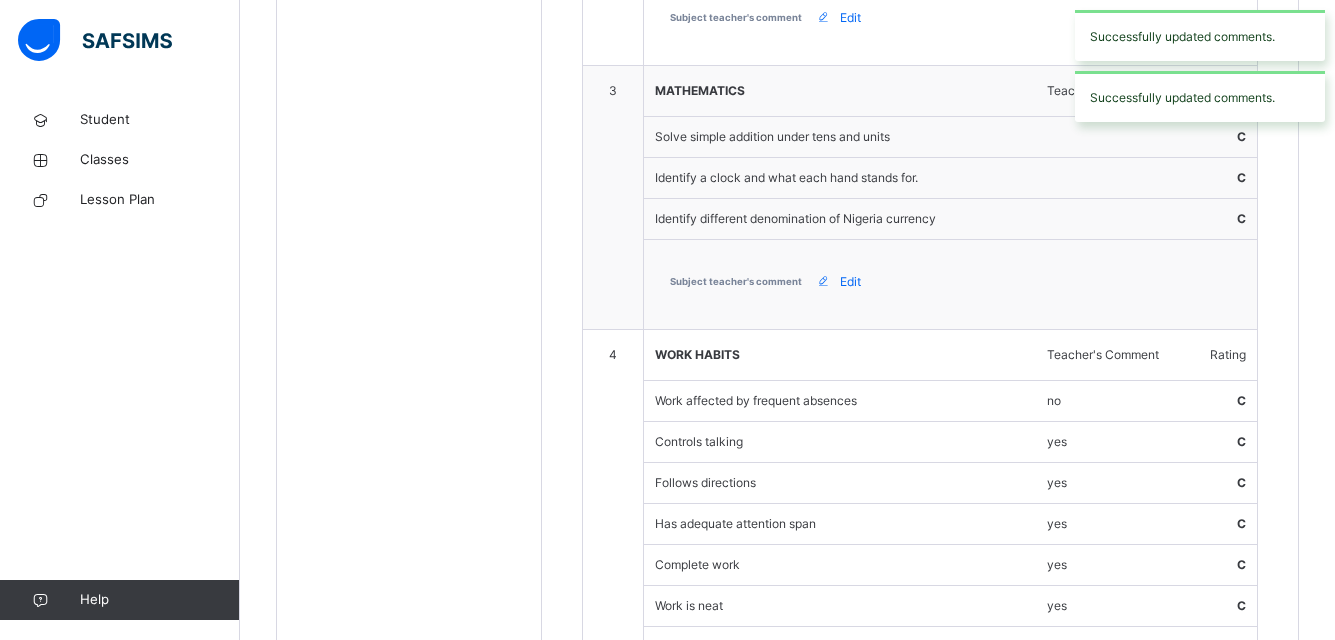 scroll, scrollTop: 626, scrollLeft: 0, axis: vertical 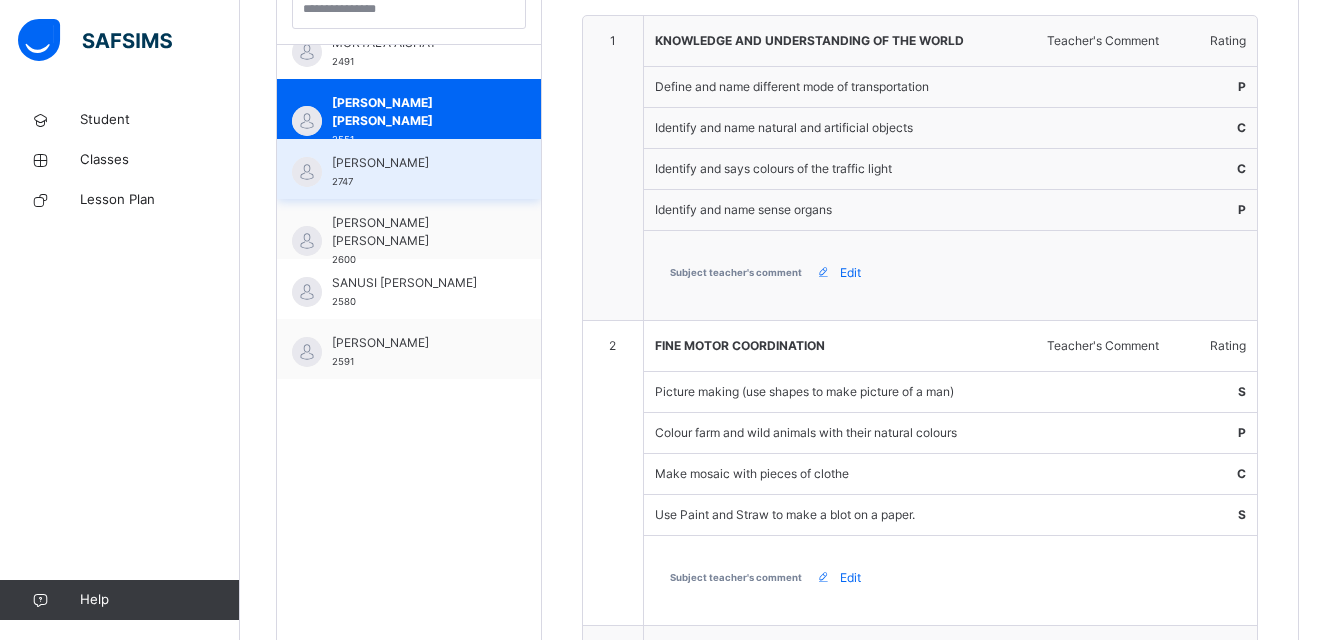 click on "[PERSON_NAME]" at bounding box center [414, 163] 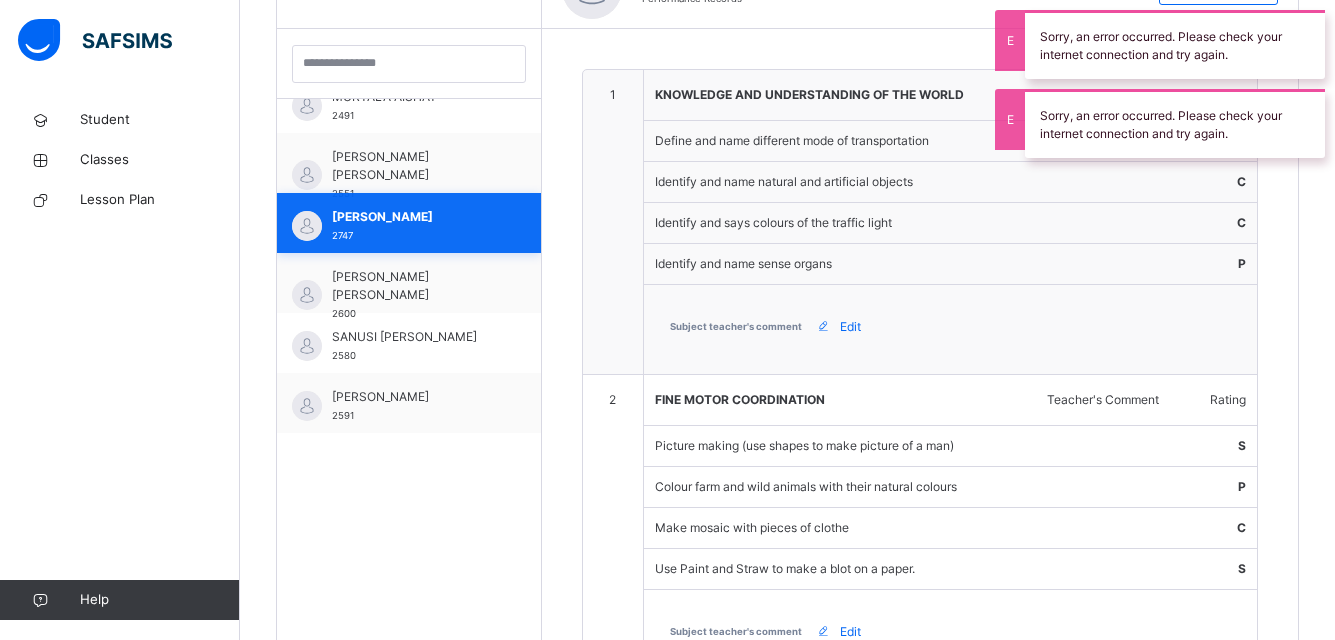 scroll, scrollTop: 626, scrollLeft: 0, axis: vertical 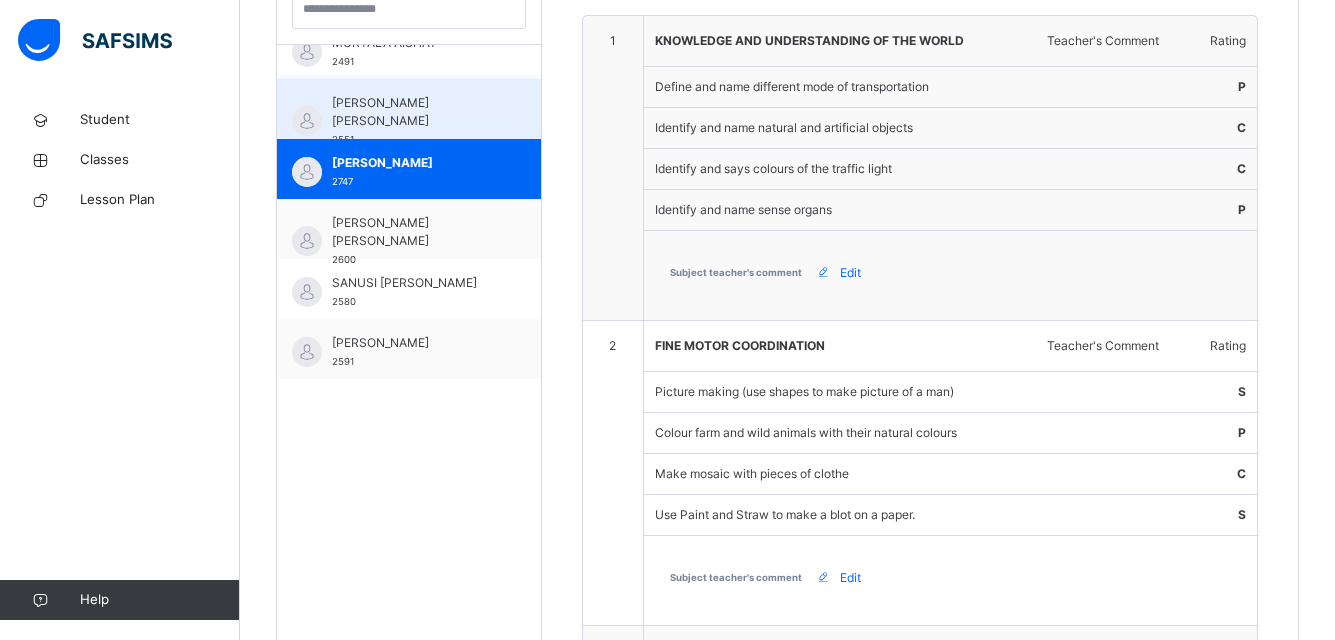 click on "[PERSON_NAME] [PERSON_NAME] 2551" at bounding box center (414, 121) 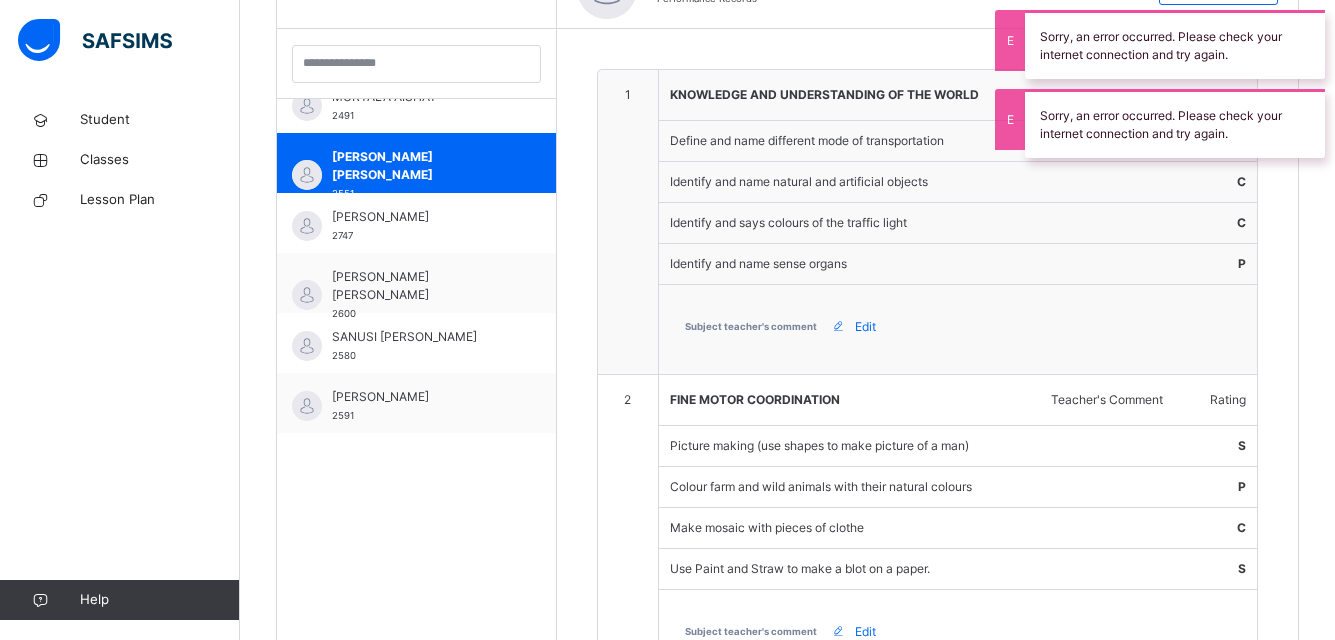 scroll, scrollTop: 626, scrollLeft: 0, axis: vertical 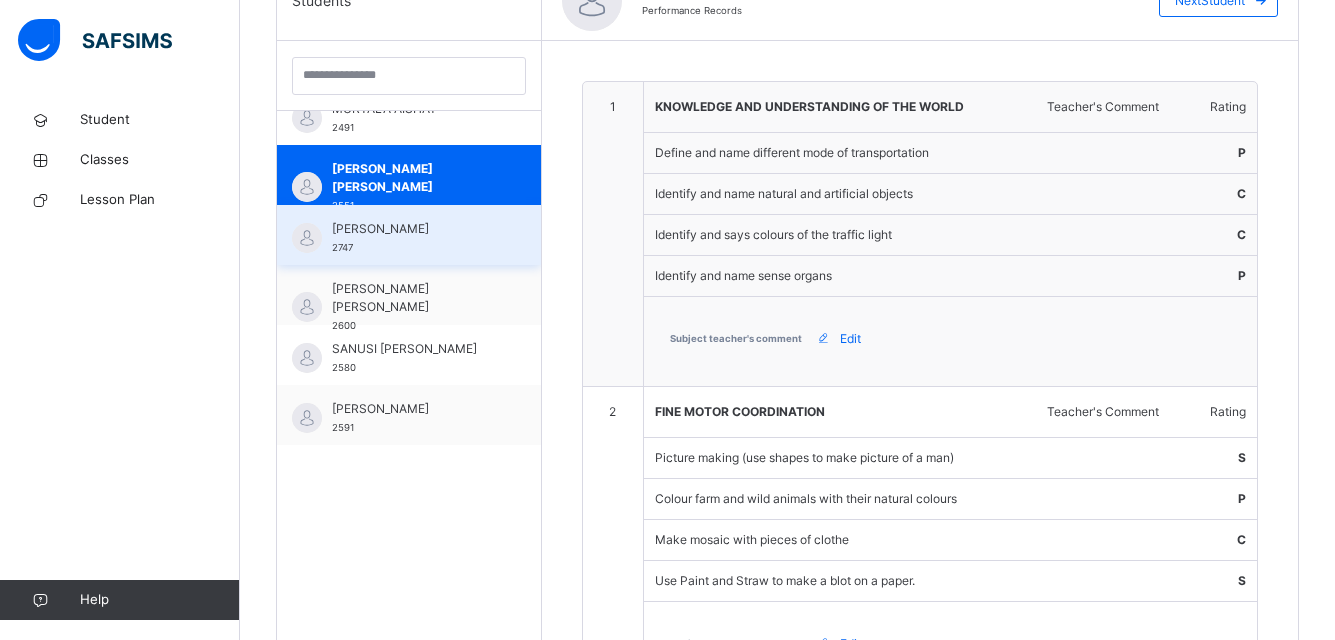click on "[PERSON_NAME]" at bounding box center (414, 229) 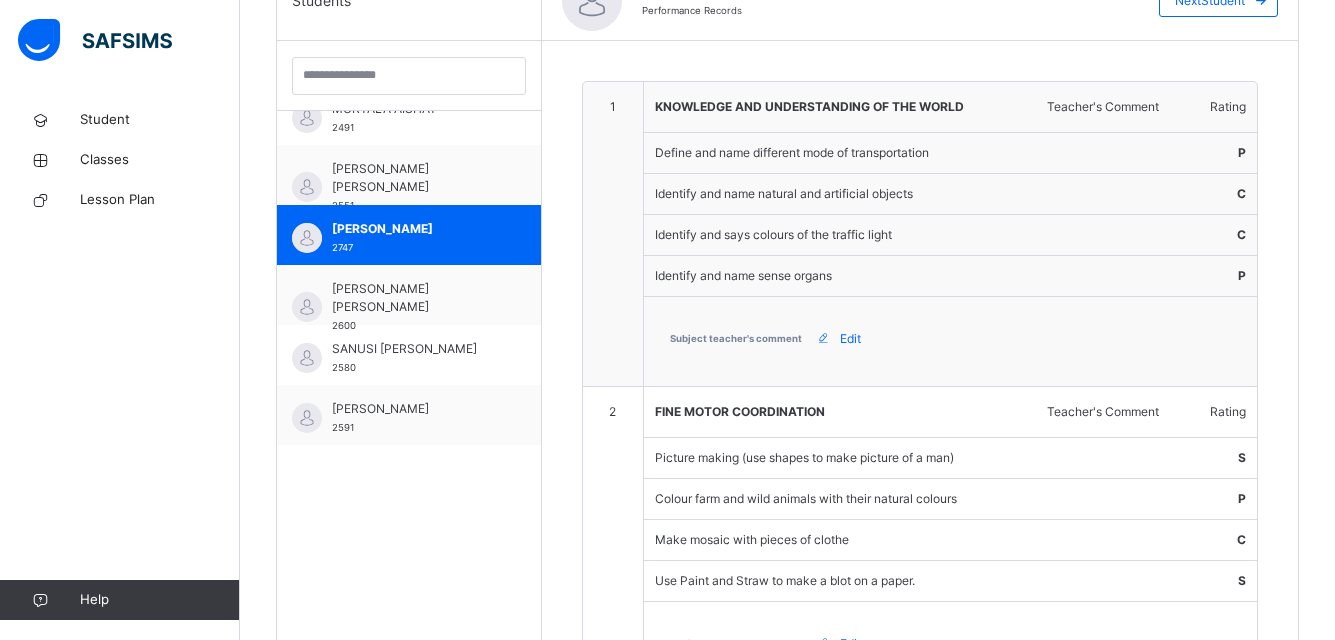 scroll, scrollTop: 1120, scrollLeft: 0, axis: vertical 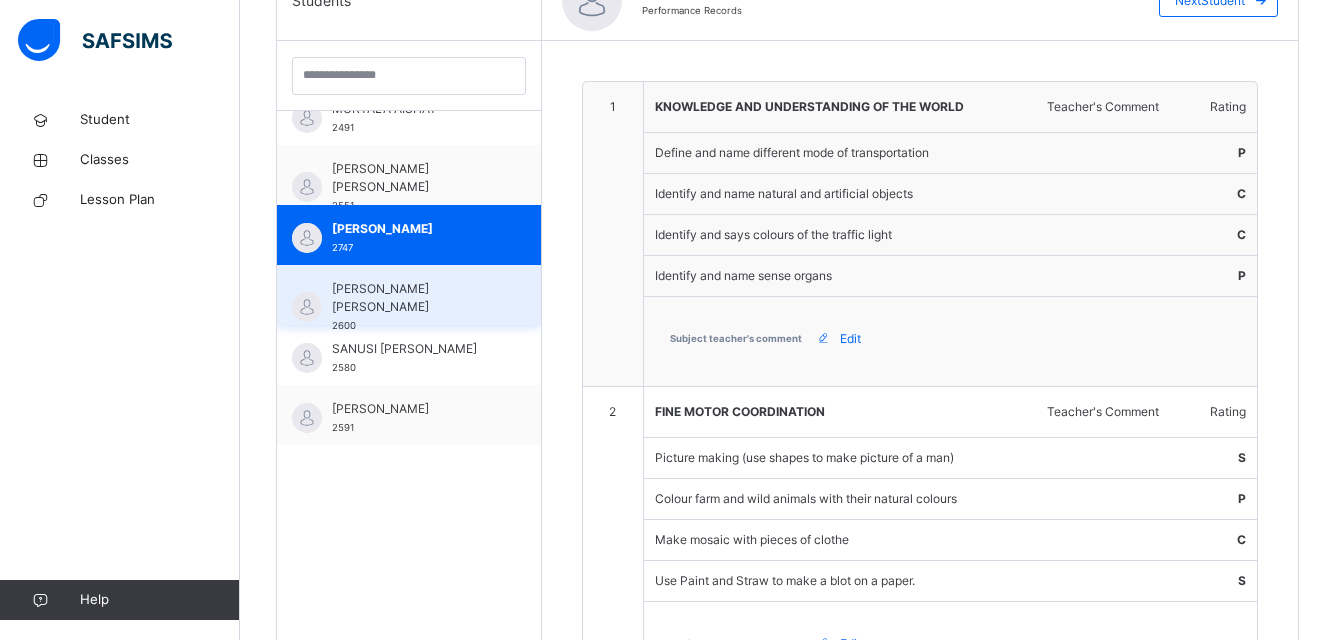 click on "[PERSON_NAME] [PERSON_NAME]" at bounding box center [414, 298] 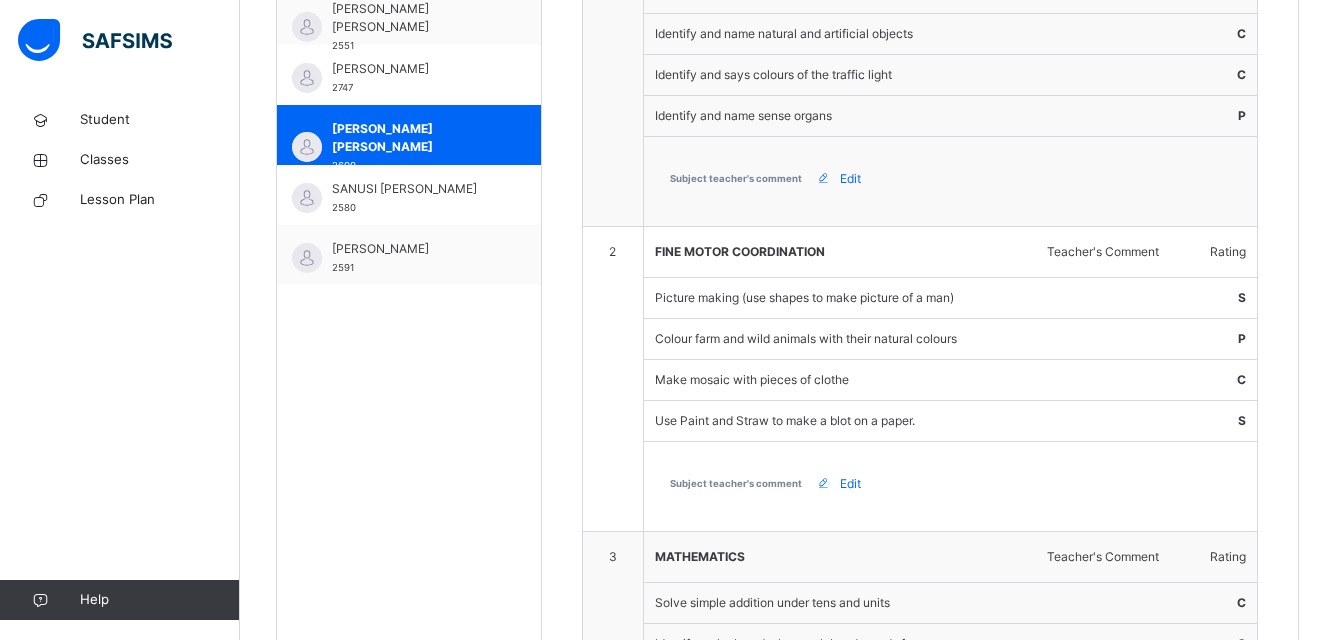 scroll, scrollTop: 760, scrollLeft: 0, axis: vertical 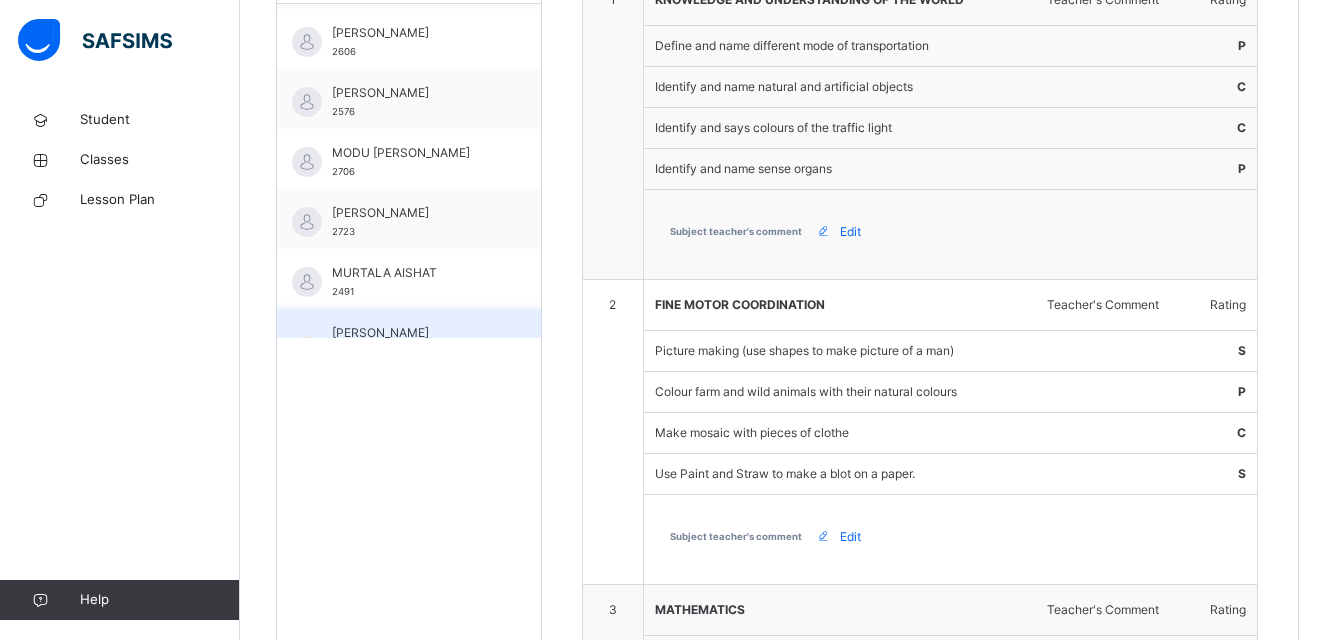 click on "[PERSON_NAME] [PERSON_NAME] 2551" at bounding box center (409, 339) 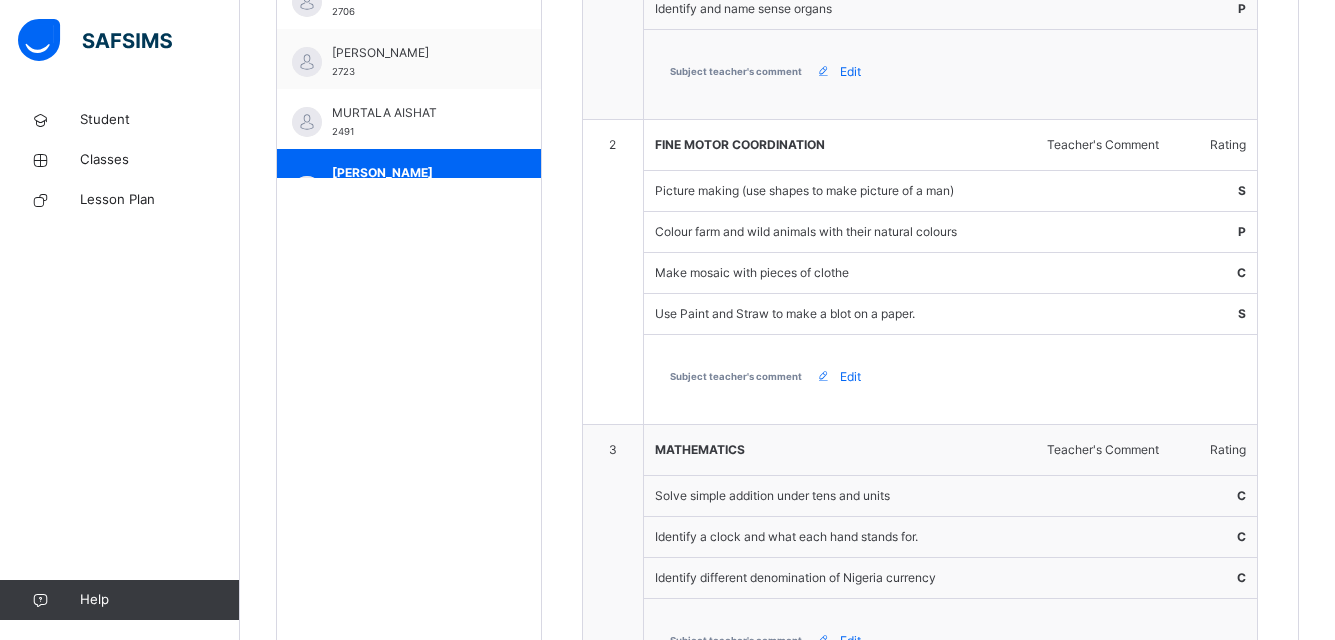 scroll, scrollTop: 867, scrollLeft: 0, axis: vertical 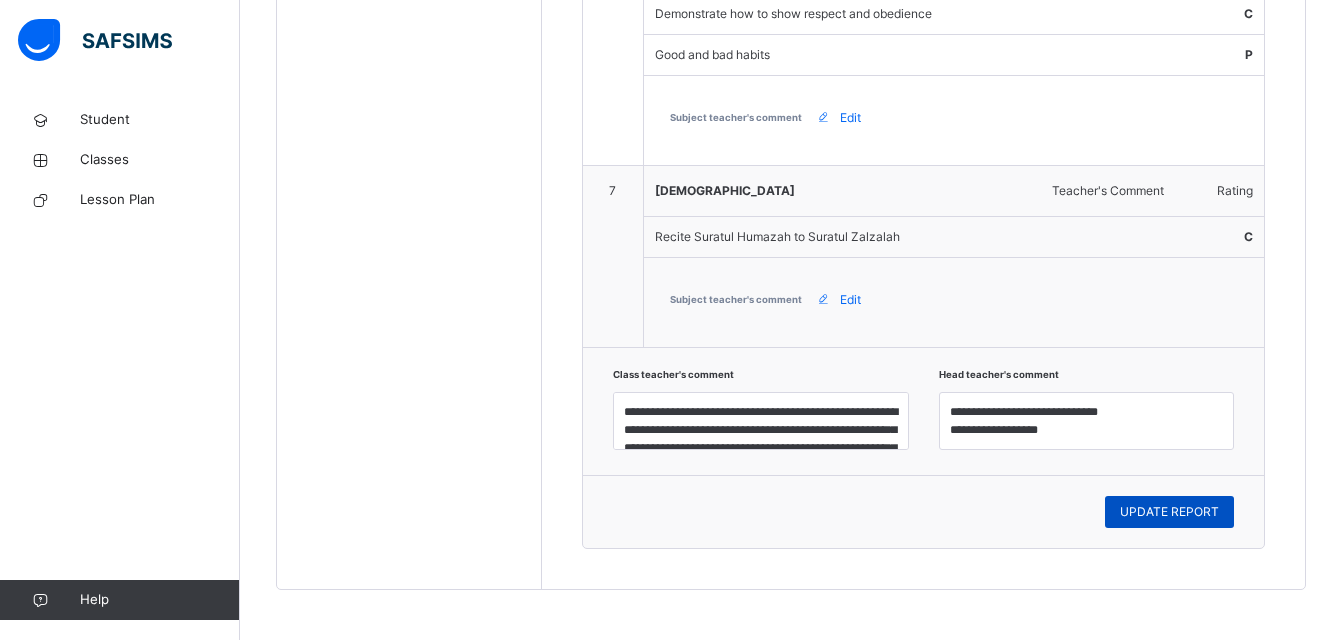 click on "UPDATE REPORT" at bounding box center (1169, 512) 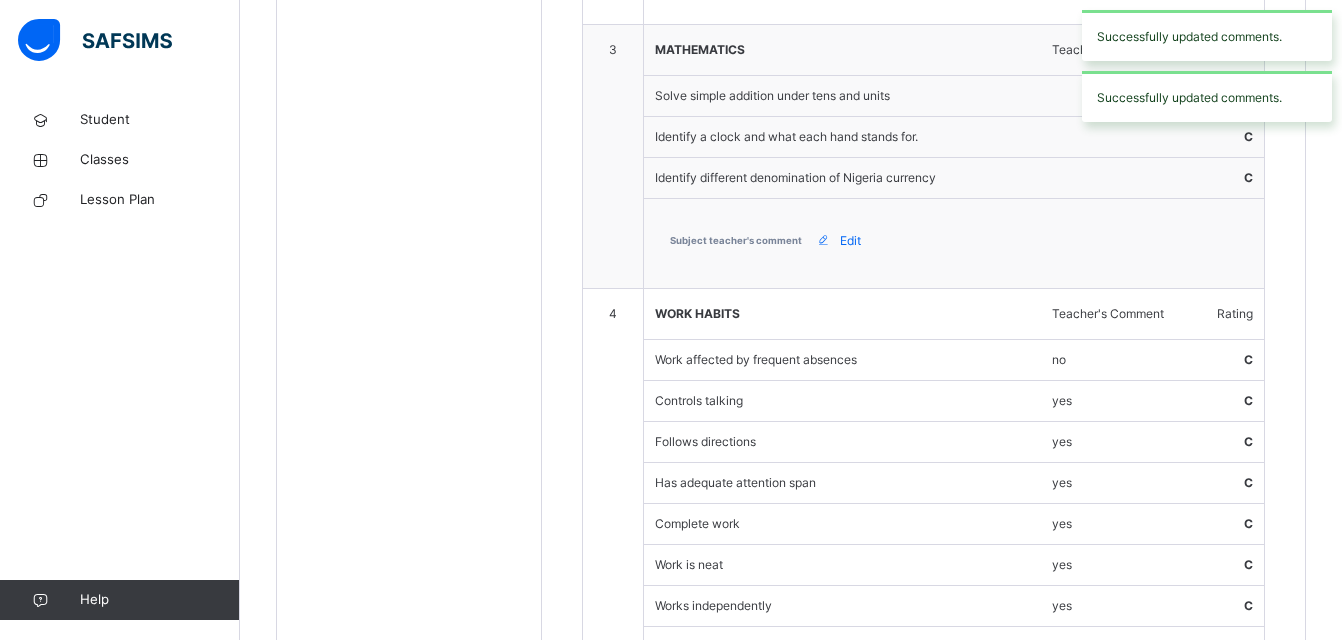 scroll, scrollTop: 667, scrollLeft: 0, axis: vertical 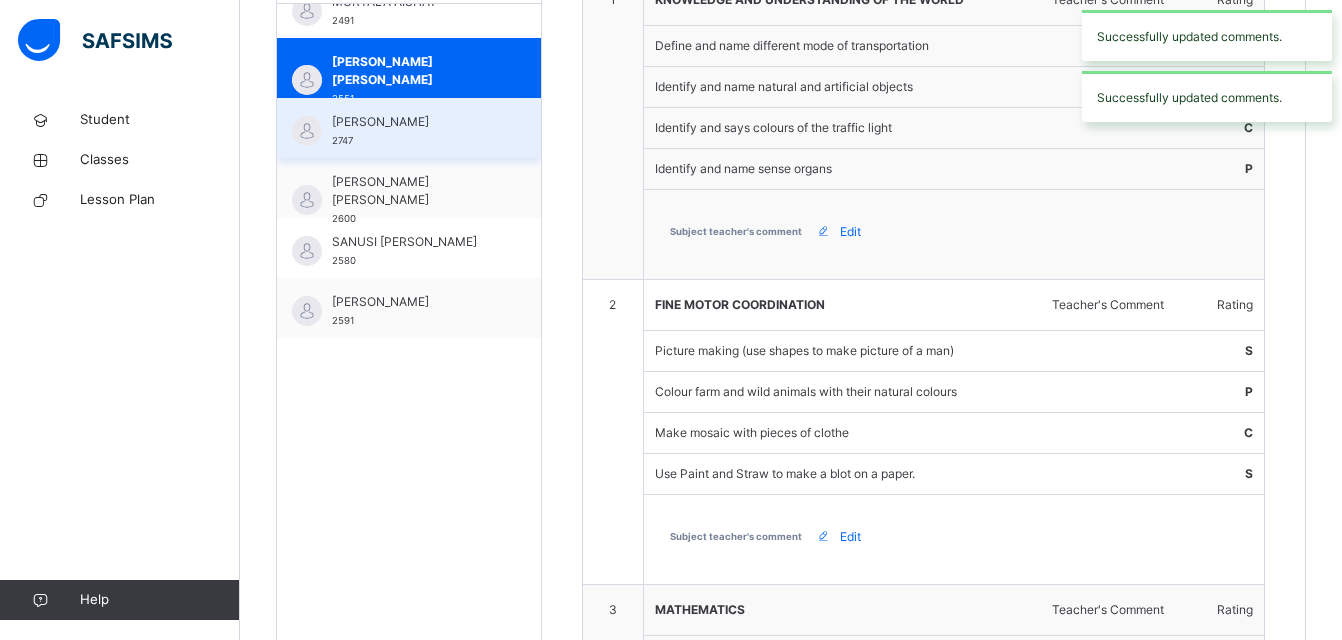 click on "[PERSON_NAME]" at bounding box center [414, 122] 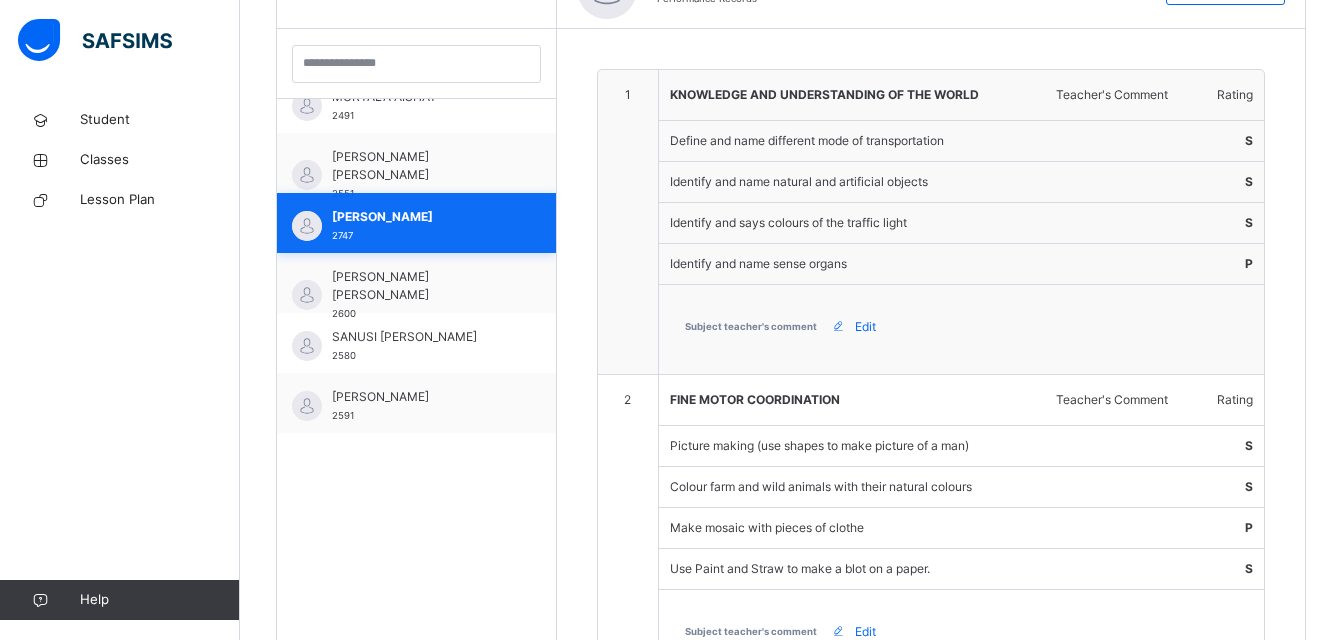 scroll, scrollTop: 667, scrollLeft: 0, axis: vertical 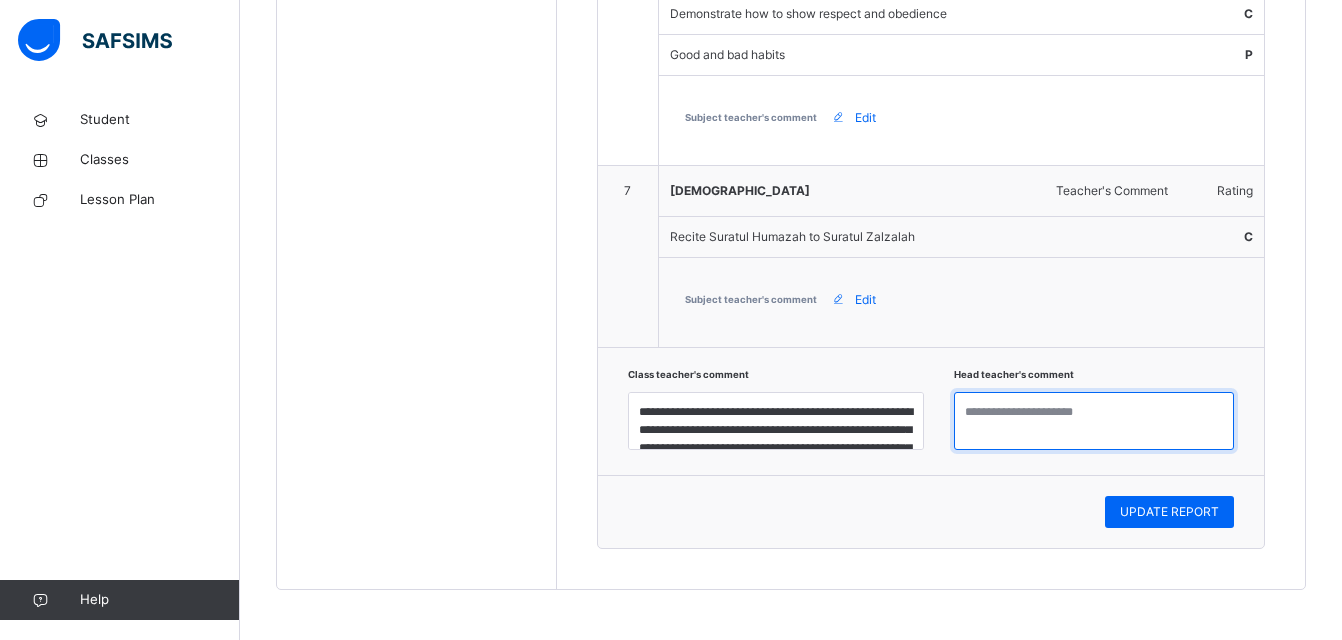 click at bounding box center (1094, 421) 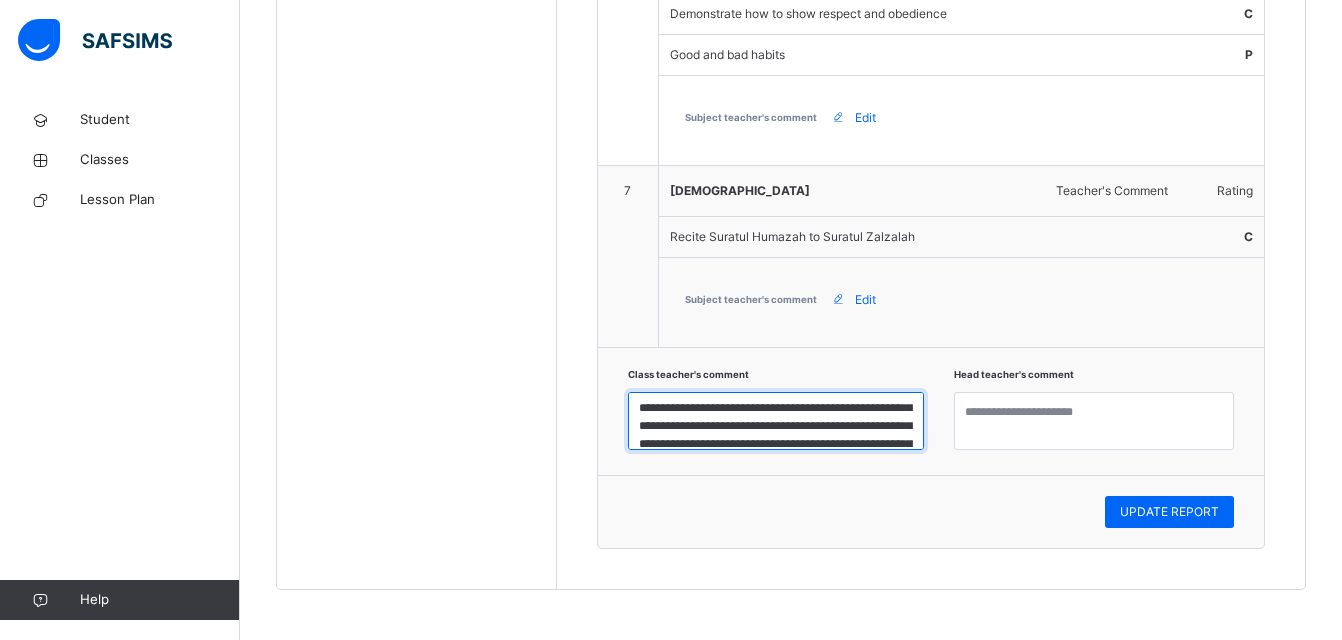scroll, scrollTop: 80, scrollLeft: 0, axis: vertical 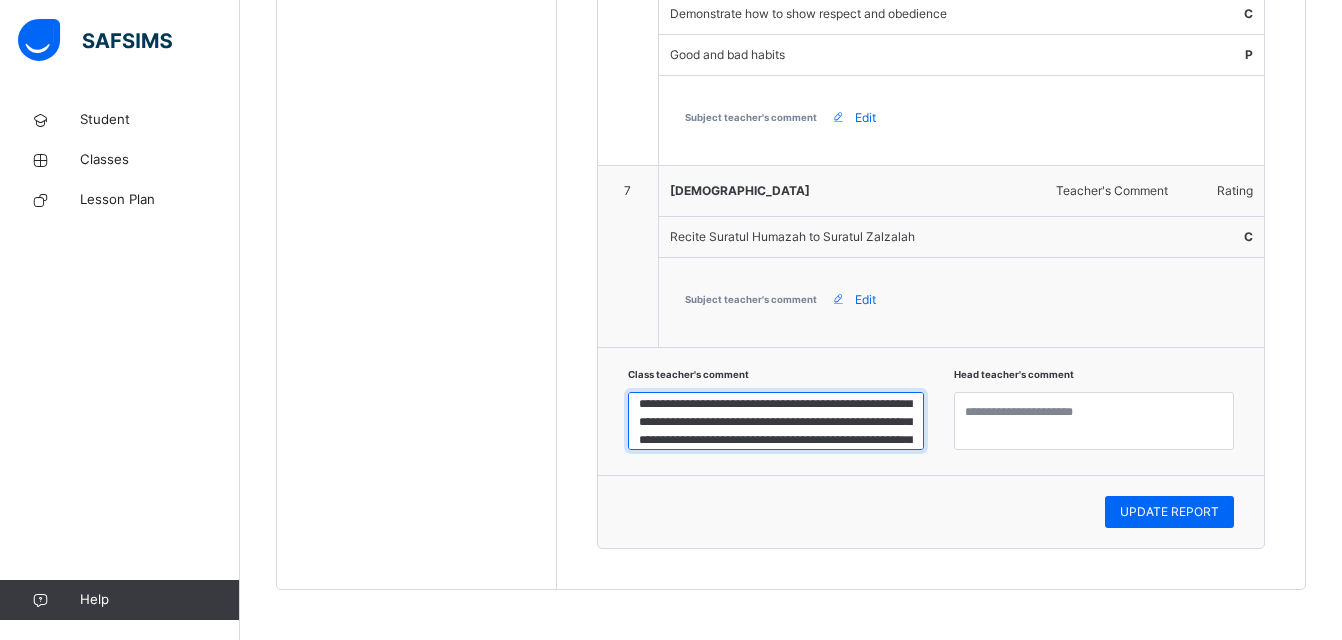 click on "**********" at bounding box center (776, 421) 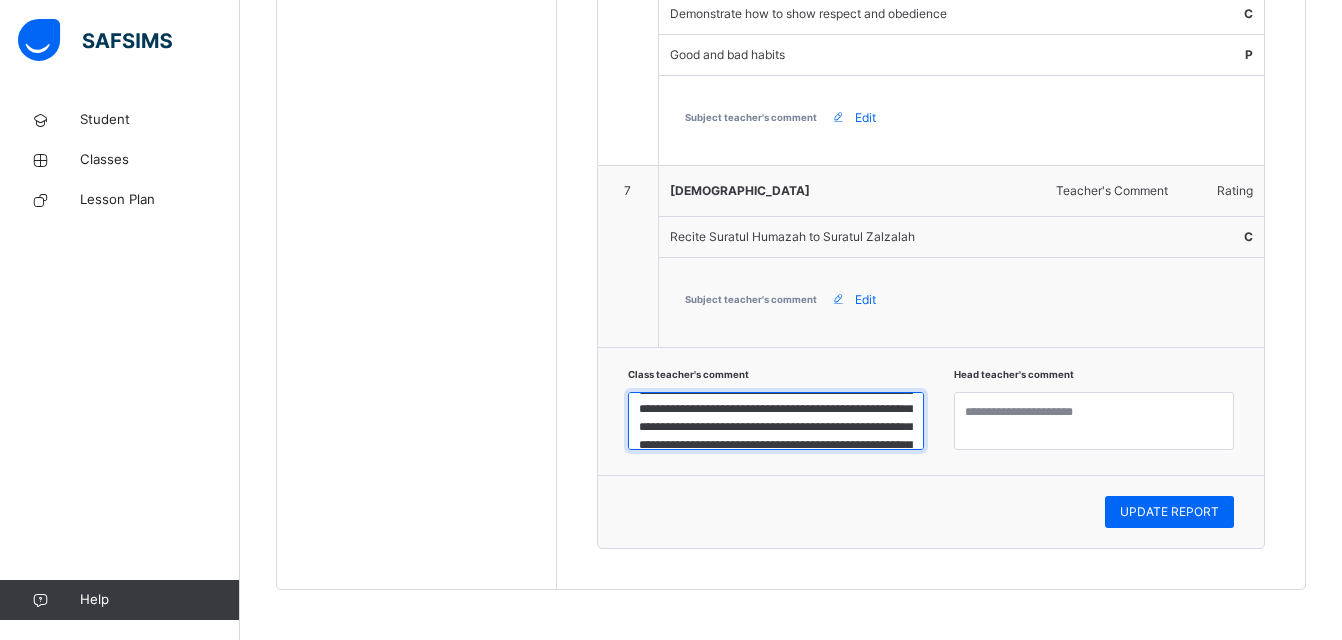 scroll, scrollTop: 120, scrollLeft: 0, axis: vertical 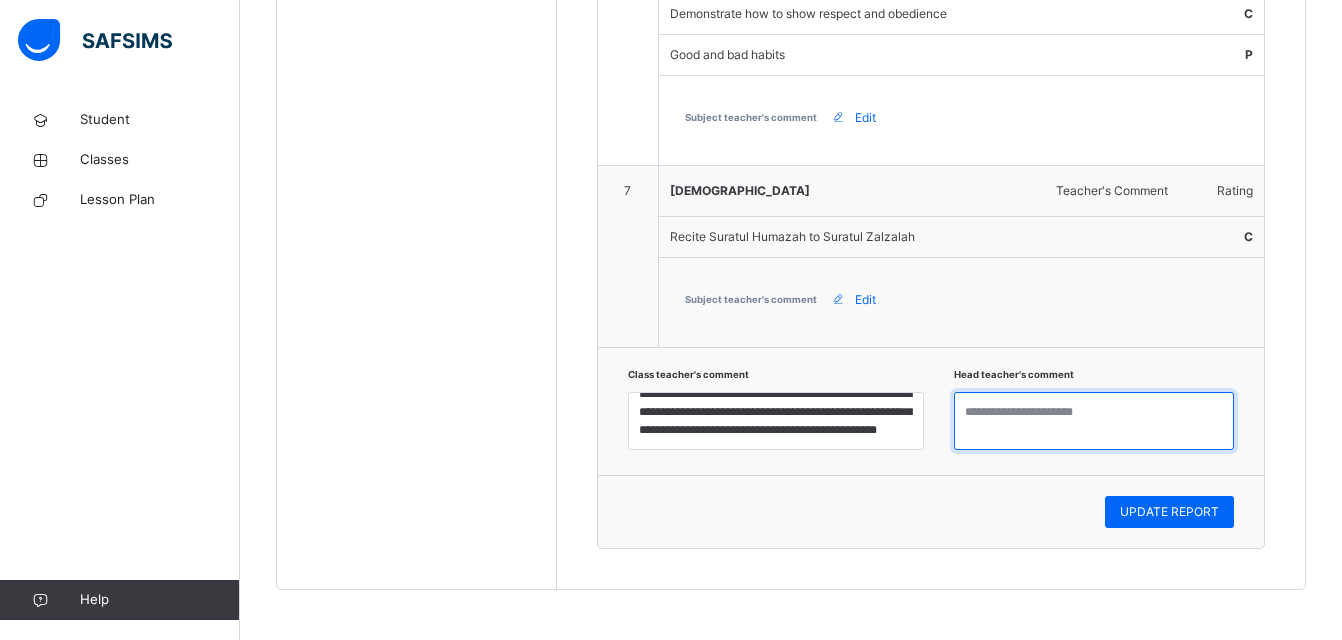 click at bounding box center [1094, 421] 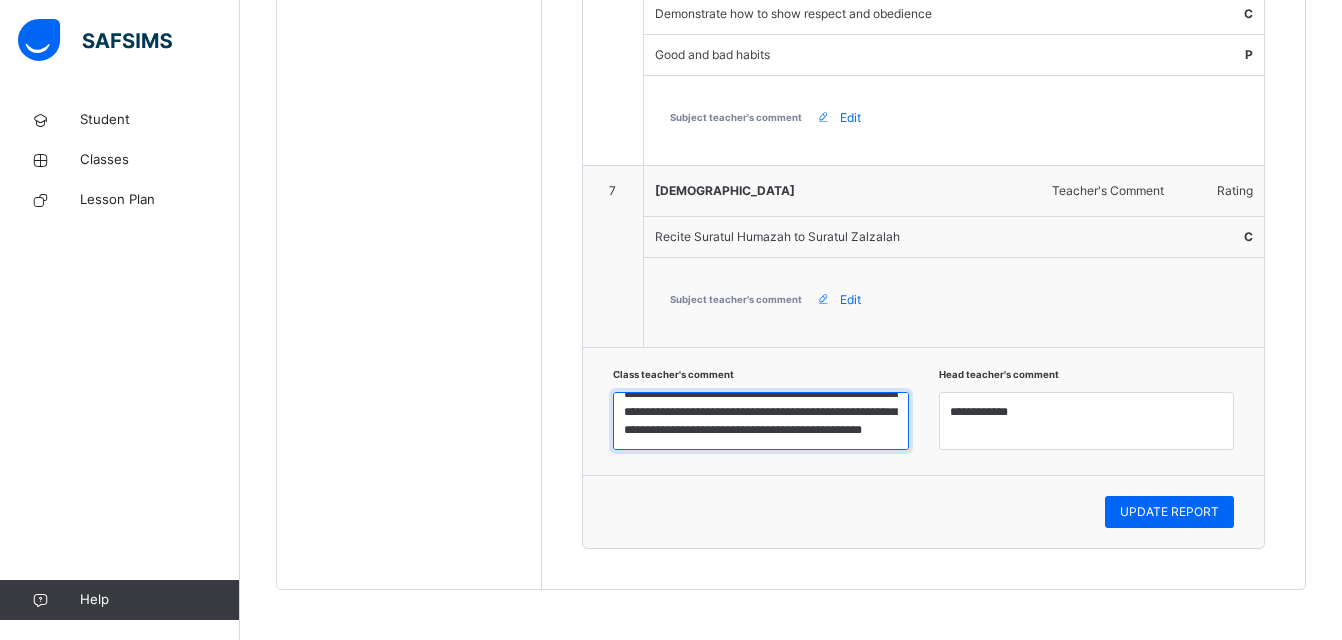 scroll, scrollTop: 158, scrollLeft: 0, axis: vertical 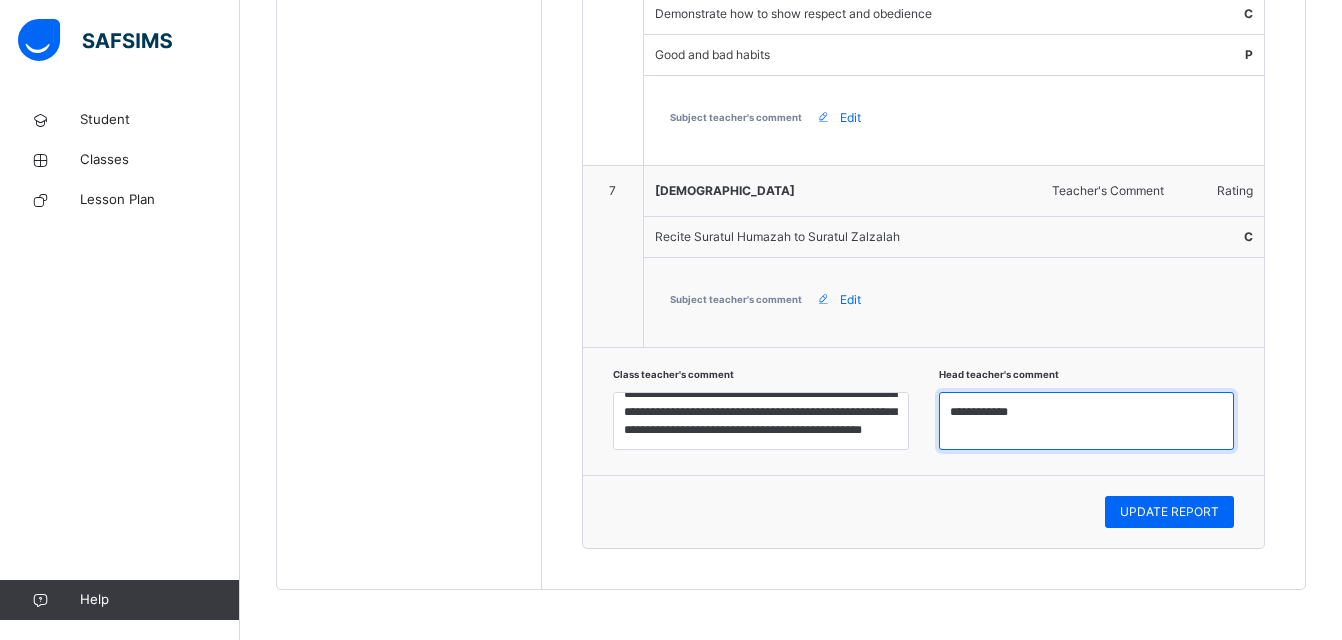 click on "**********" at bounding box center [1087, 421] 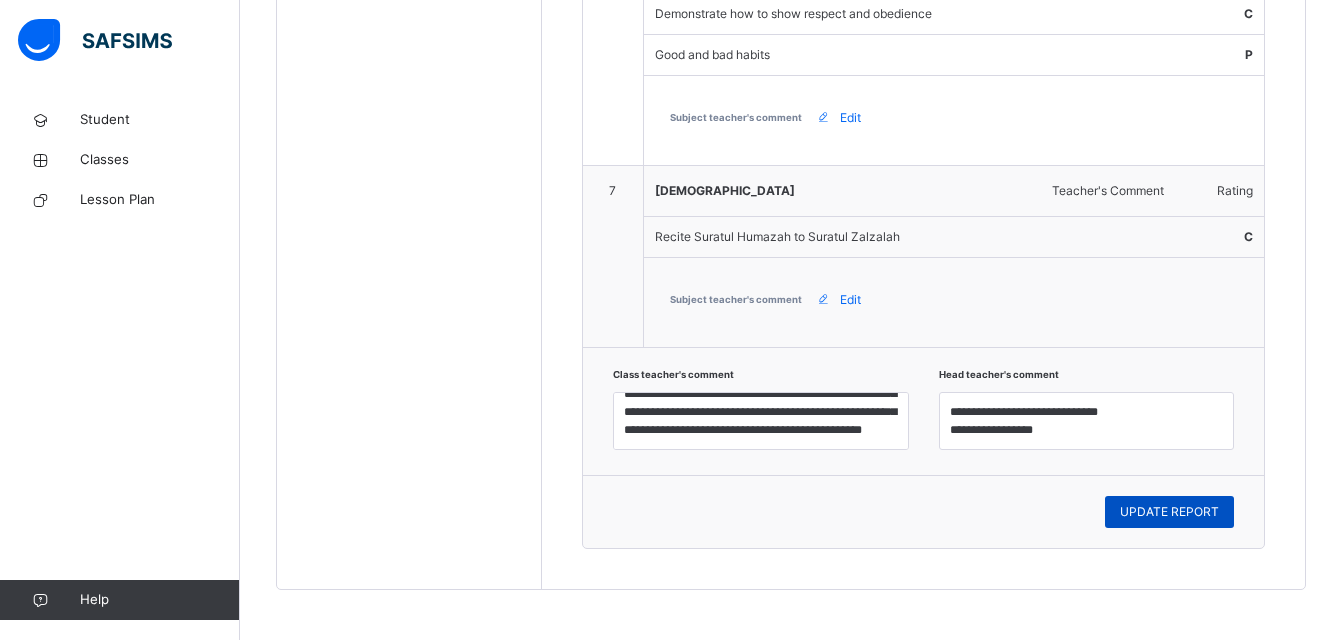 click on "UPDATE REPORT" at bounding box center [1169, 512] 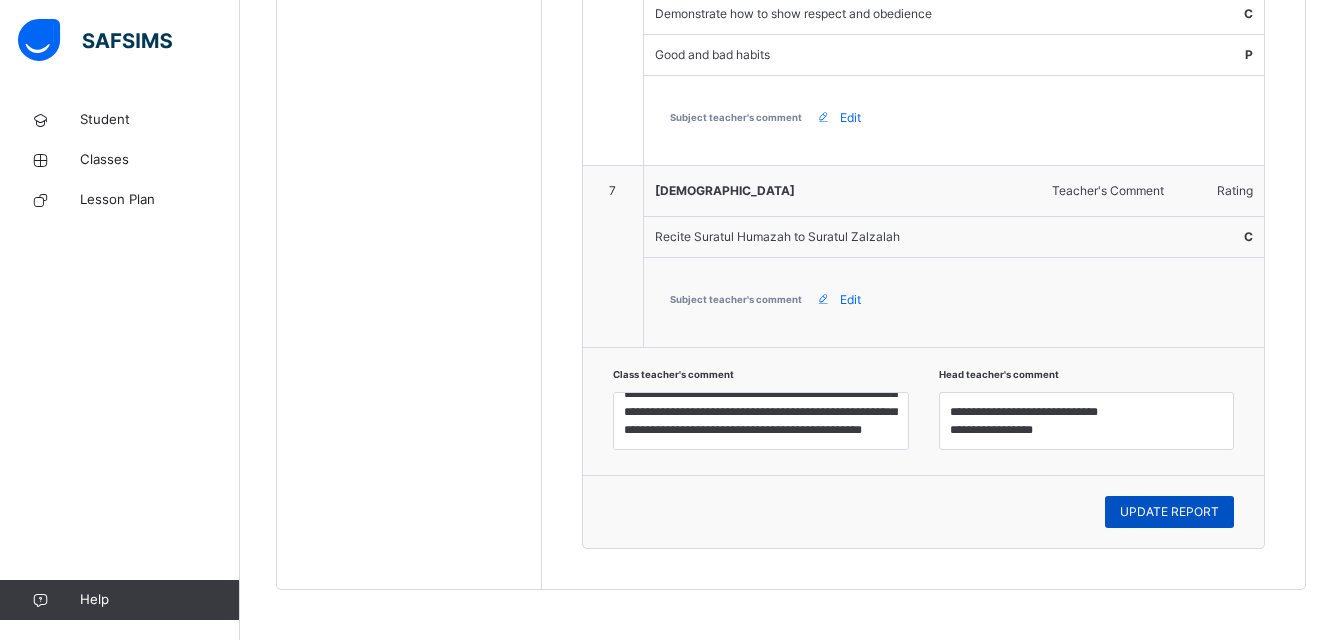 click on "UPDATE REPORT" at bounding box center [1169, 512] 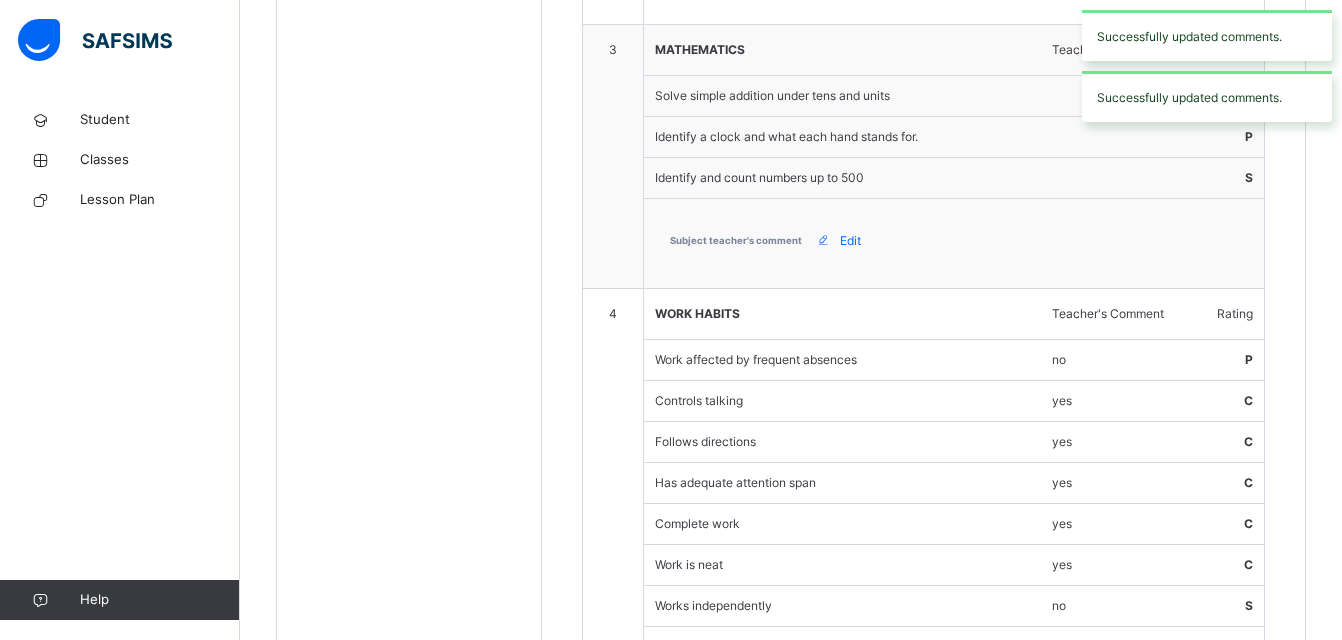 scroll, scrollTop: 667, scrollLeft: 0, axis: vertical 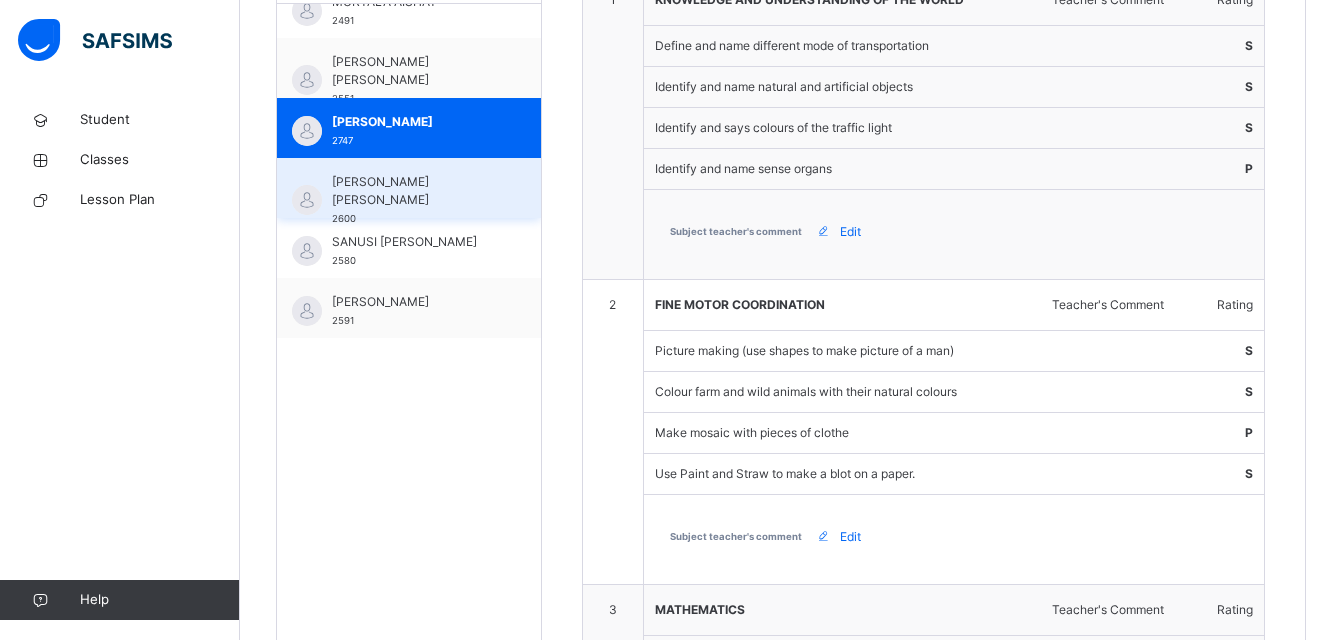 click on "[PERSON_NAME] [PERSON_NAME]" at bounding box center [414, 191] 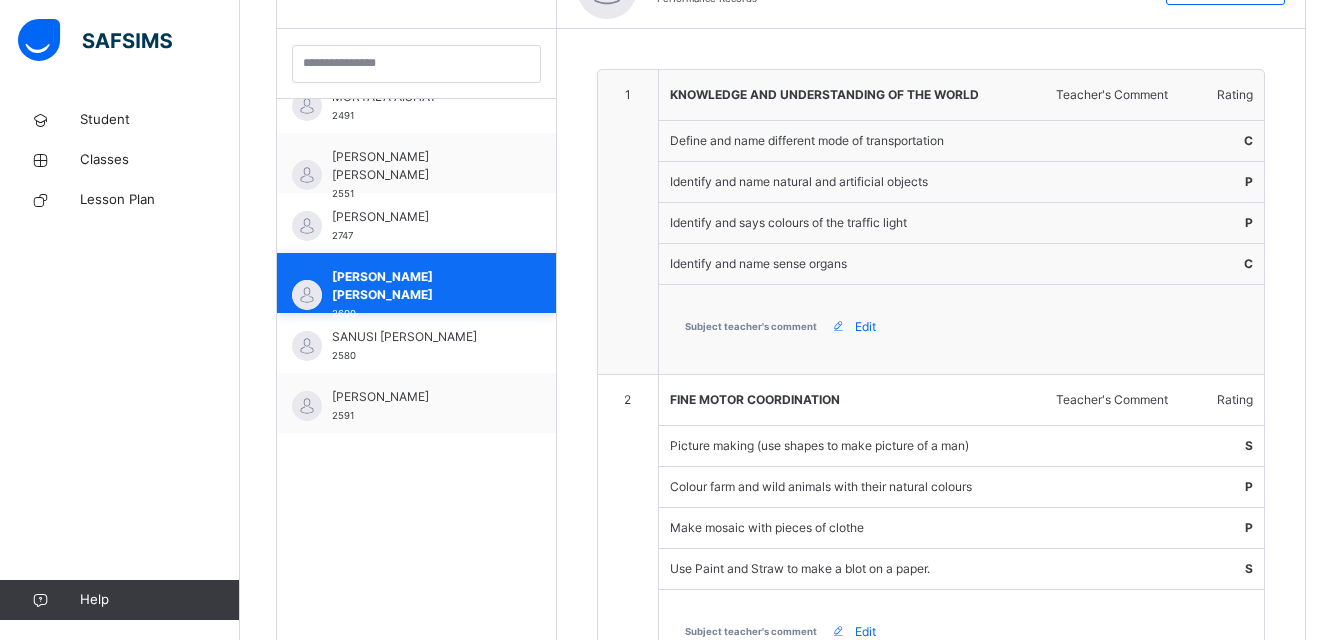 scroll, scrollTop: 667, scrollLeft: 0, axis: vertical 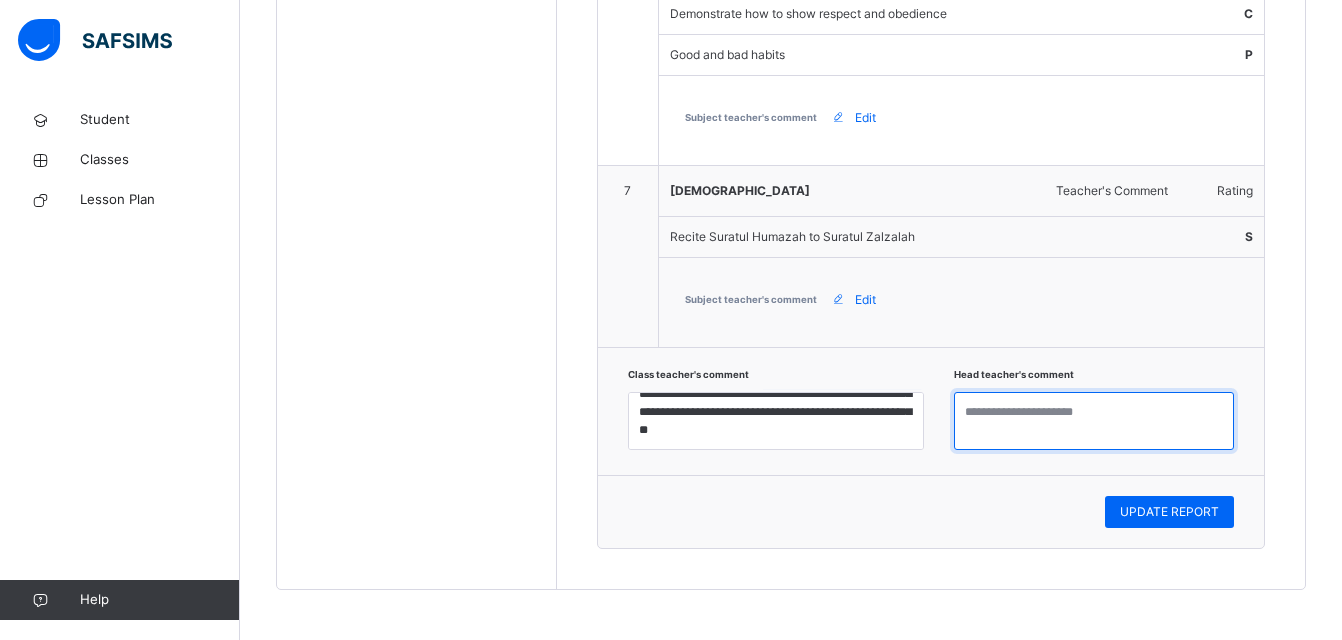 click at bounding box center (1094, 421) 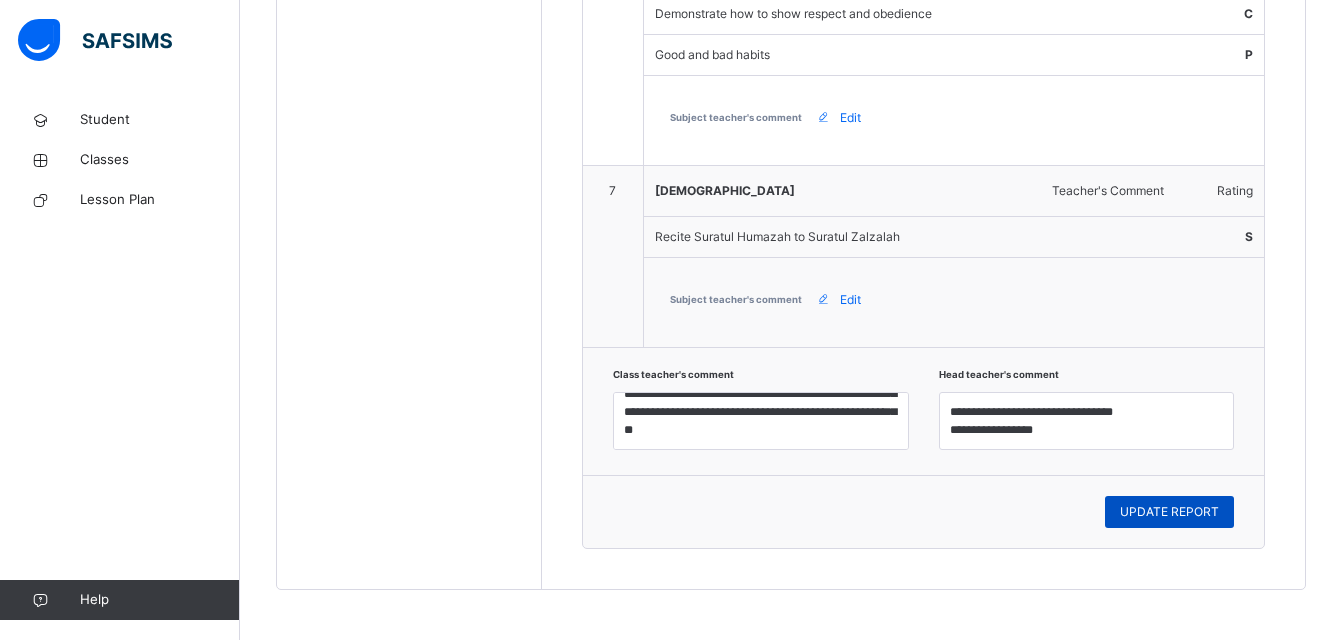 click on "UPDATE REPORT" at bounding box center (1169, 512) 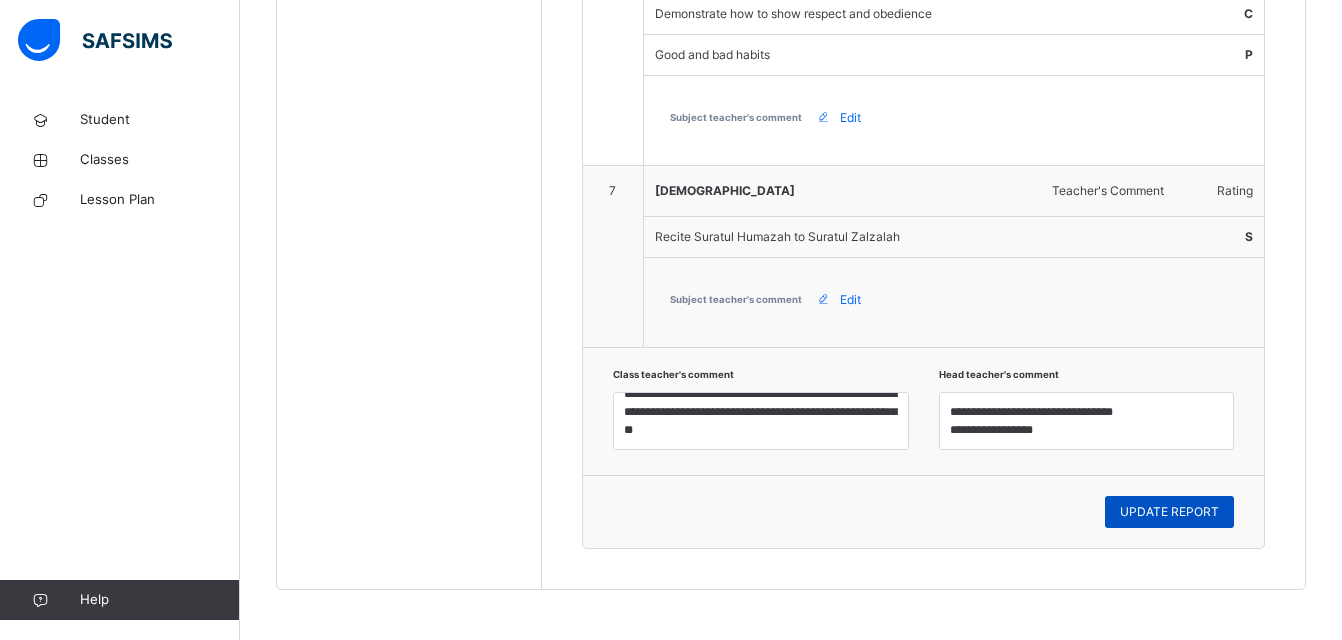 click on "UPDATE REPORT" at bounding box center (1169, 512) 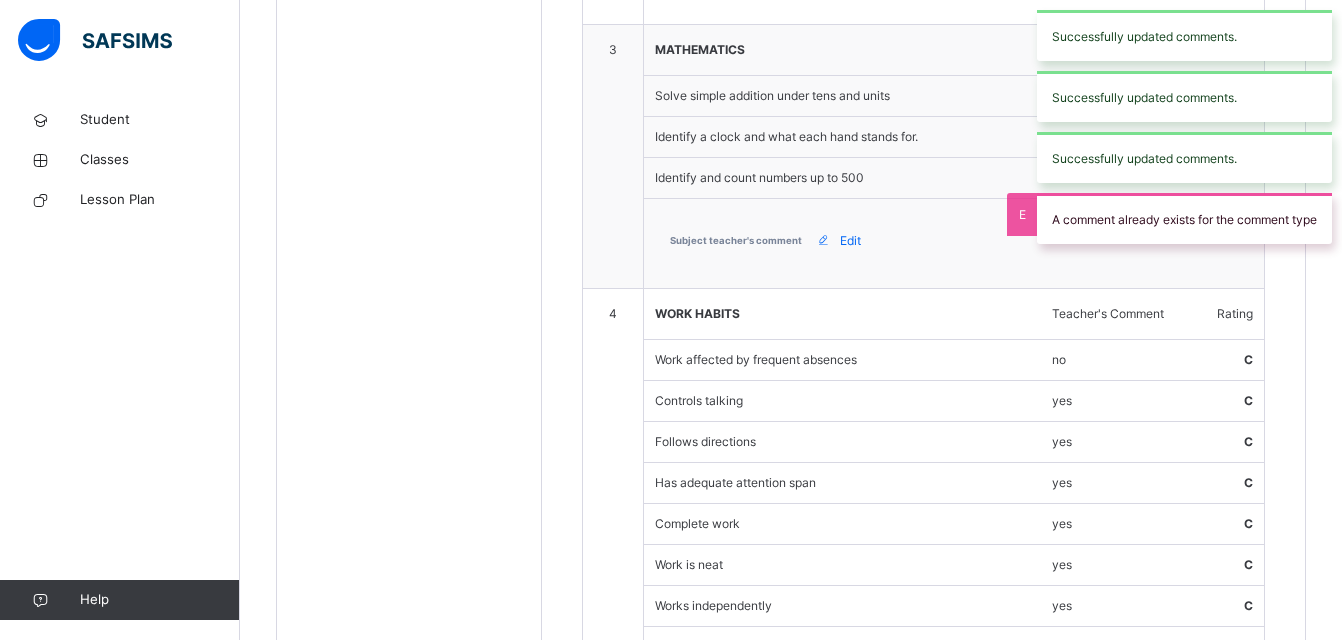 scroll, scrollTop: 667, scrollLeft: 0, axis: vertical 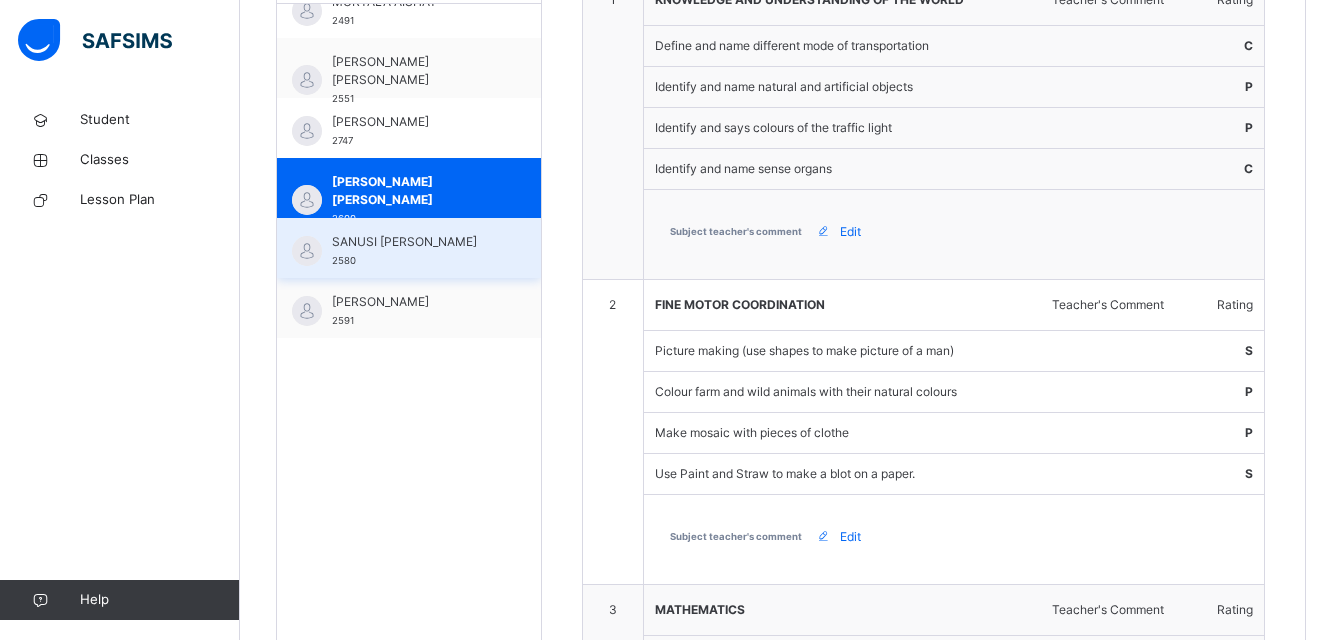click on "SANUSI [PERSON_NAME]" at bounding box center (414, 242) 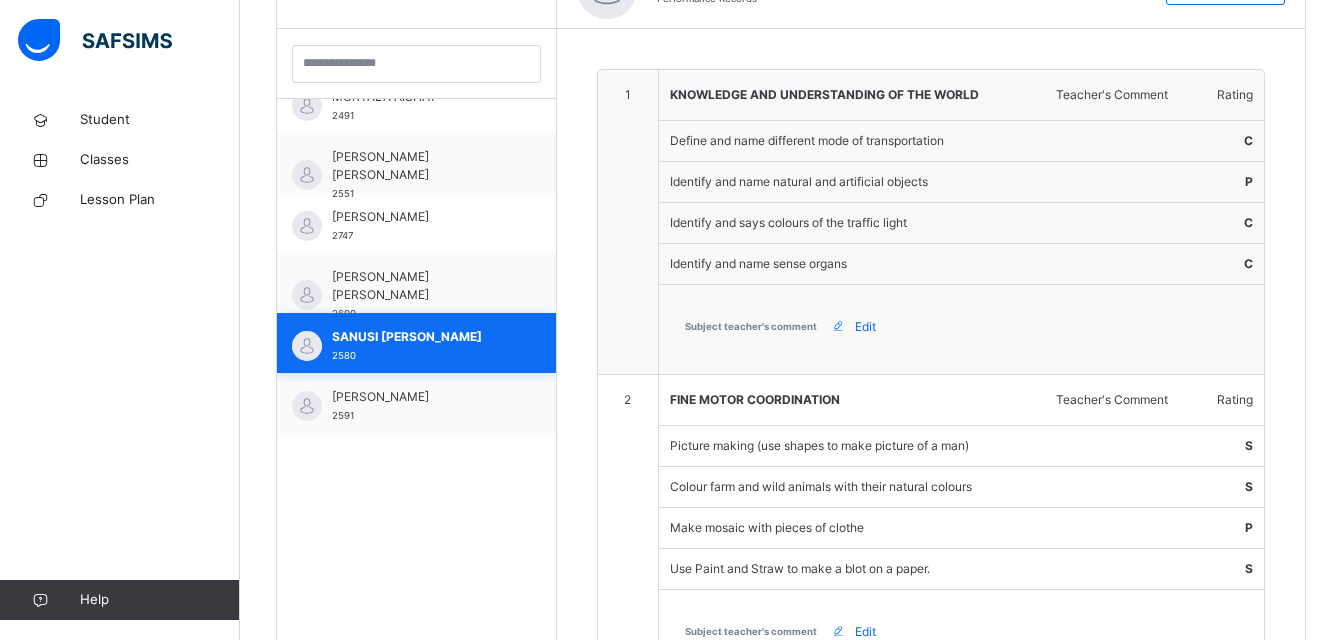 scroll, scrollTop: 667, scrollLeft: 0, axis: vertical 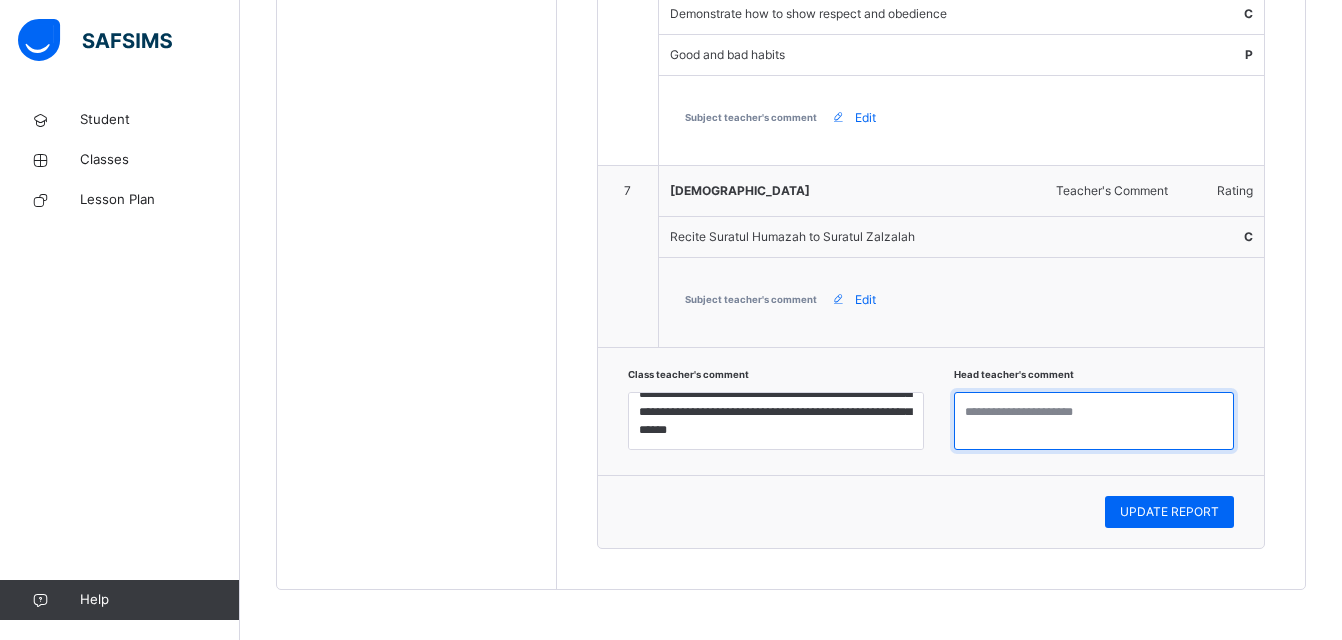 click at bounding box center (1094, 421) 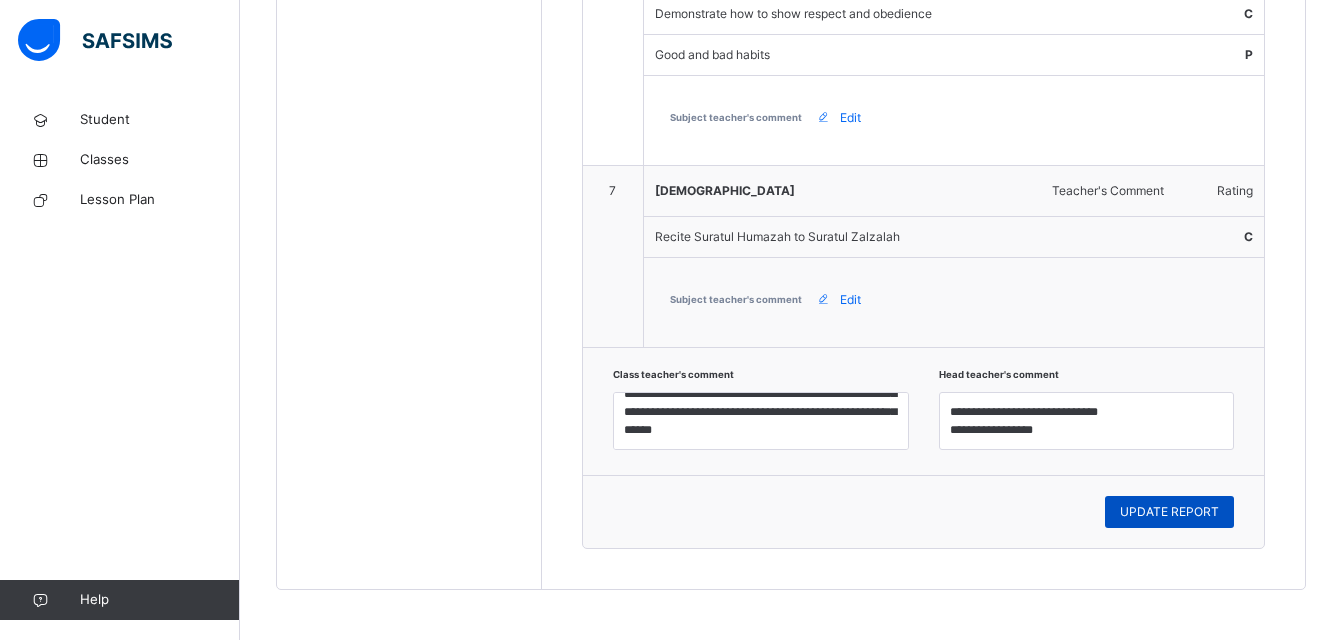 click on "UPDATE REPORT" at bounding box center (1169, 512) 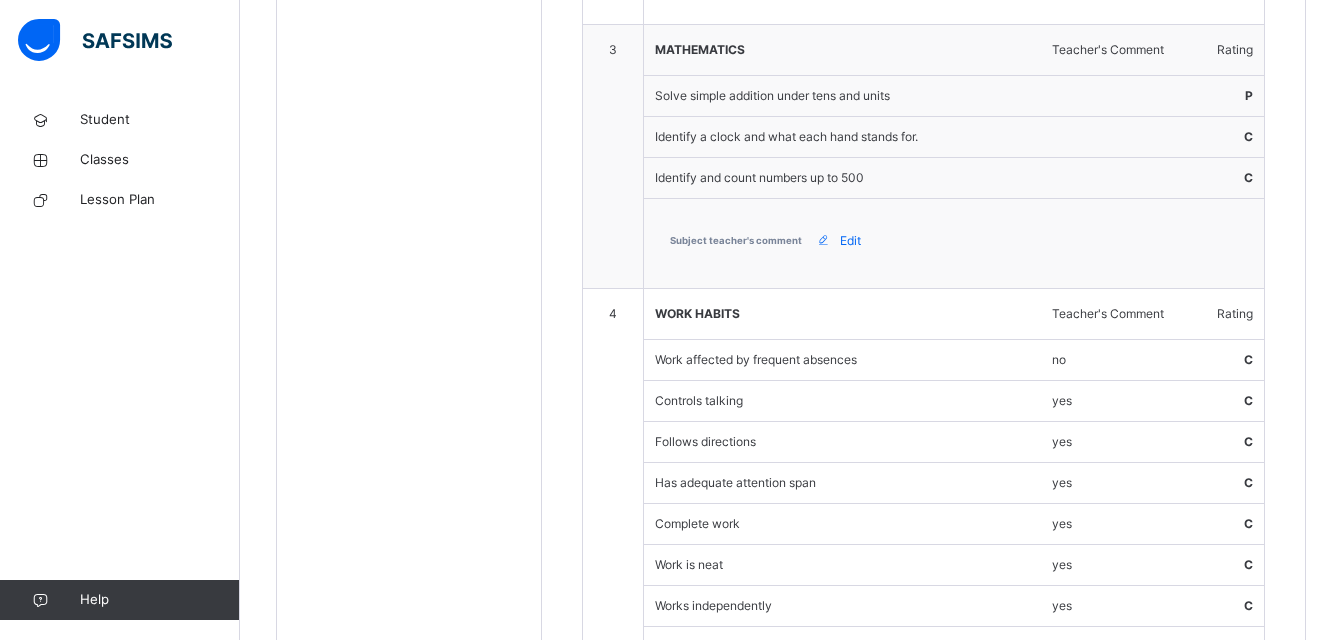 scroll, scrollTop: 667, scrollLeft: 0, axis: vertical 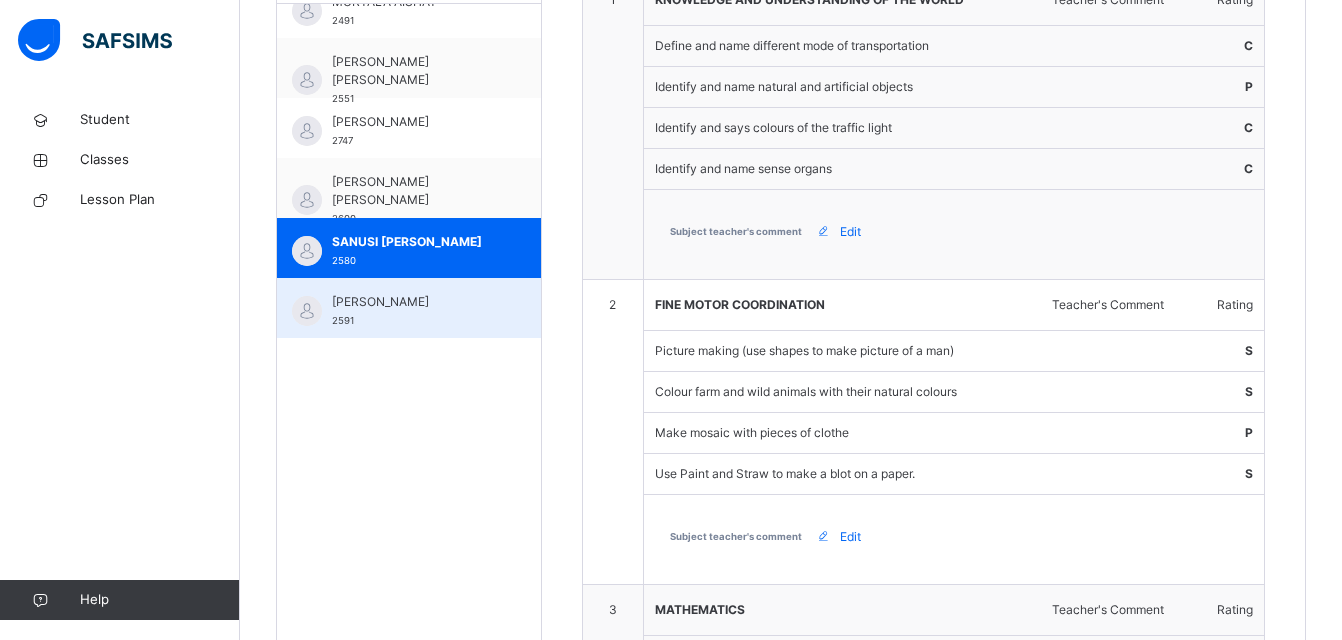 click on "[PERSON_NAME]" at bounding box center (414, 302) 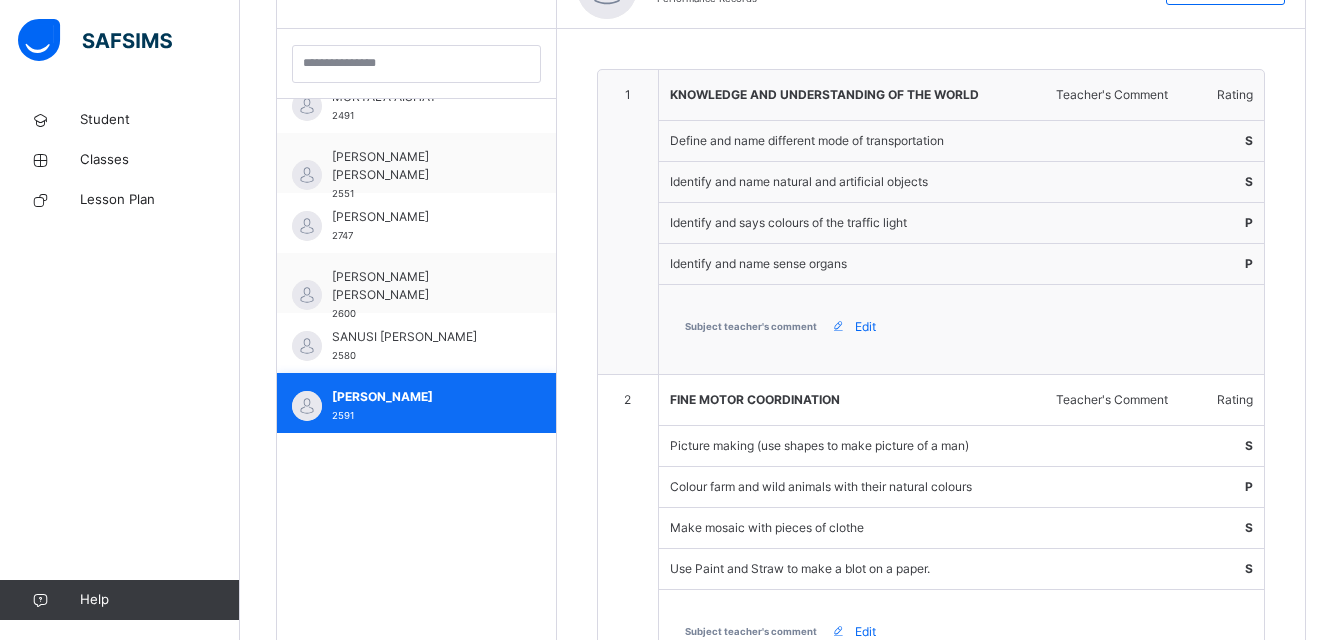 scroll, scrollTop: 667, scrollLeft: 0, axis: vertical 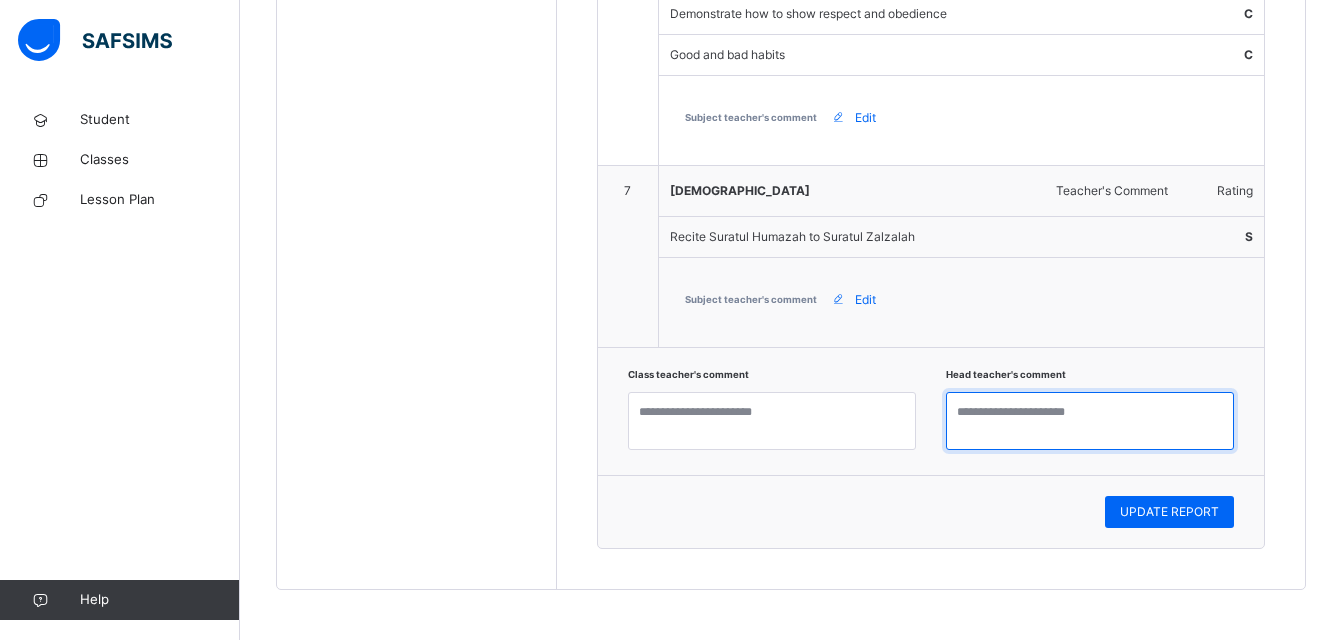 click at bounding box center (1090, 421) 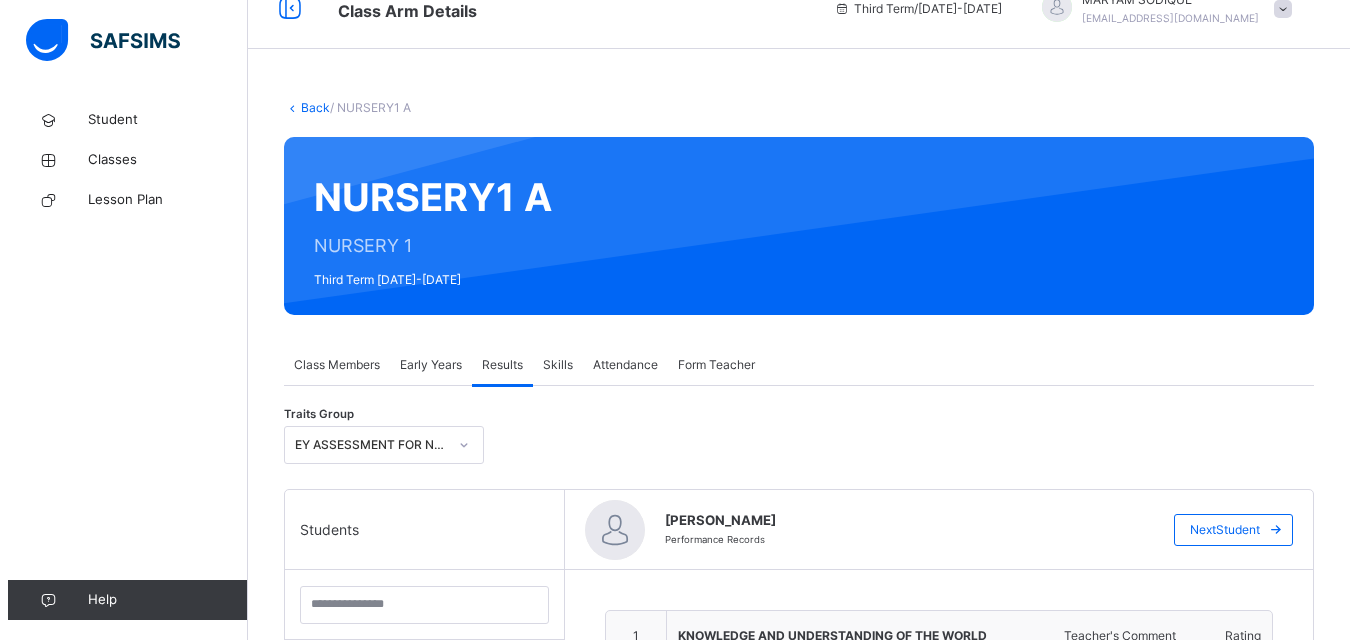 scroll, scrollTop: 0, scrollLeft: 0, axis: both 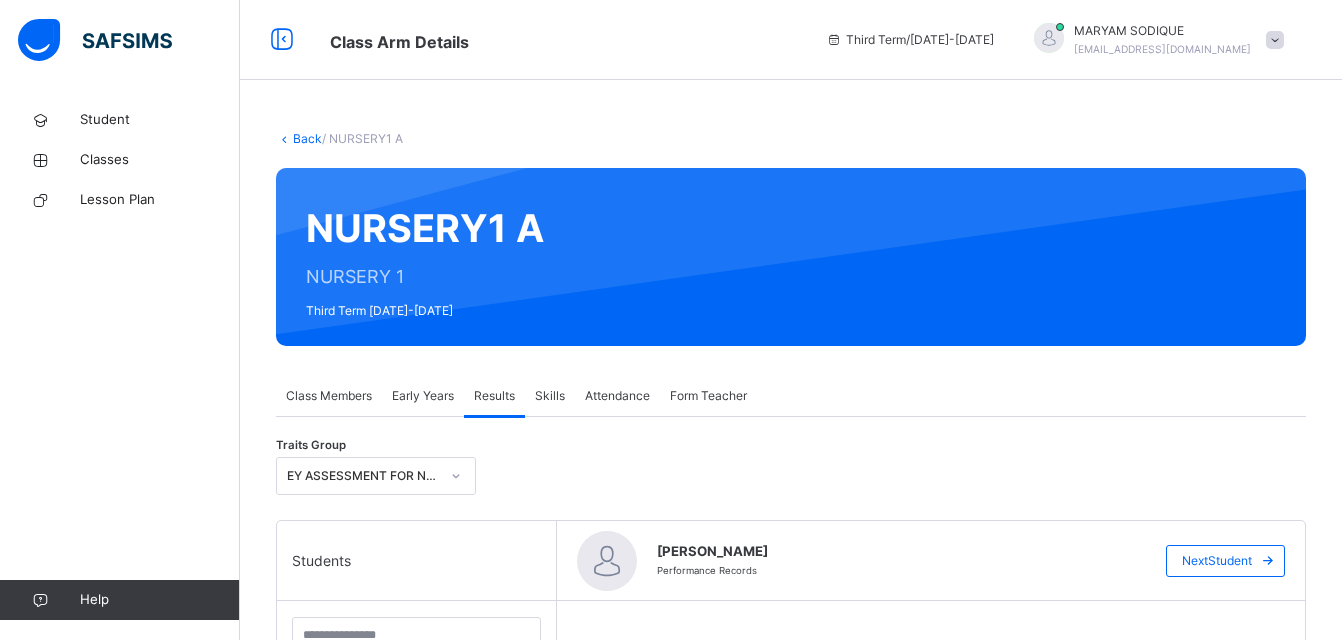 click at bounding box center [1275, 40] 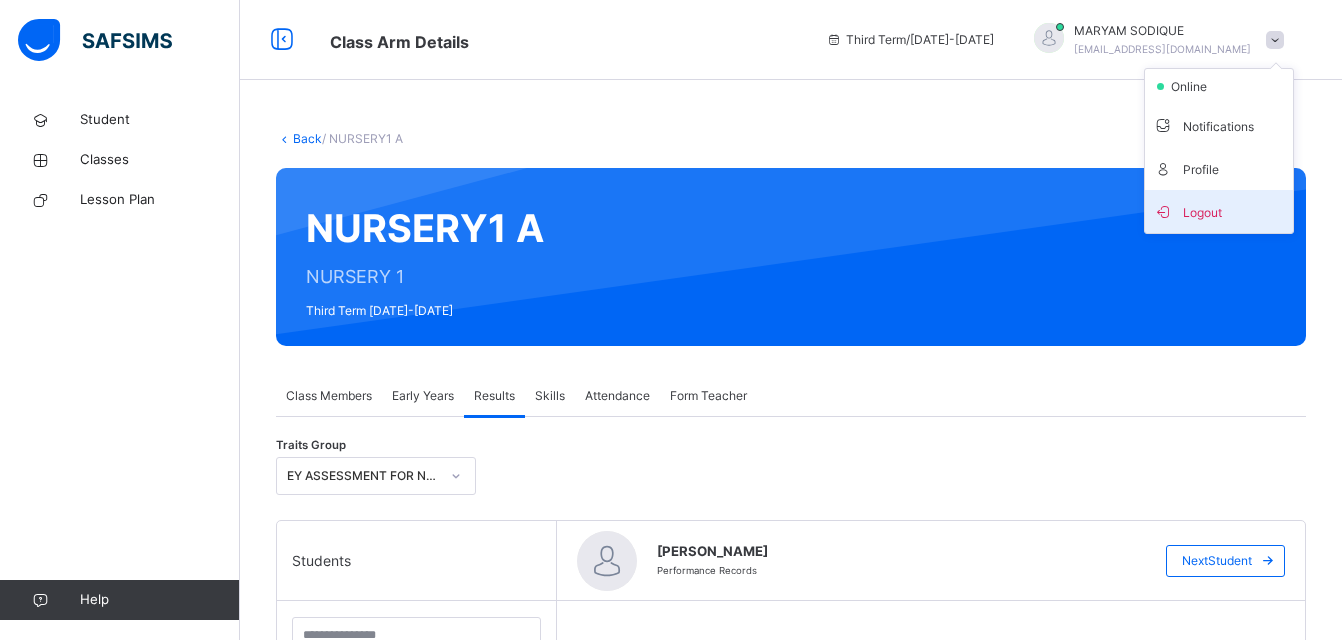 click on "Logout" at bounding box center [1219, 211] 